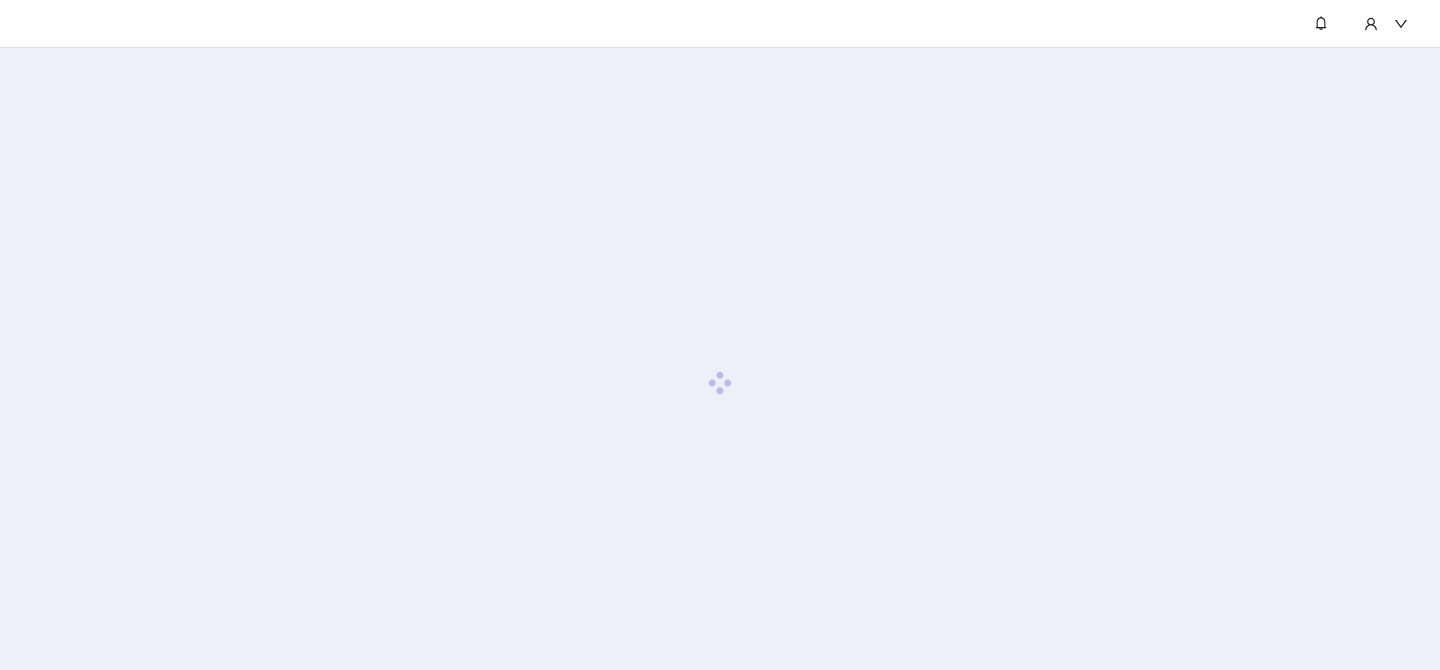 scroll, scrollTop: 0, scrollLeft: 0, axis: both 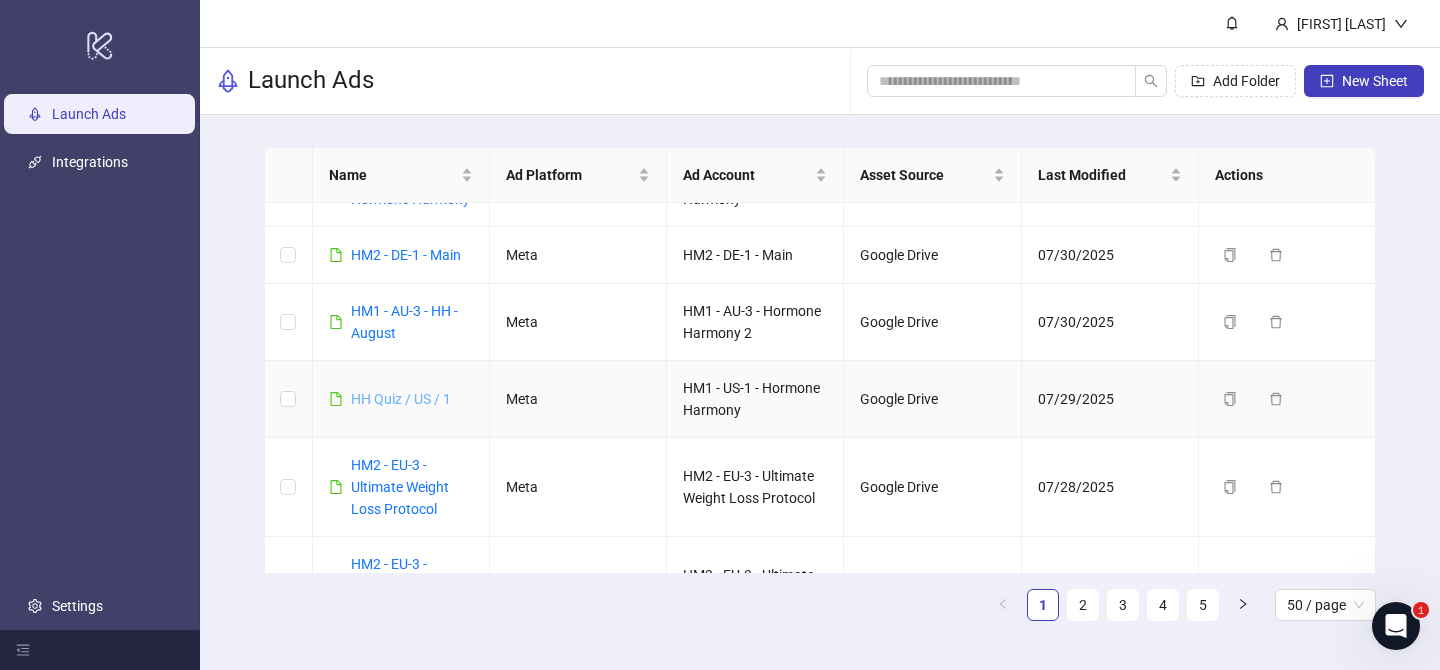click on "HH Quiz / US / 1" at bounding box center (401, 399) 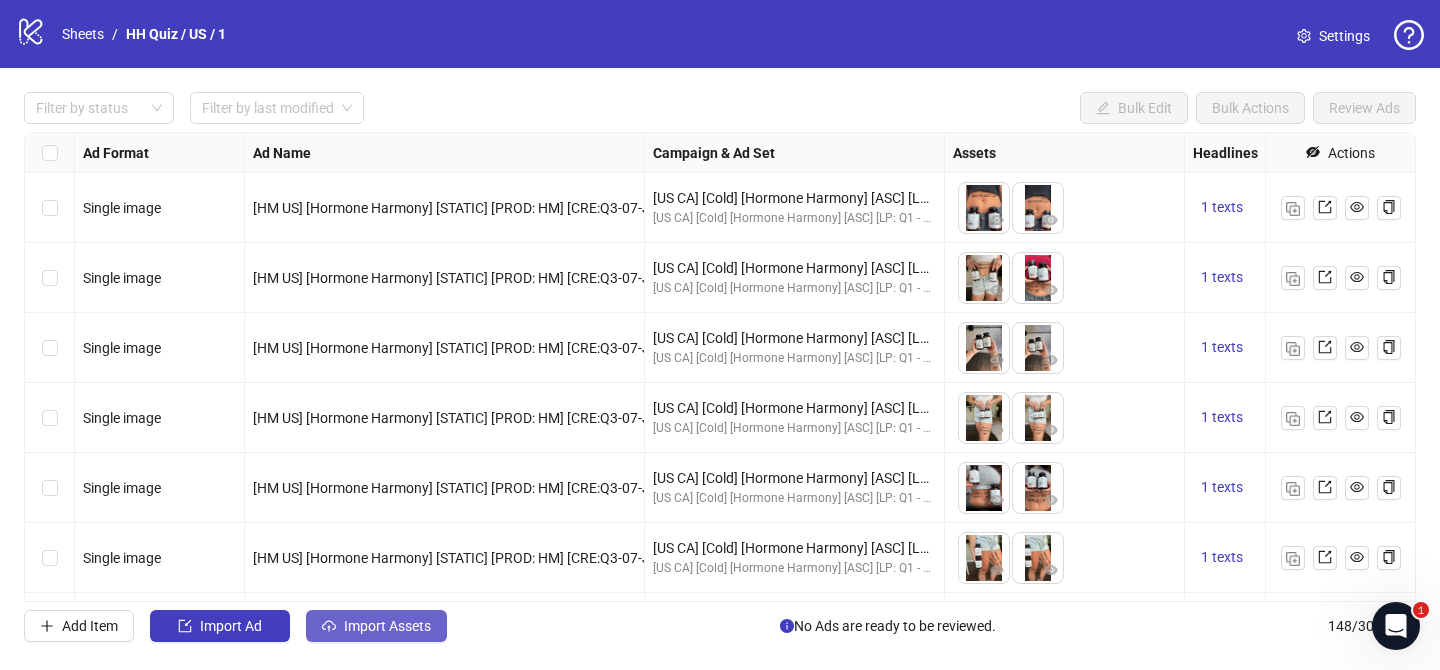 click on "Import Assets" at bounding box center [387, 626] 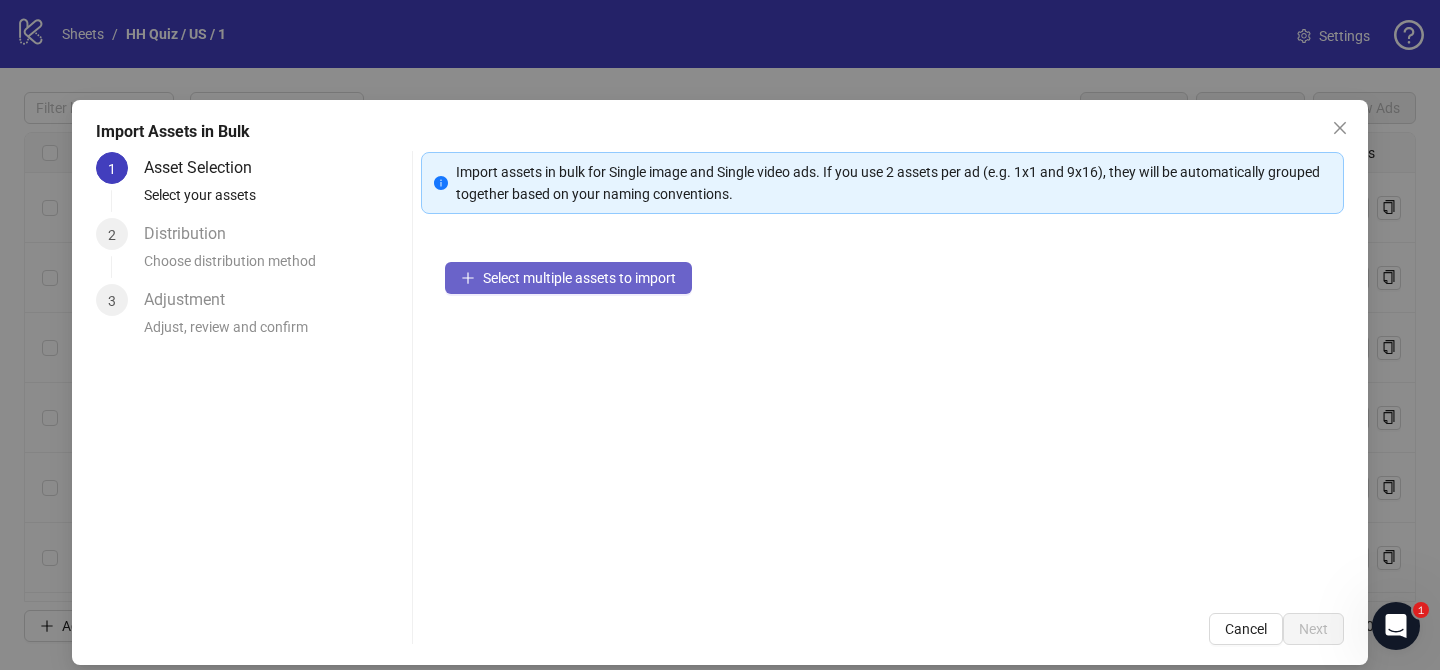 click on "Select multiple assets to import" at bounding box center [579, 278] 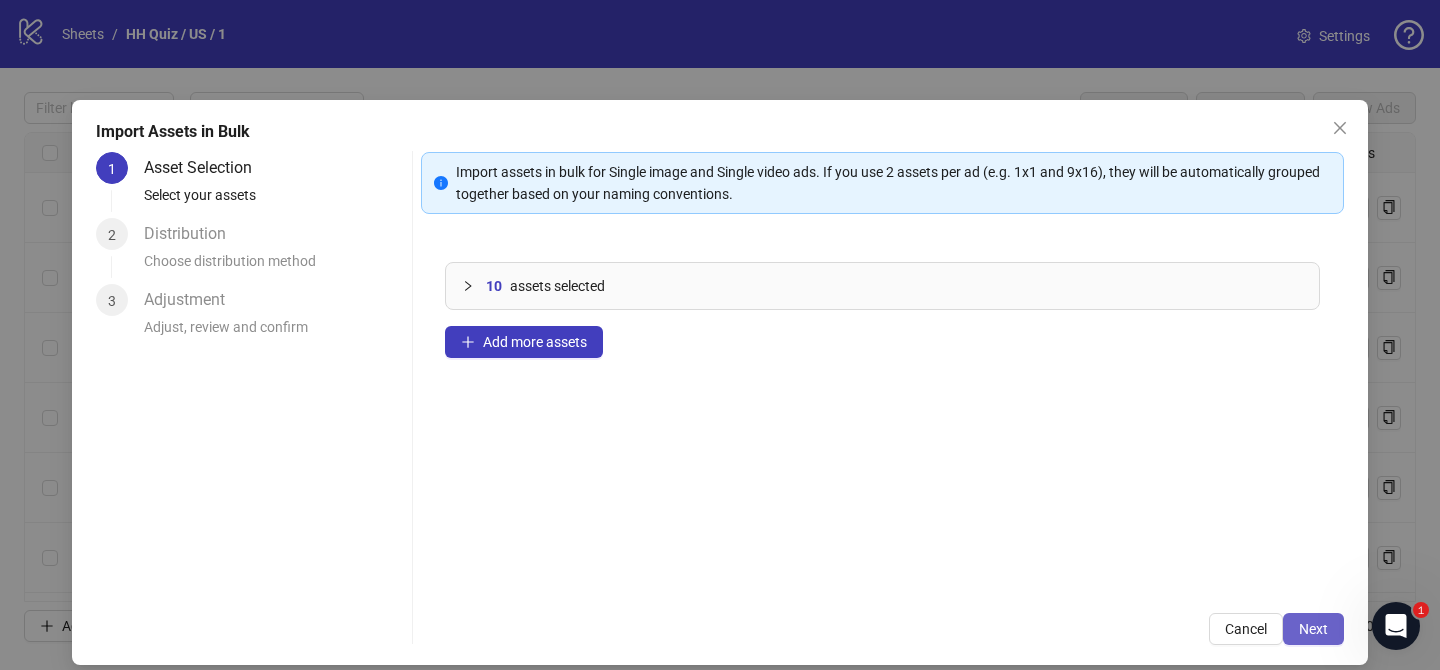 click on "Next" at bounding box center [1313, 629] 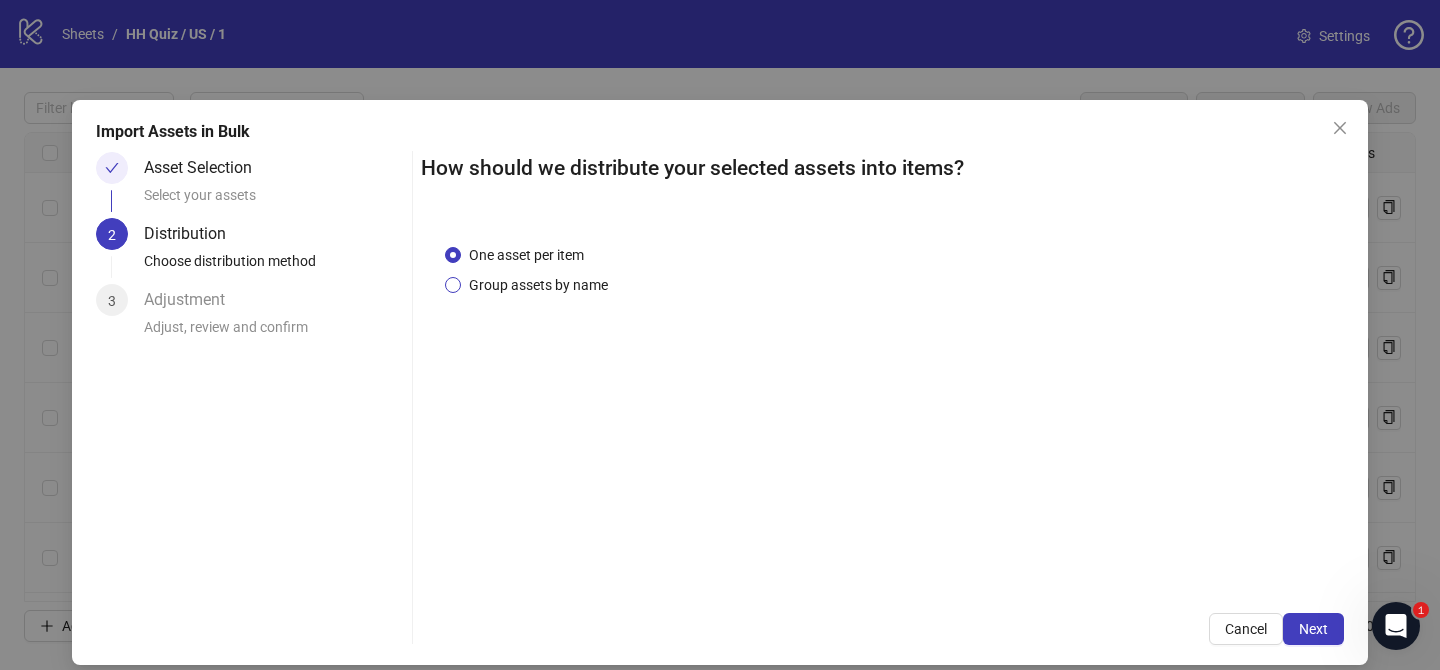 click on "Group assets by name" at bounding box center (538, 285) 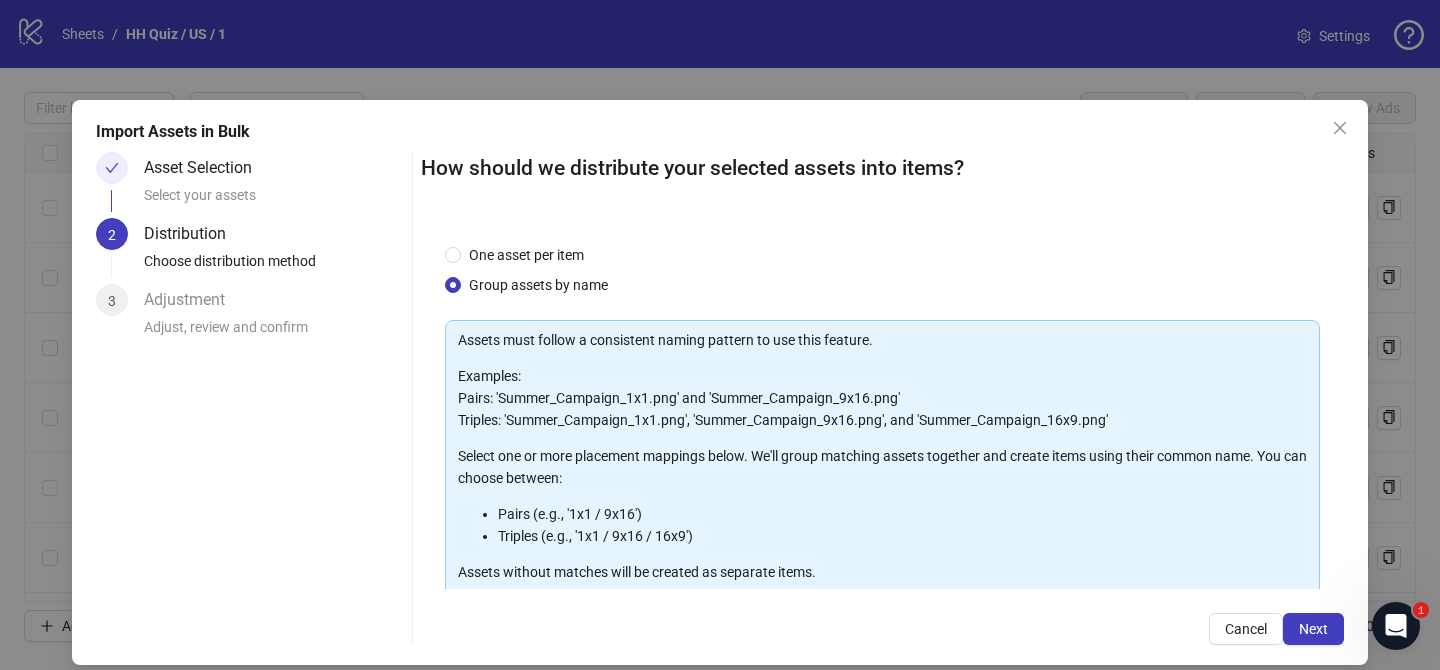 scroll, scrollTop: 216, scrollLeft: 0, axis: vertical 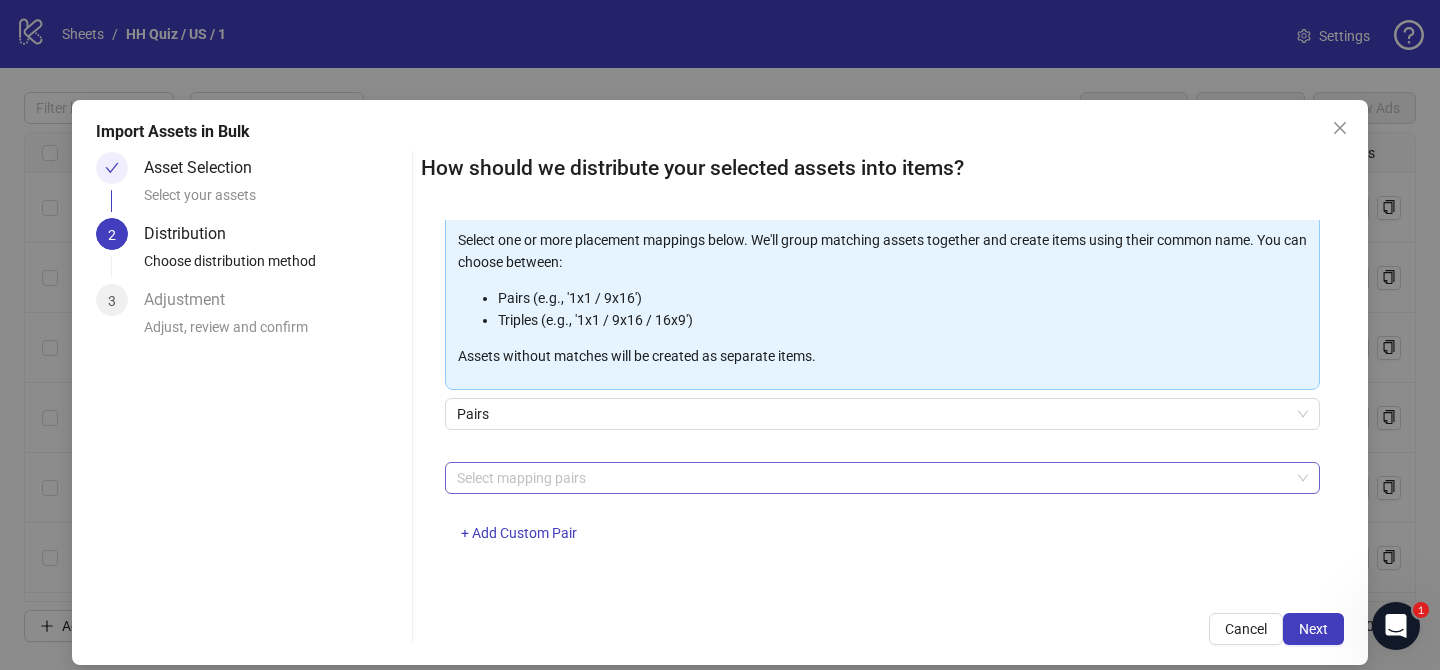 click at bounding box center [872, 478] 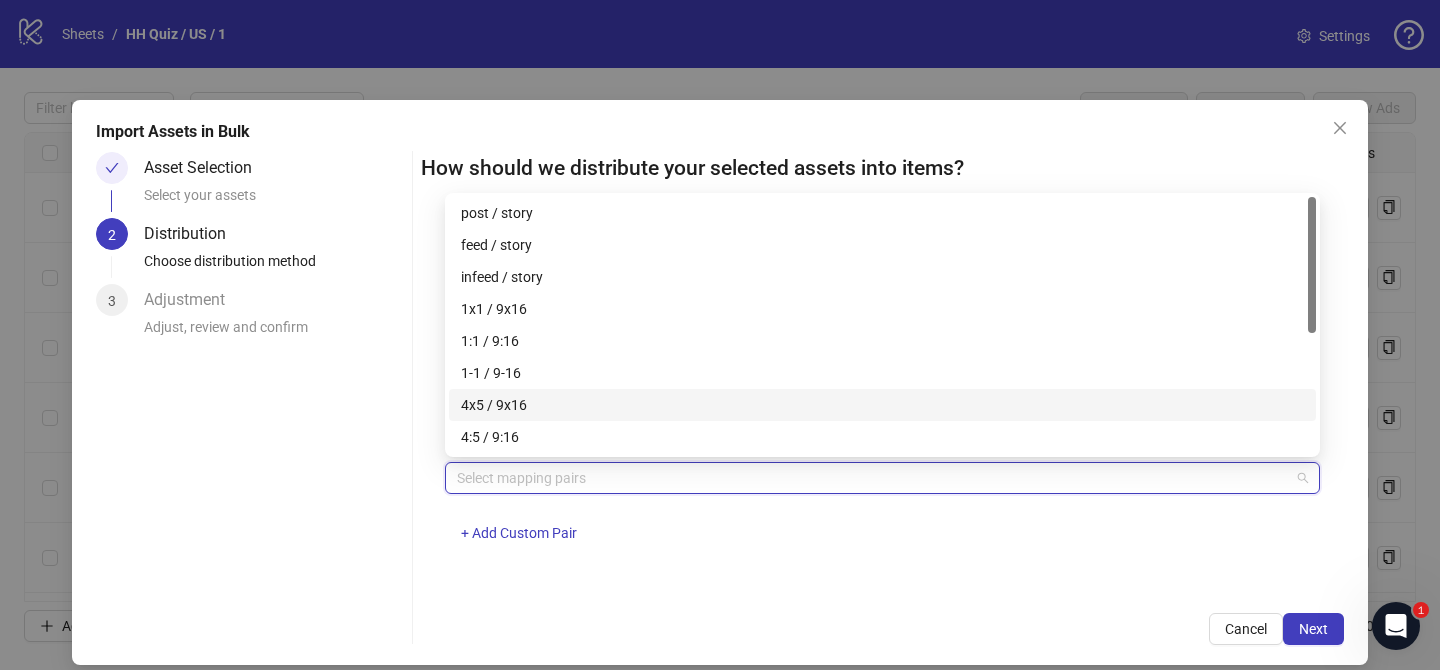 click on "4x5 / 9x16" at bounding box center [882, 405] 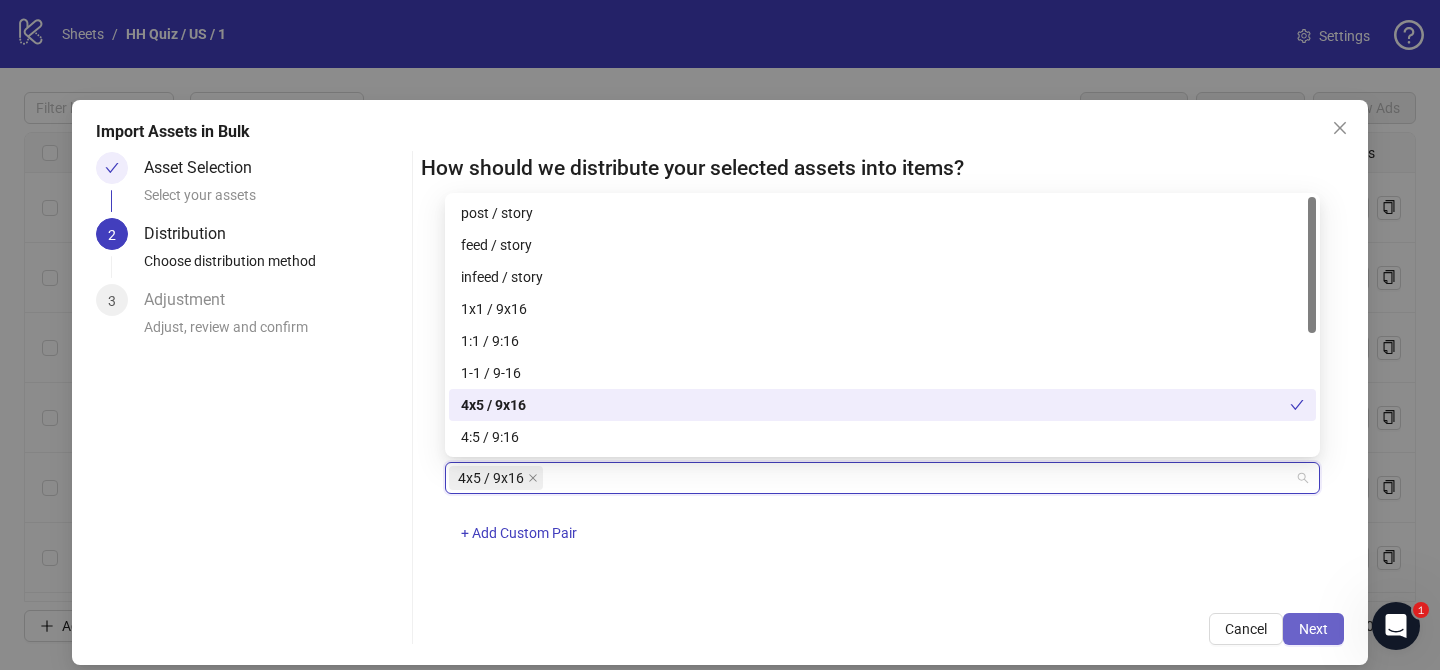 click on "Next" at bounding box center [1313, 629] 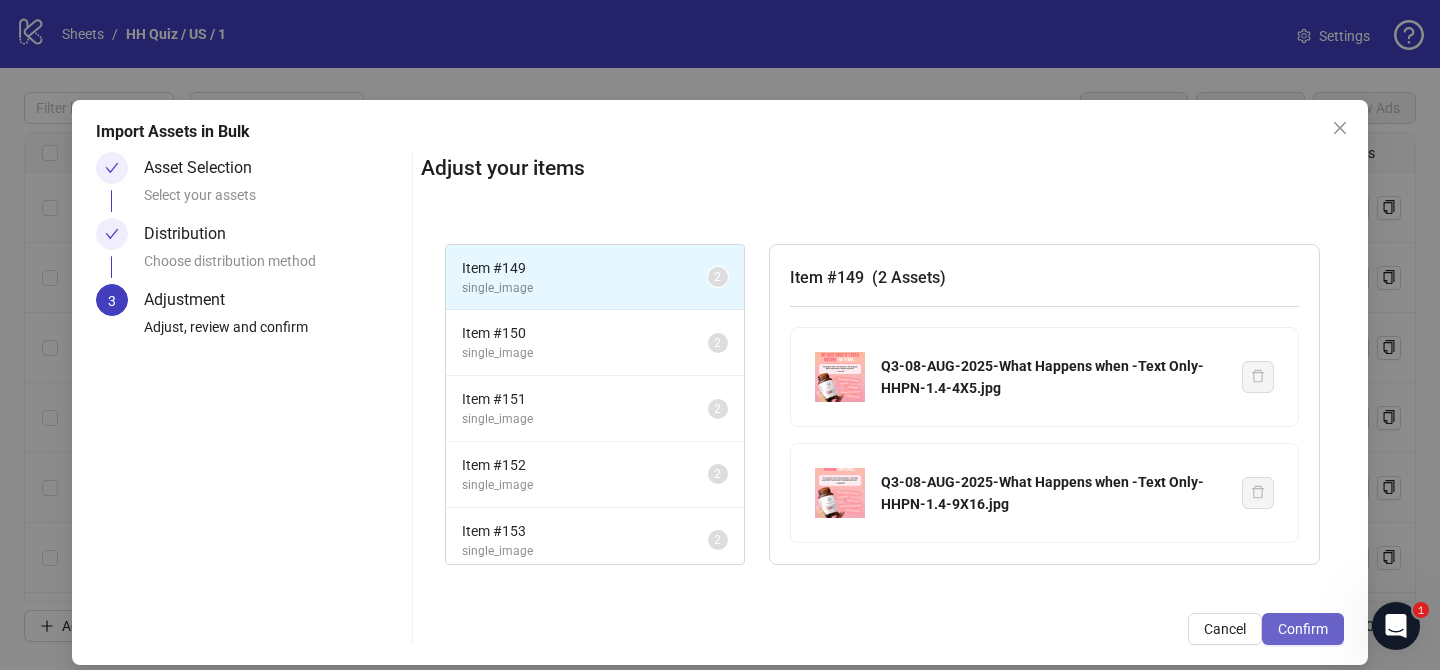 click on "Confirm" at bounding box center [1303, 629] 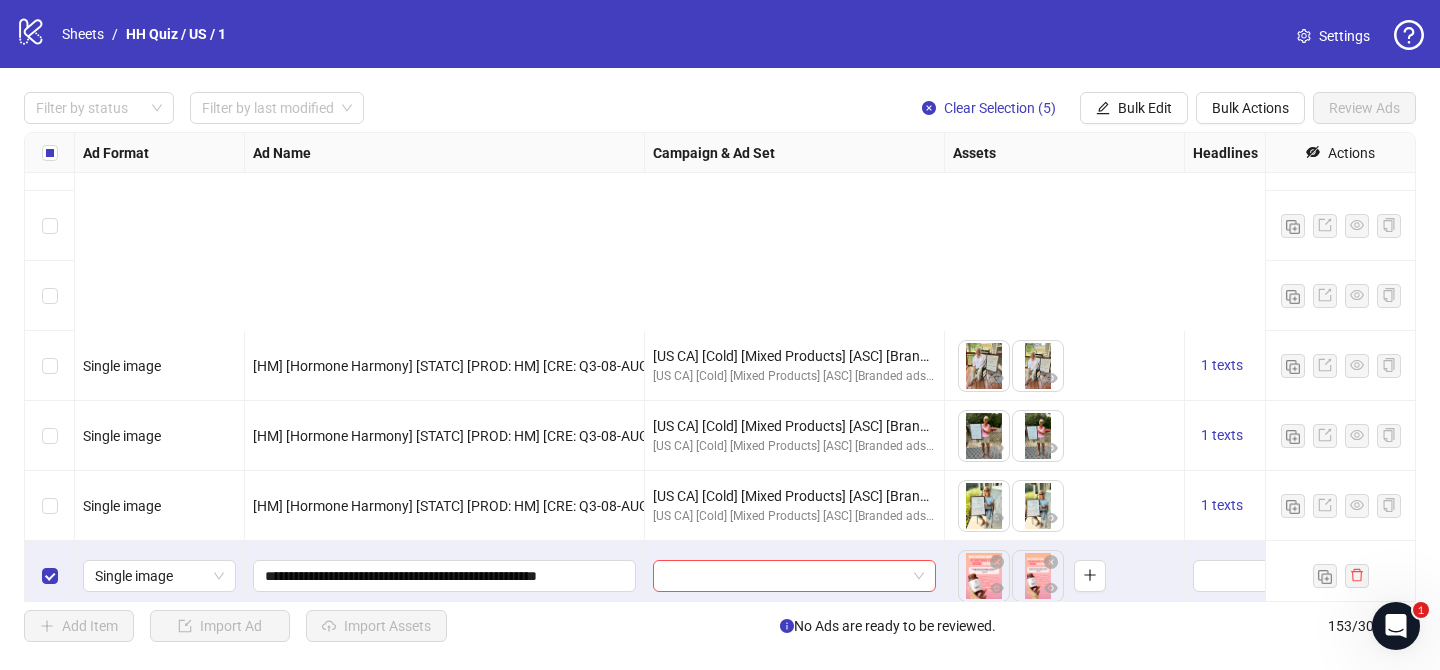 scroll, scrollTop: 10282, scrollLeft: 0, axis: vertical 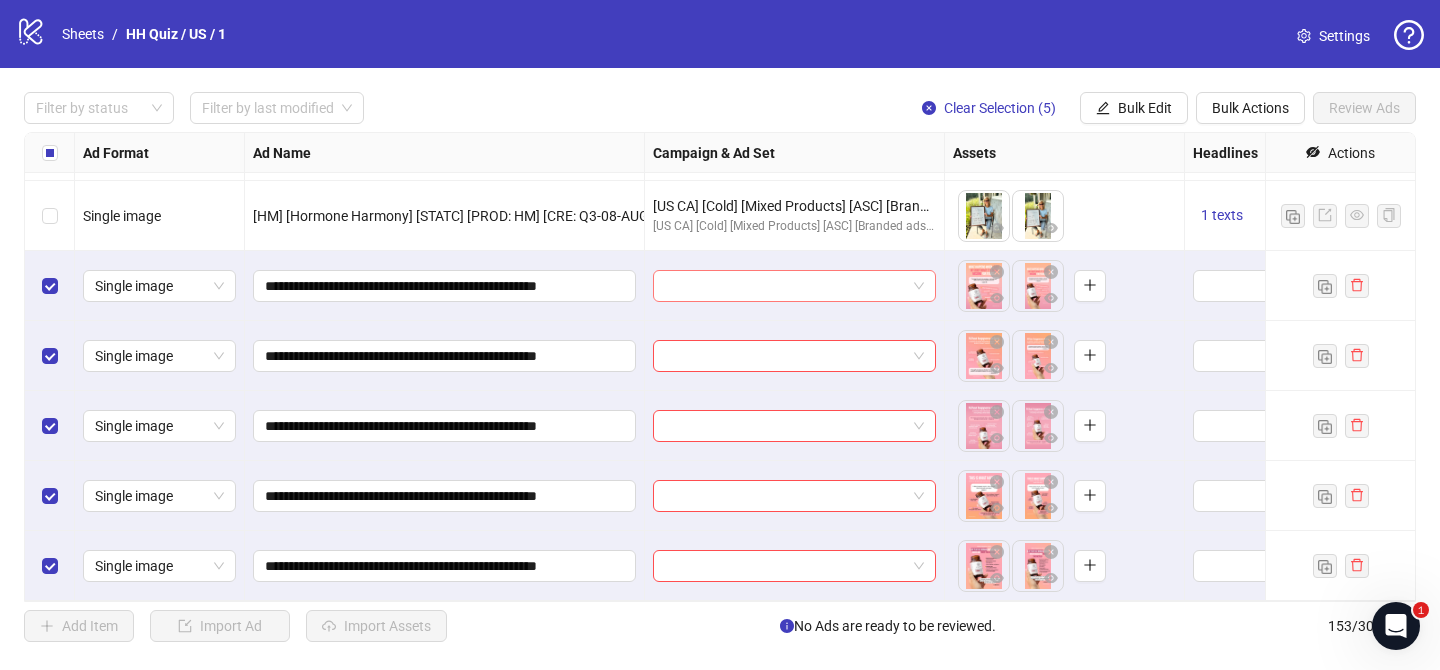 click at bounding box center (785, 286) 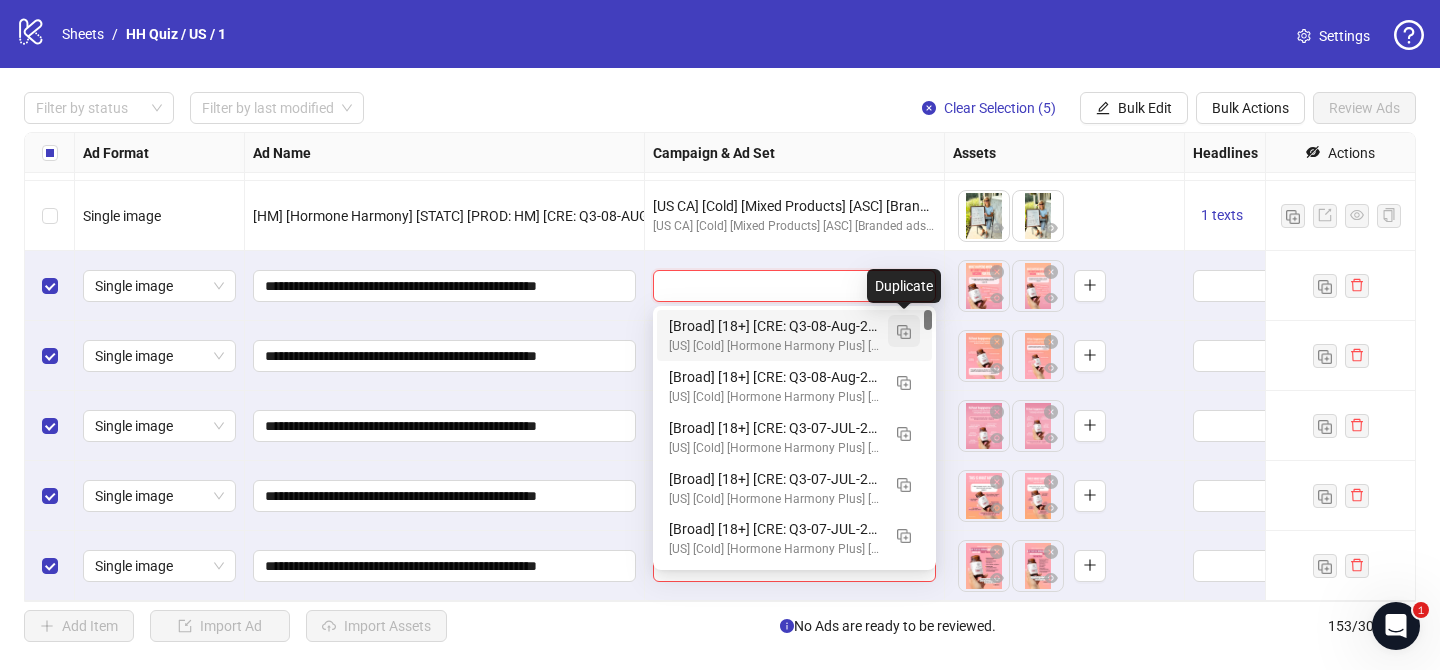 click at bounding box center (904, 332) 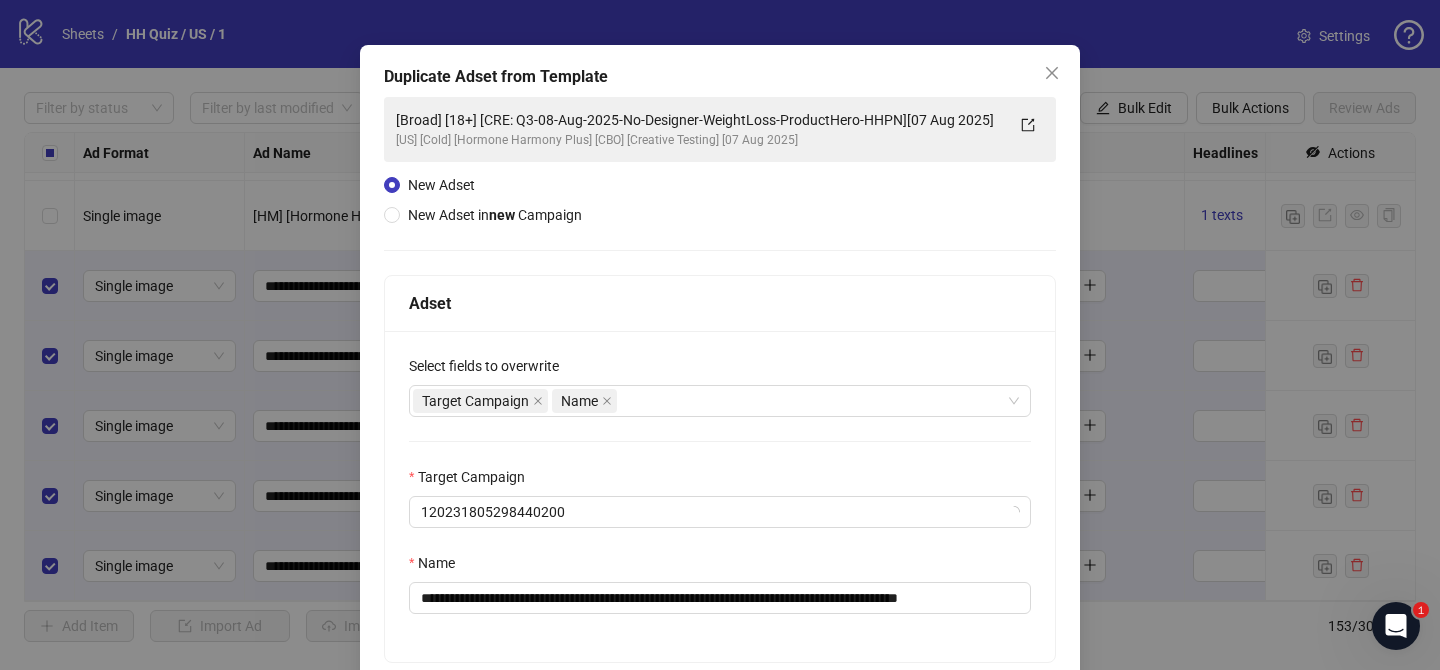 scroll, scrollTop: 80, scrollLeft: 0, axis: vertical 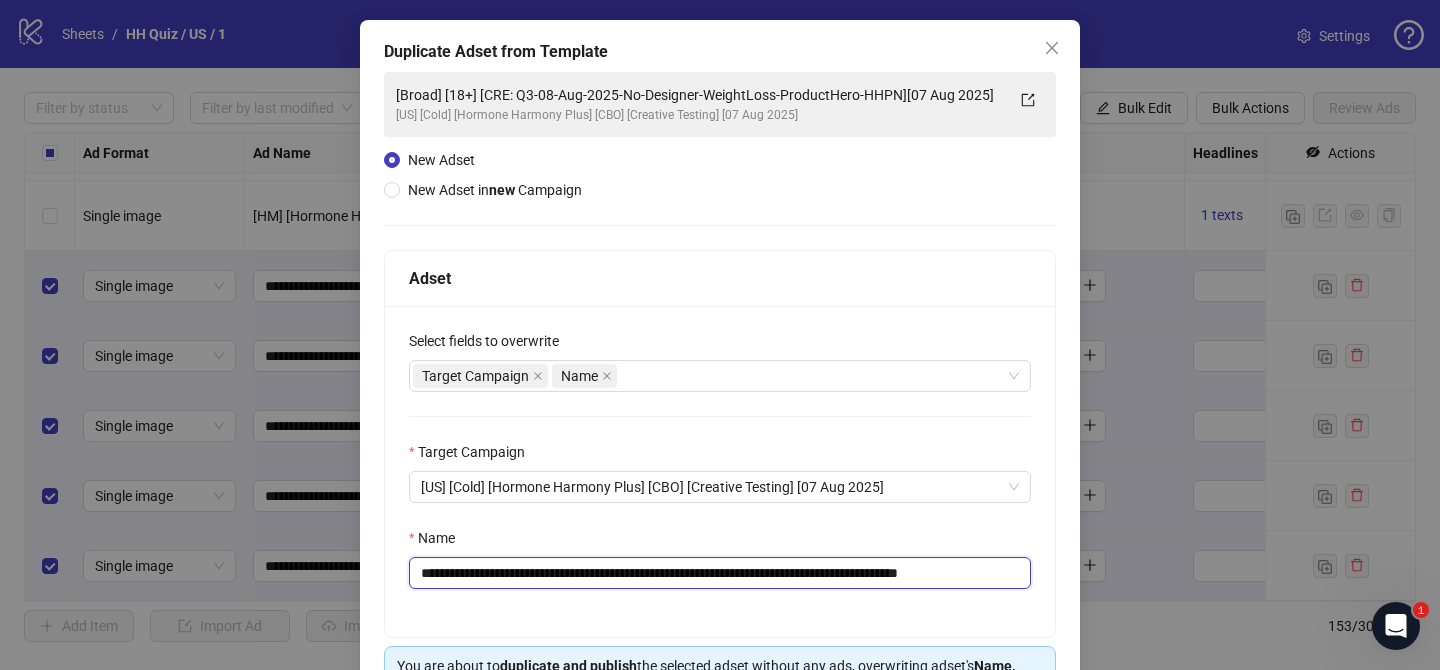 drag, startPoint x: 541, startPoint y: 575, endPoint x: 921, endPoint y: 571, distance: 380.02106 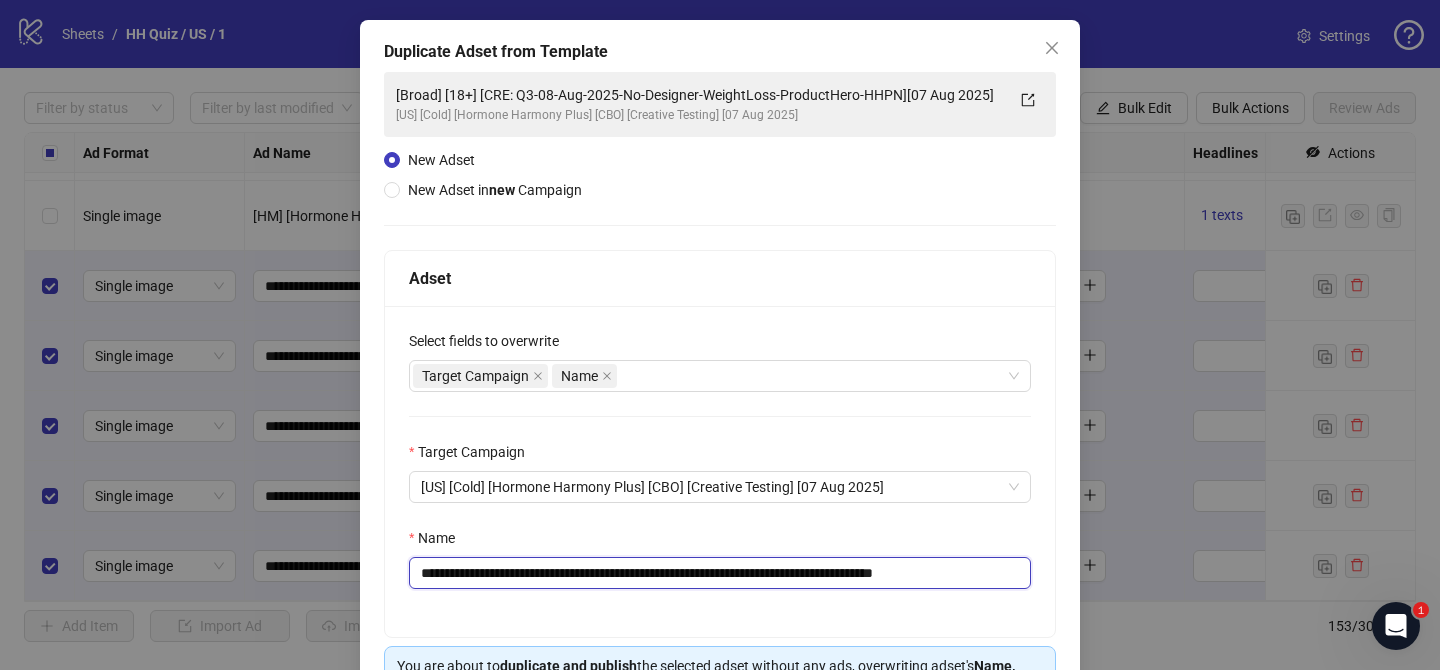 drag, startPoint x: 979, startPoint y: 575, endPoint x: 1061, endPoint y: 573, distance: 82.02438 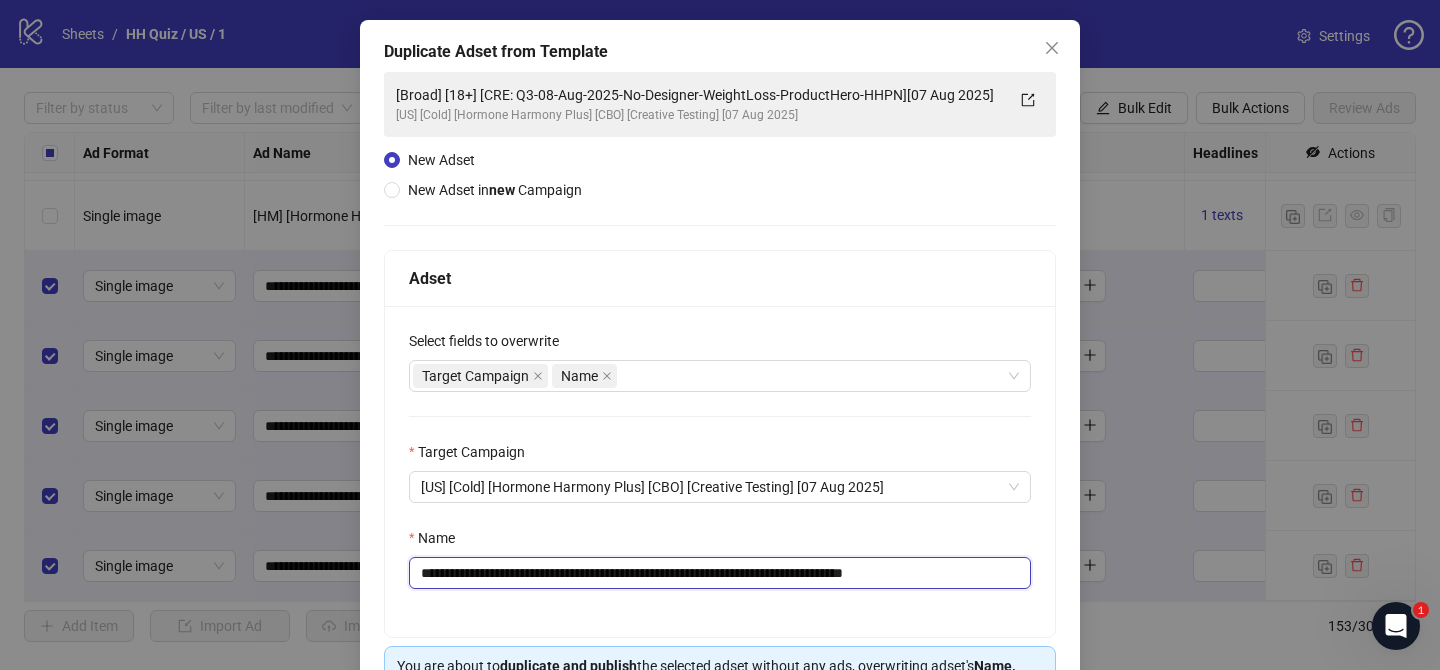 scroll, scrollTop: 0, scrollLeft: 0, axis: both 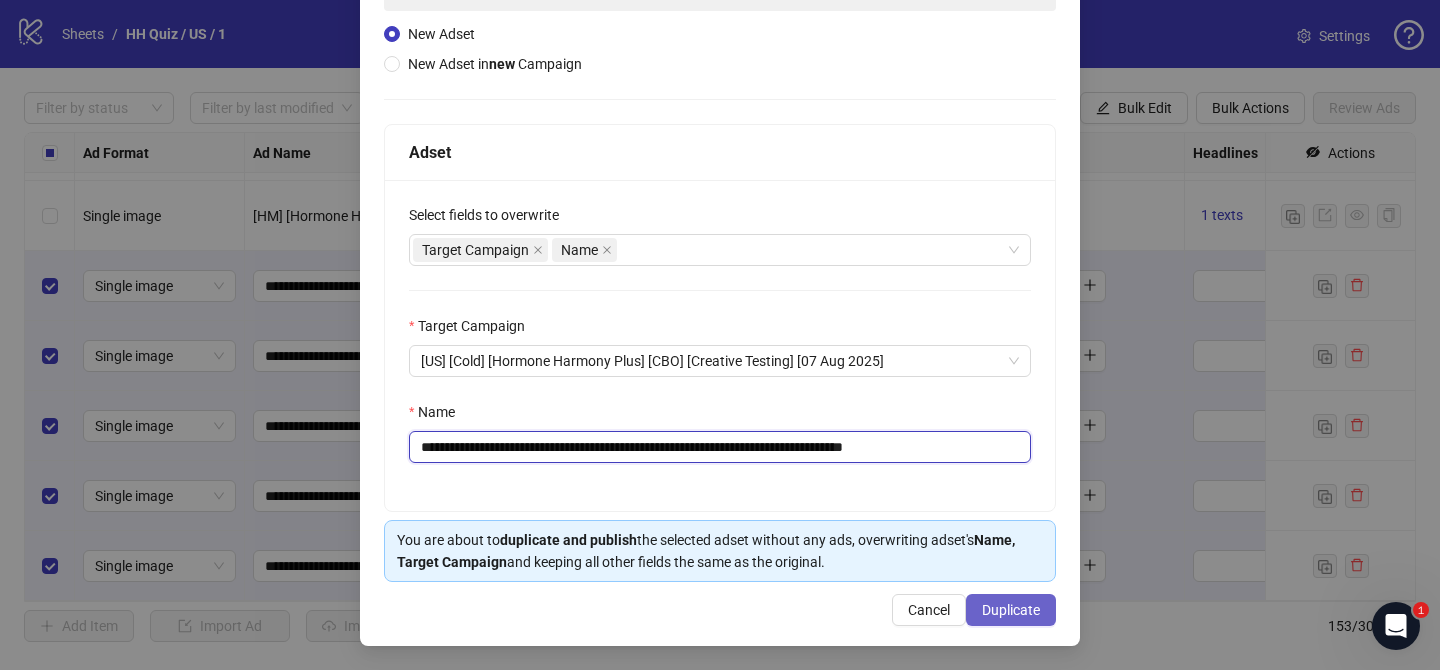 type on "**********" 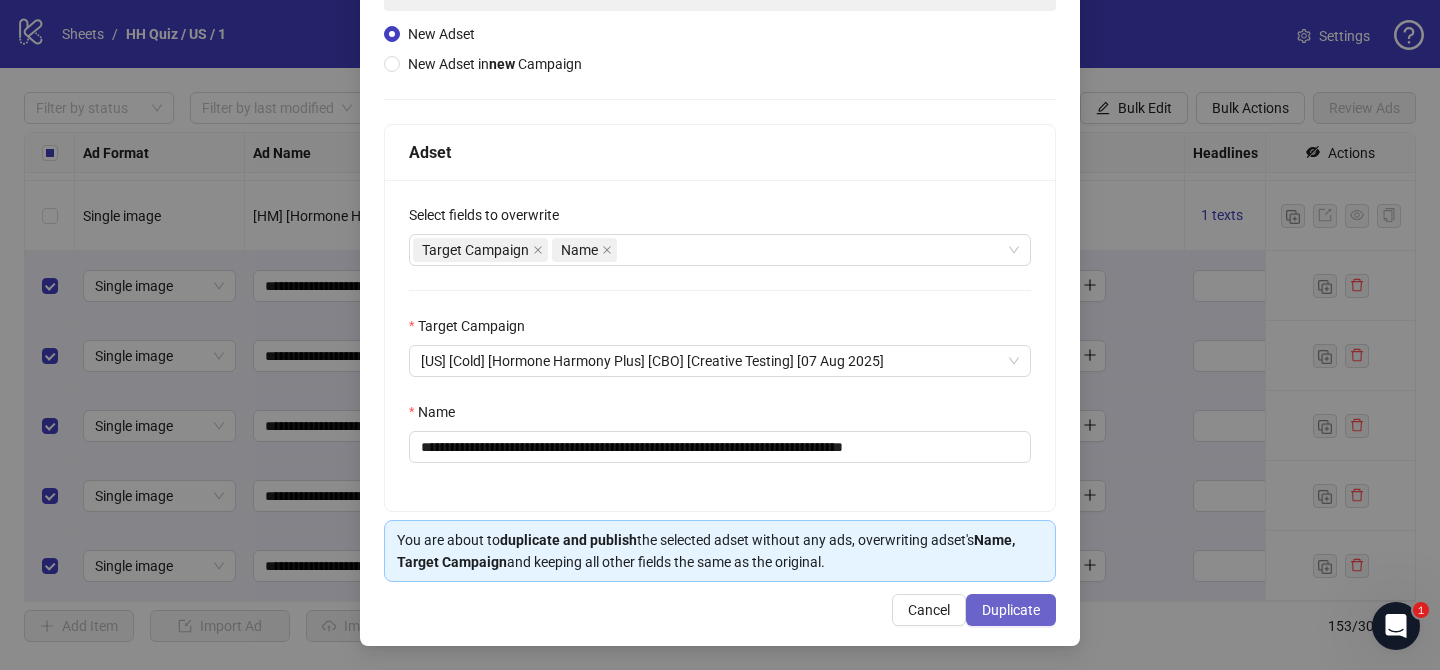 click on "Duplicate" at bounding box center (1011, 610) 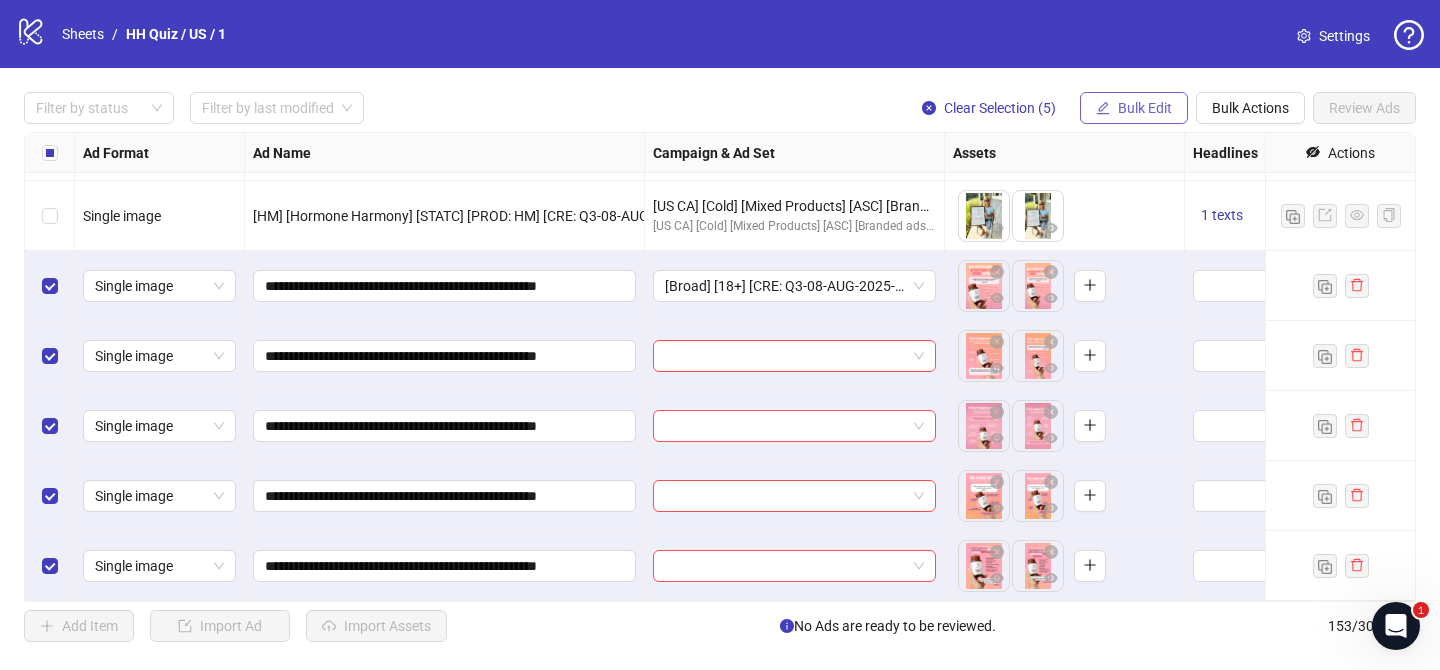 click on "Bulk Edit" at bounding box center [1145, 108] 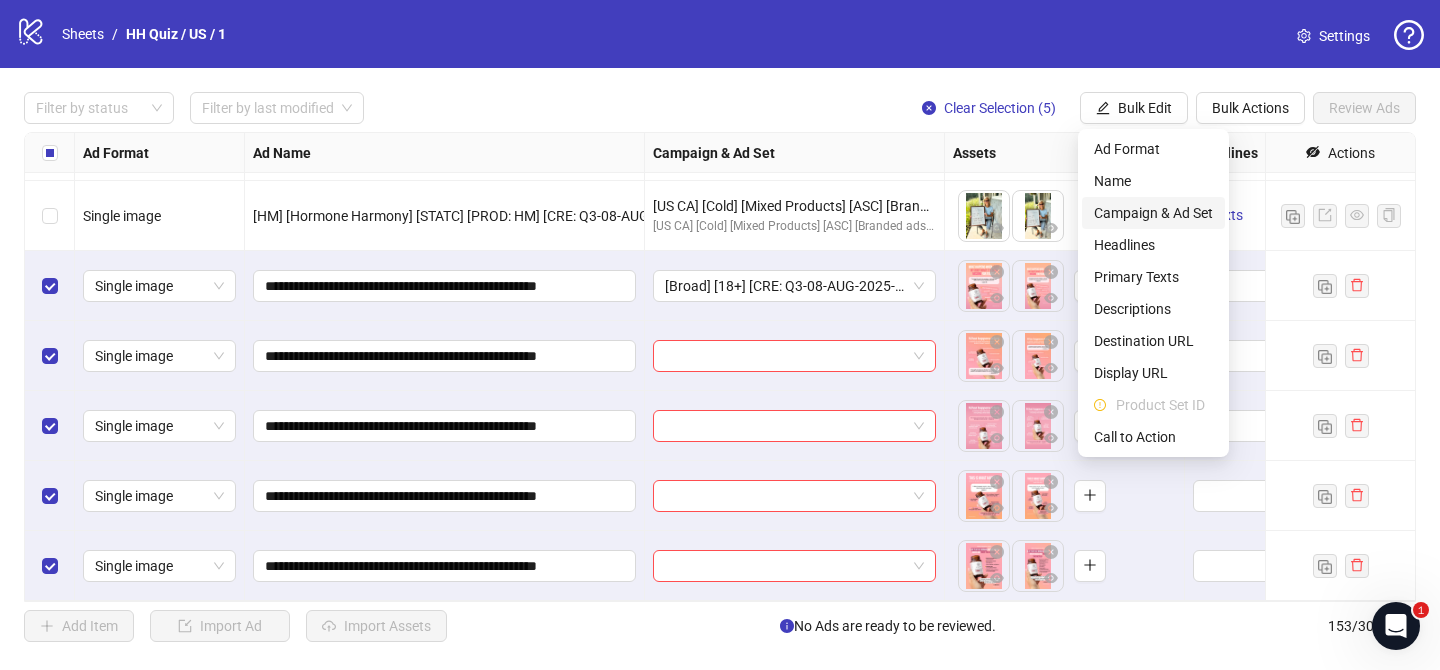 click on "Campaign & Ad Set" at bounding box center (1153, 213) 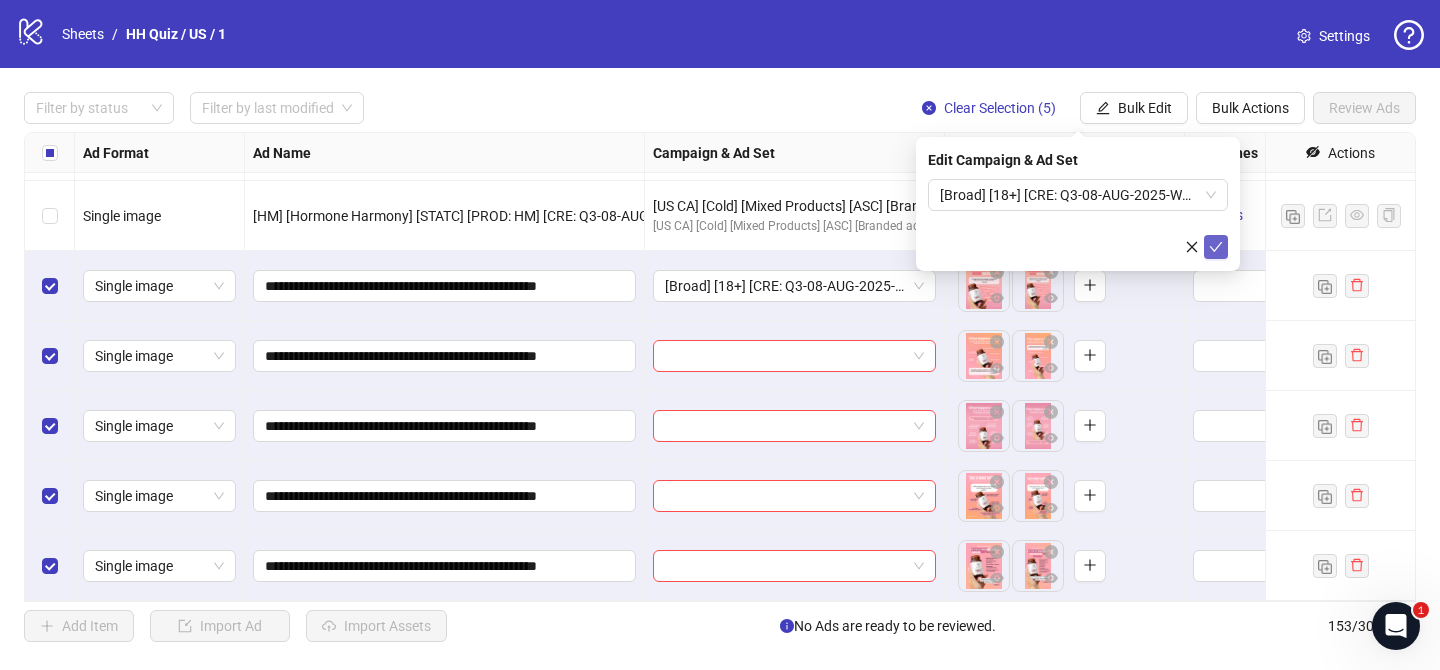 click 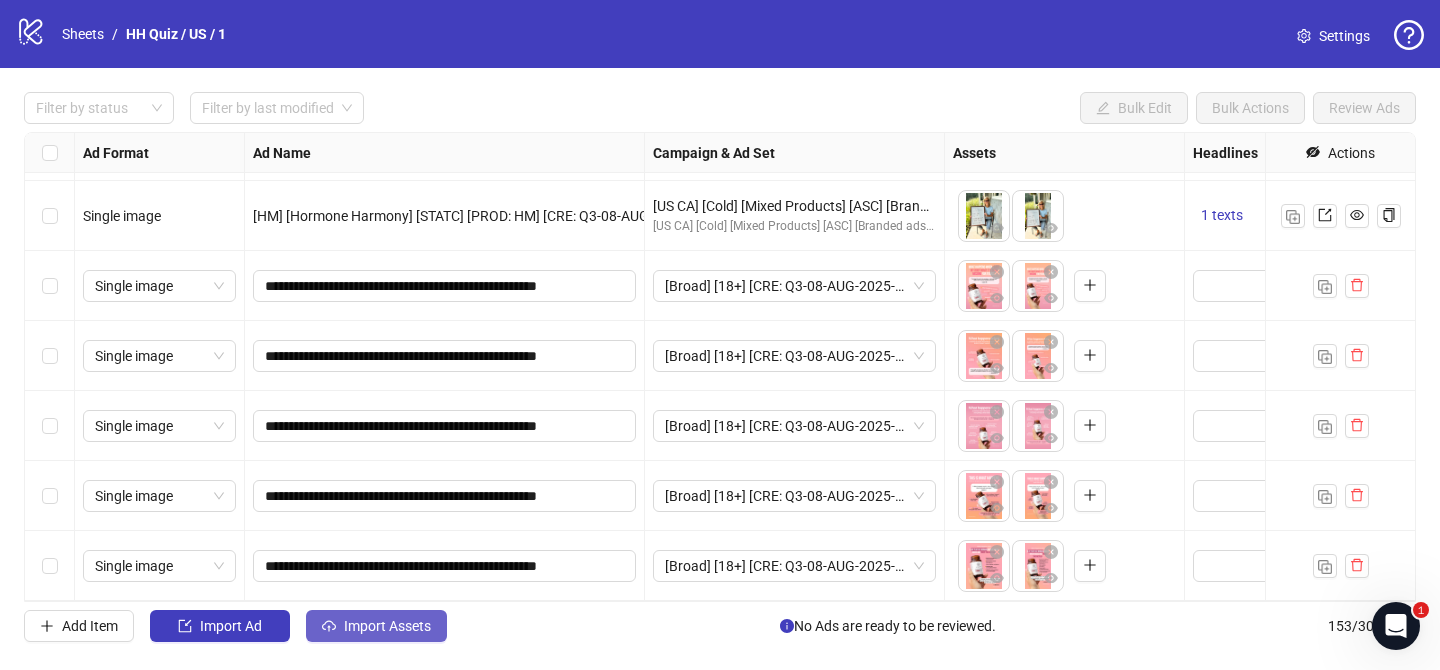 click on "Import Assets" at bounding box center [387, 626] 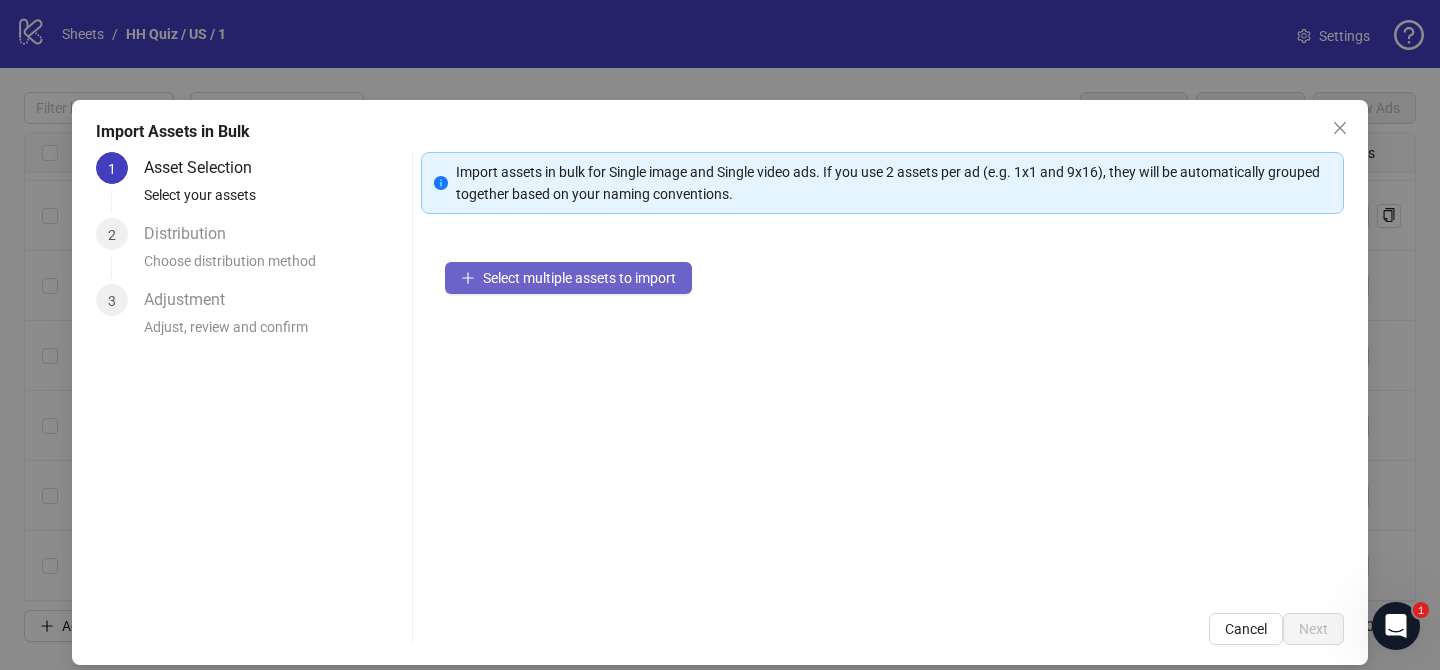click on "Select multiple assets to import" at bounding box center (579, 278) 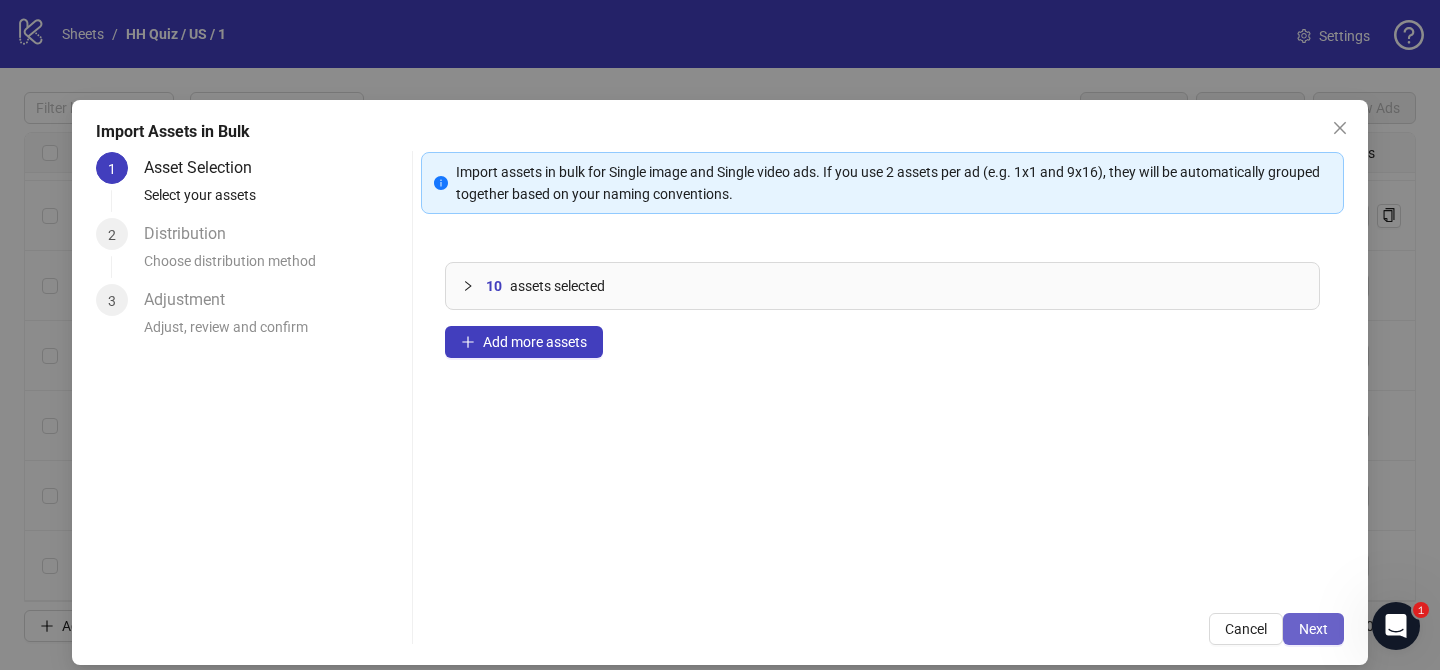 click on "Next" at bounding box center [1313, 629] 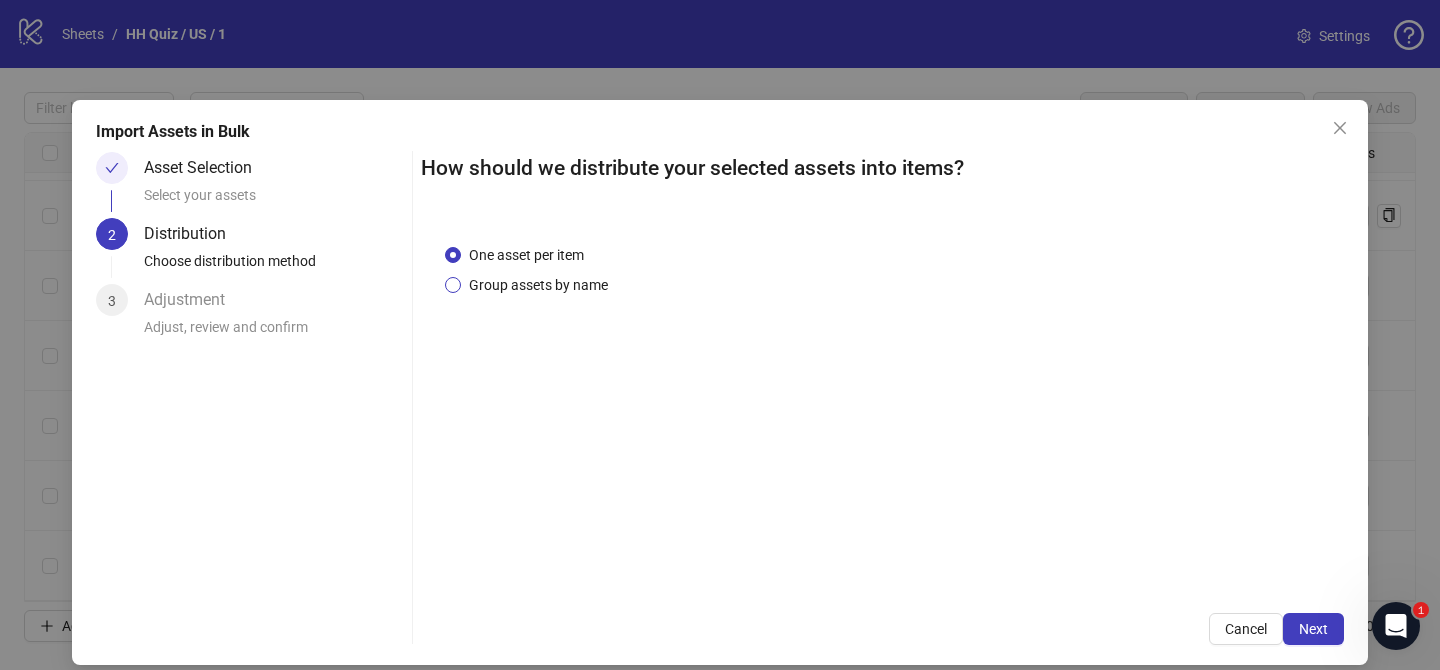 click on "Group assets by name" at bounding box center (538, 285) 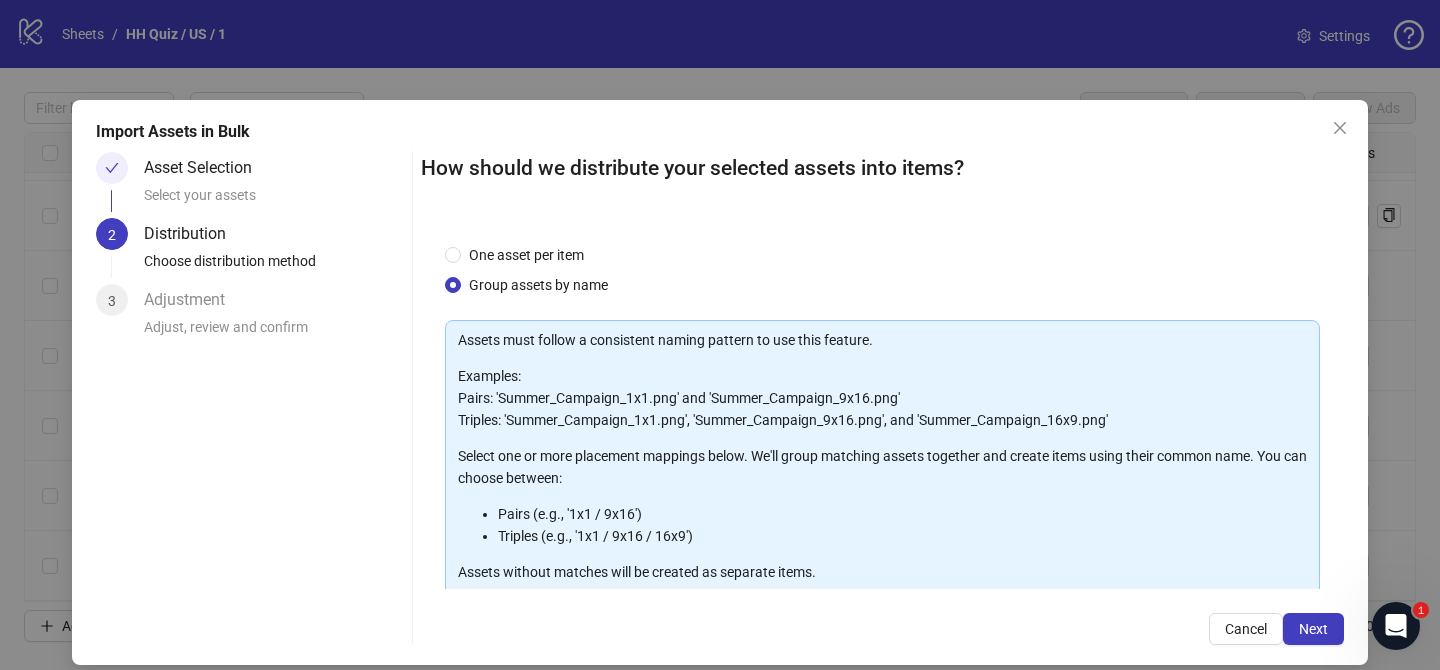 scroll, scrollTop: 216, scrollLeft: 0, axis: vertical 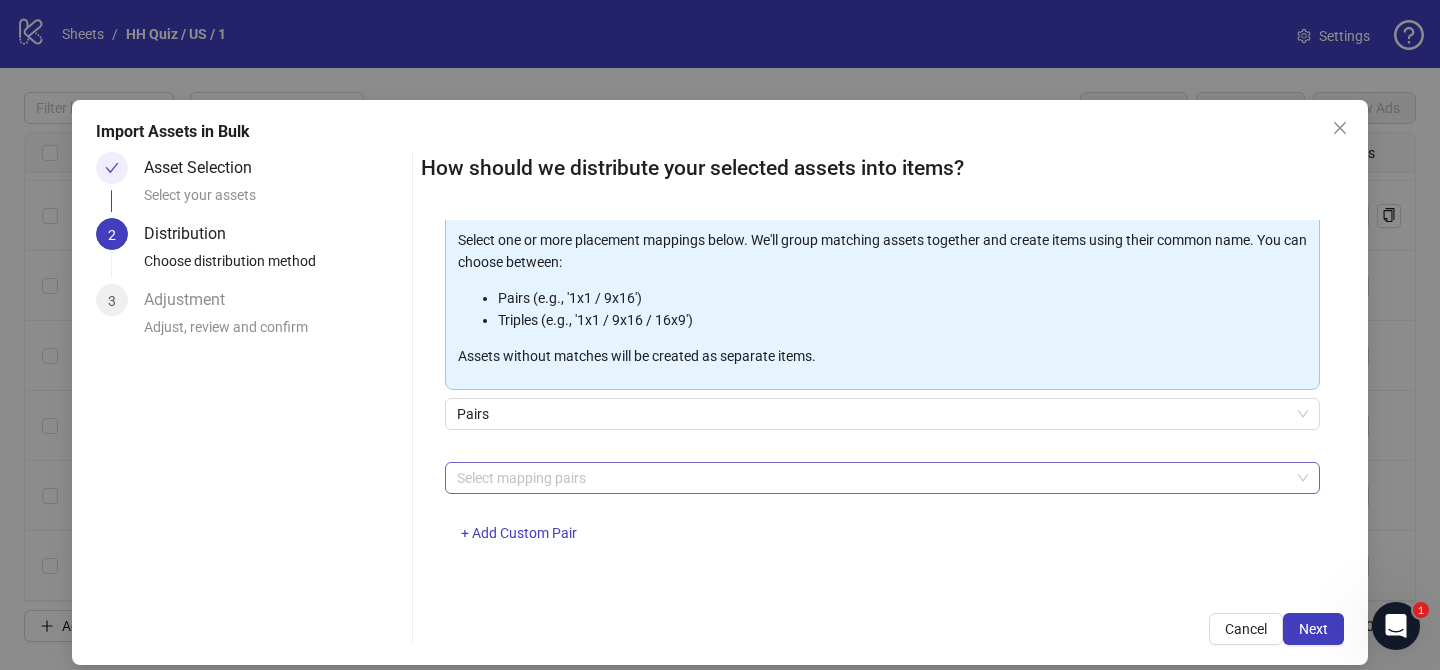 click at bounding box center [872, 478] 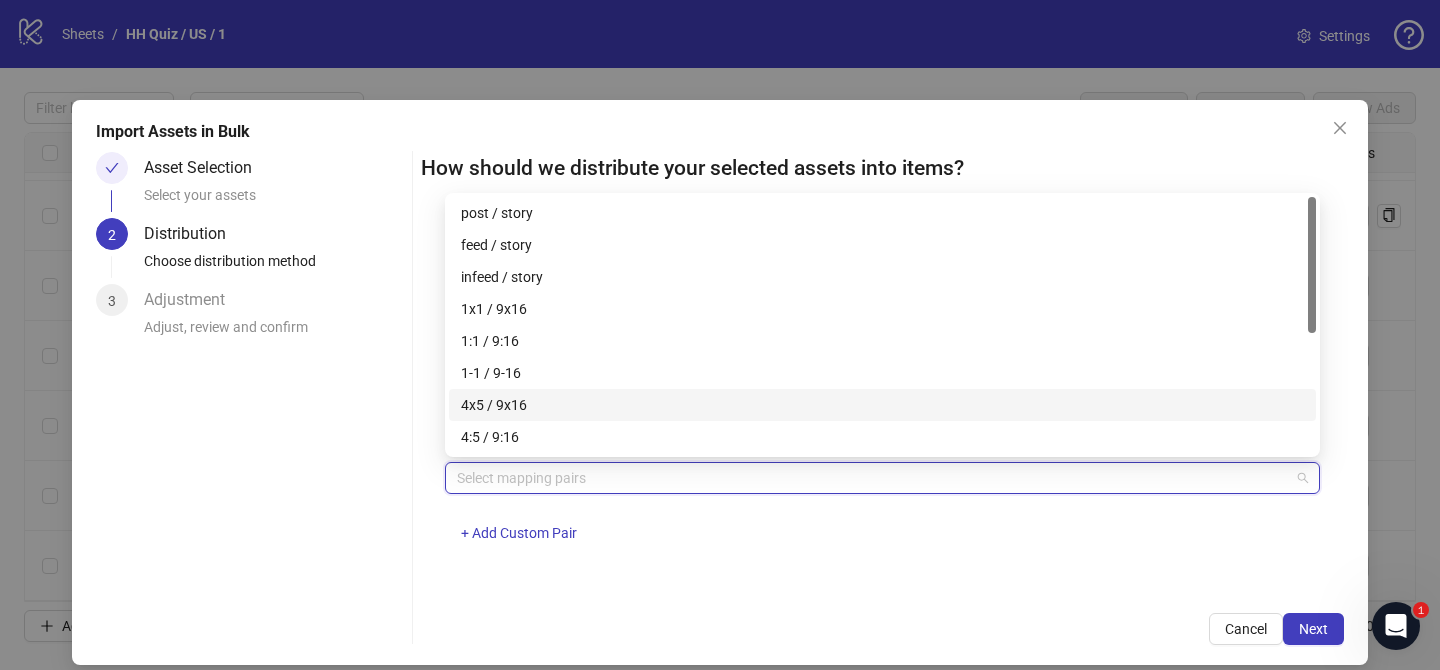 click on "4x5 / 9x16" at bounding box center [882, 405] 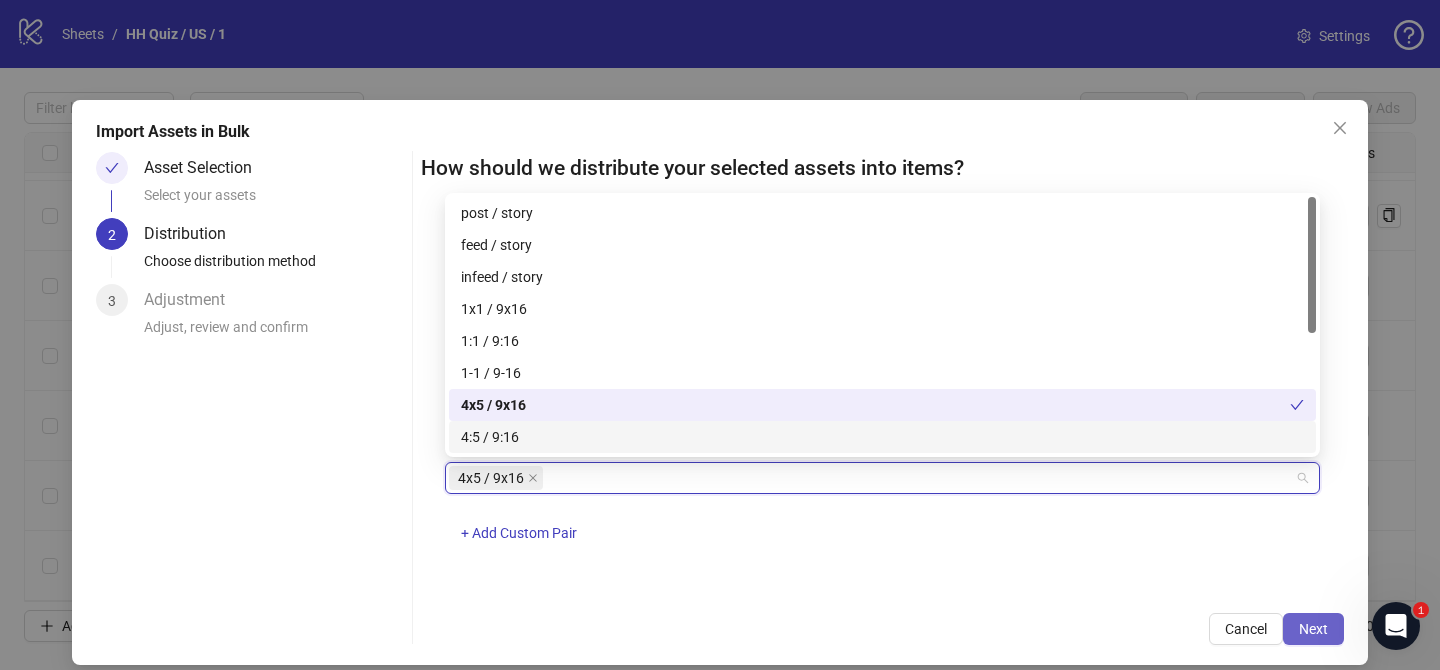click on "Next" at bounding box center (1313, 629) 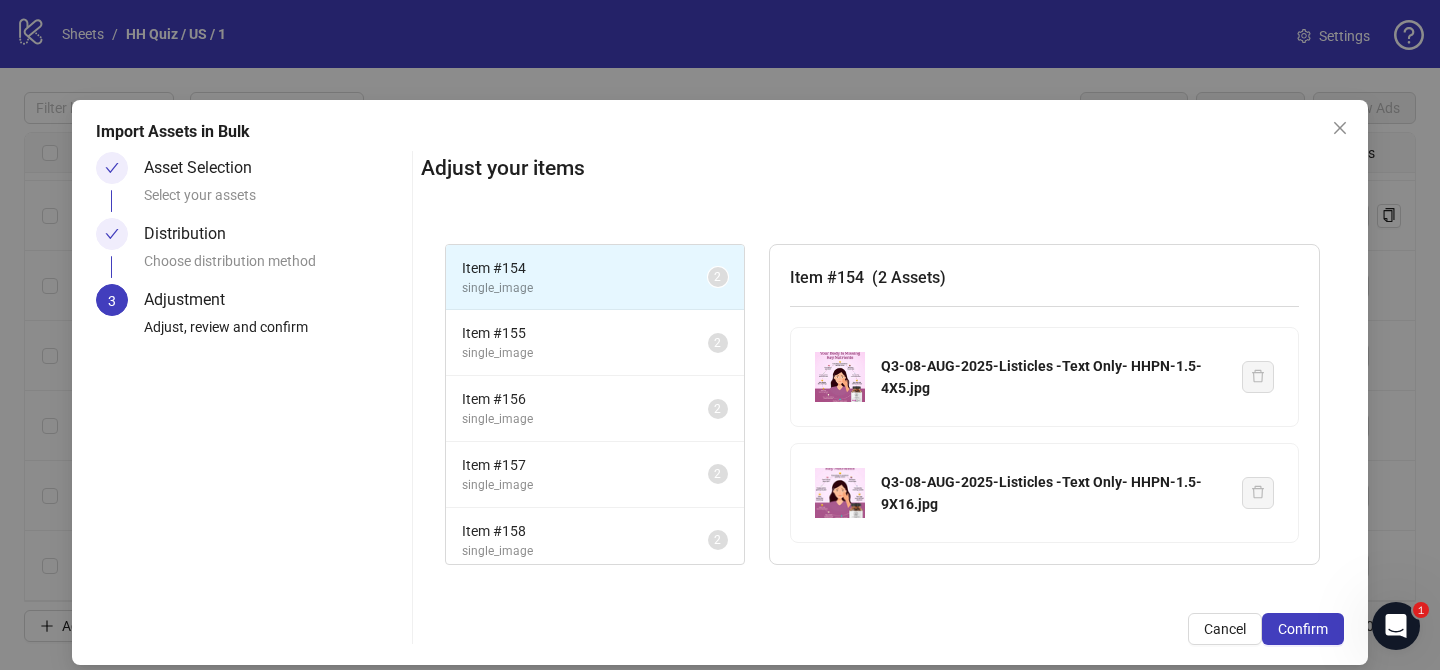 click on "Confirm" at bounding box center (1303, 629) 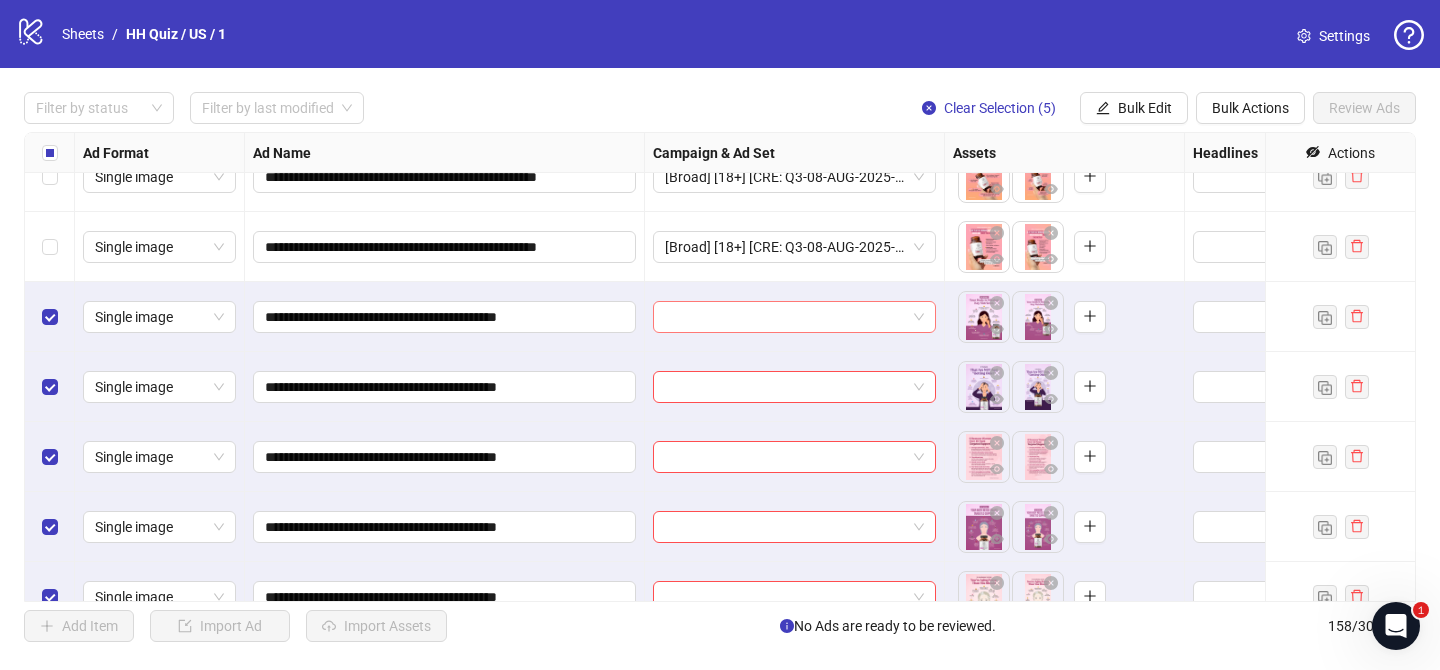 scroll, scrollTop: 10632, scrollLeft: 0, axis: vertical 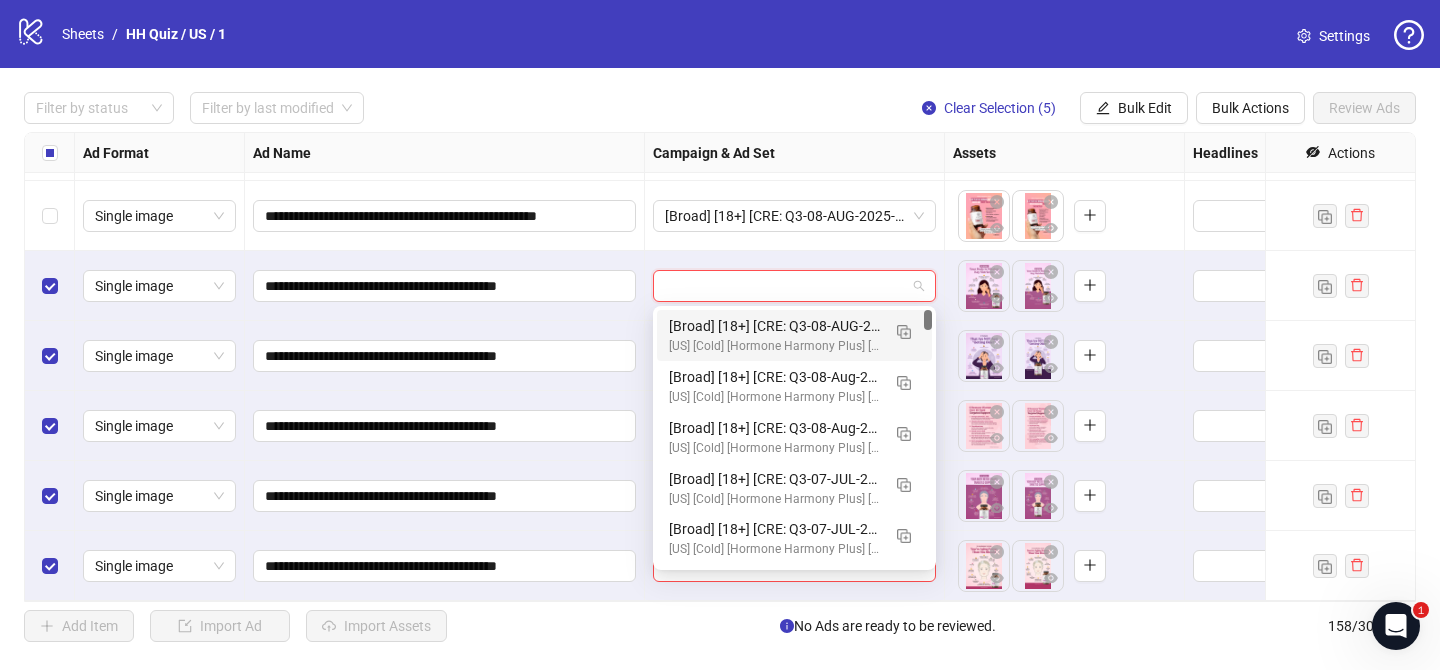 click at bounding box center [785, 286] 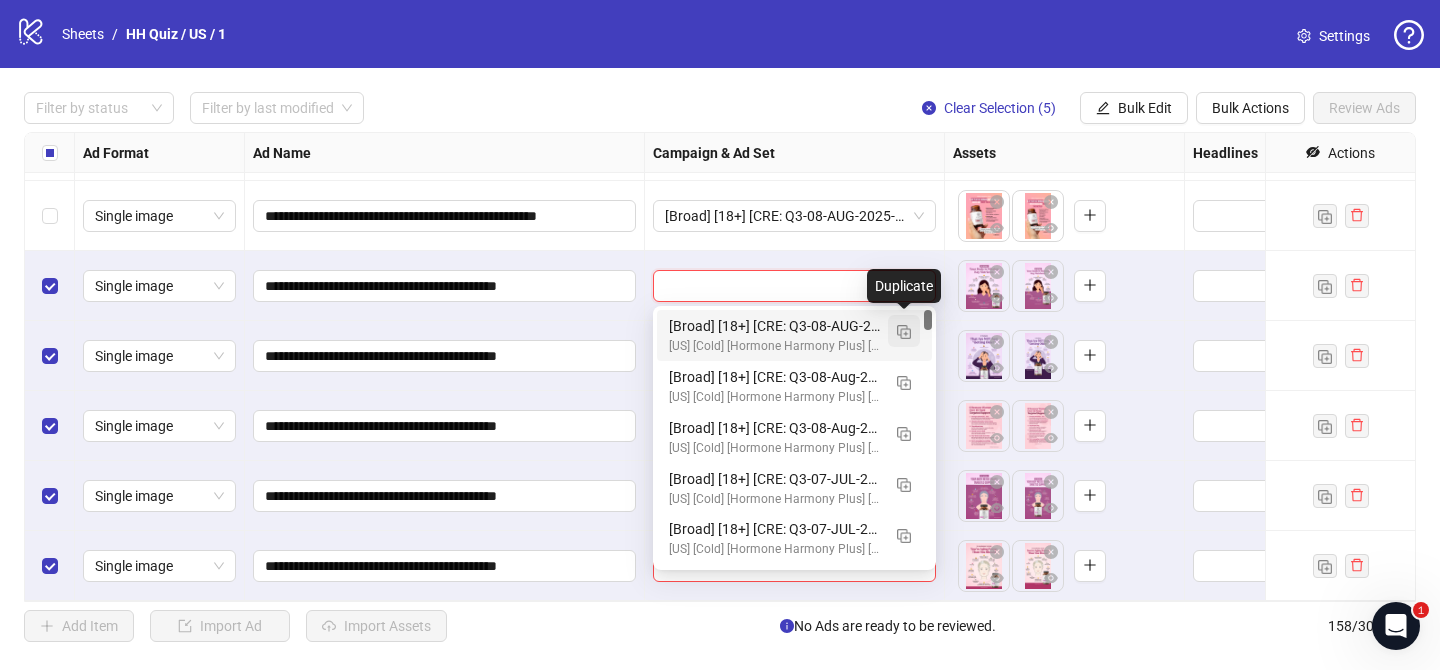click at bounding box center [904, 332] 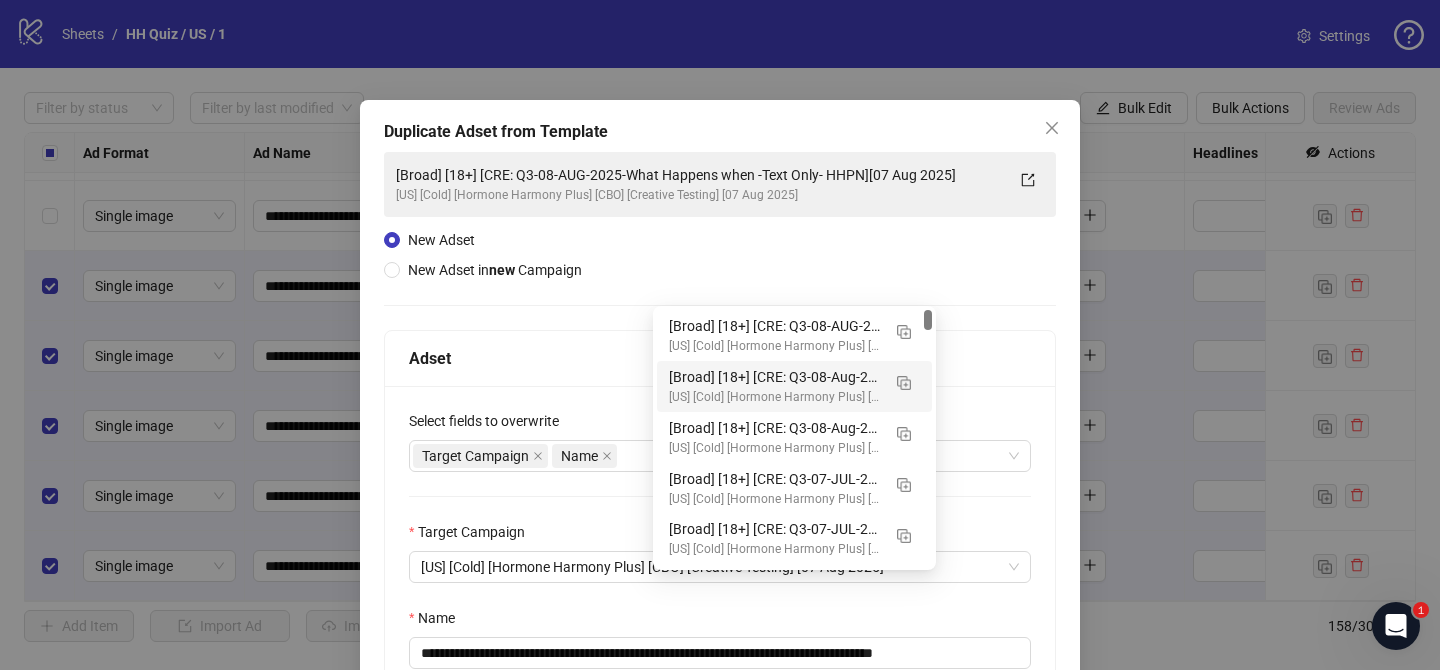 scroll, scrollTop: 130, scrollLeft: 0, axis: vertical 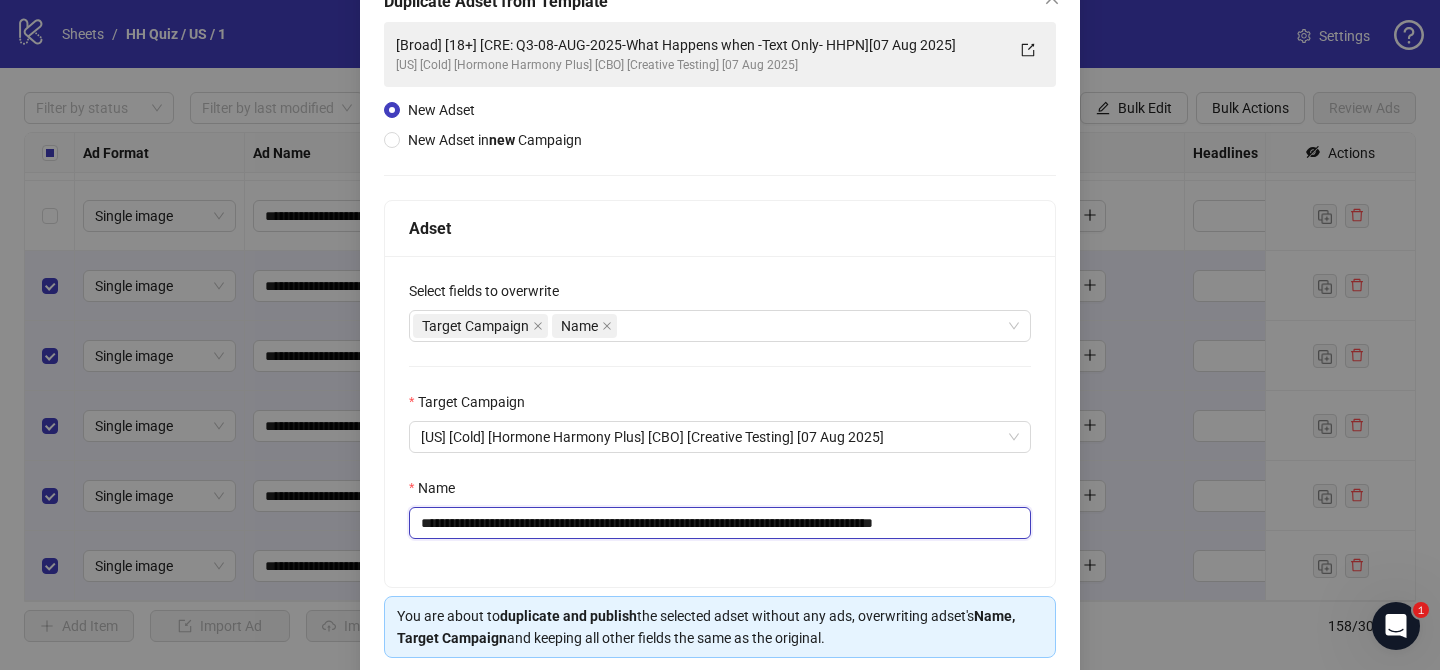 drag, startPoint x: 540, startPoint y: 524, endPoint x: 888, endPoint y: 524, distance: 348 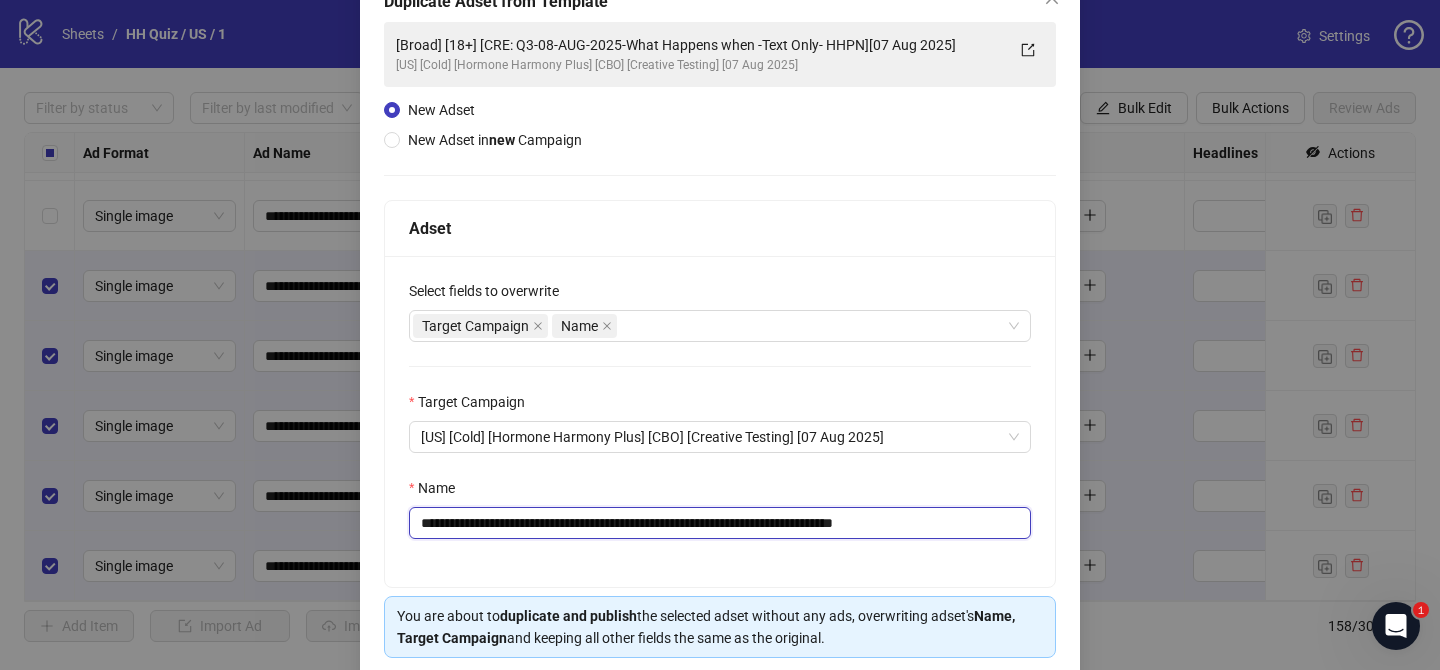 drag, startPoint x: 908, startPoint y: 521, endPoint x: 998, endPoint y: 523, distance: 90.02222 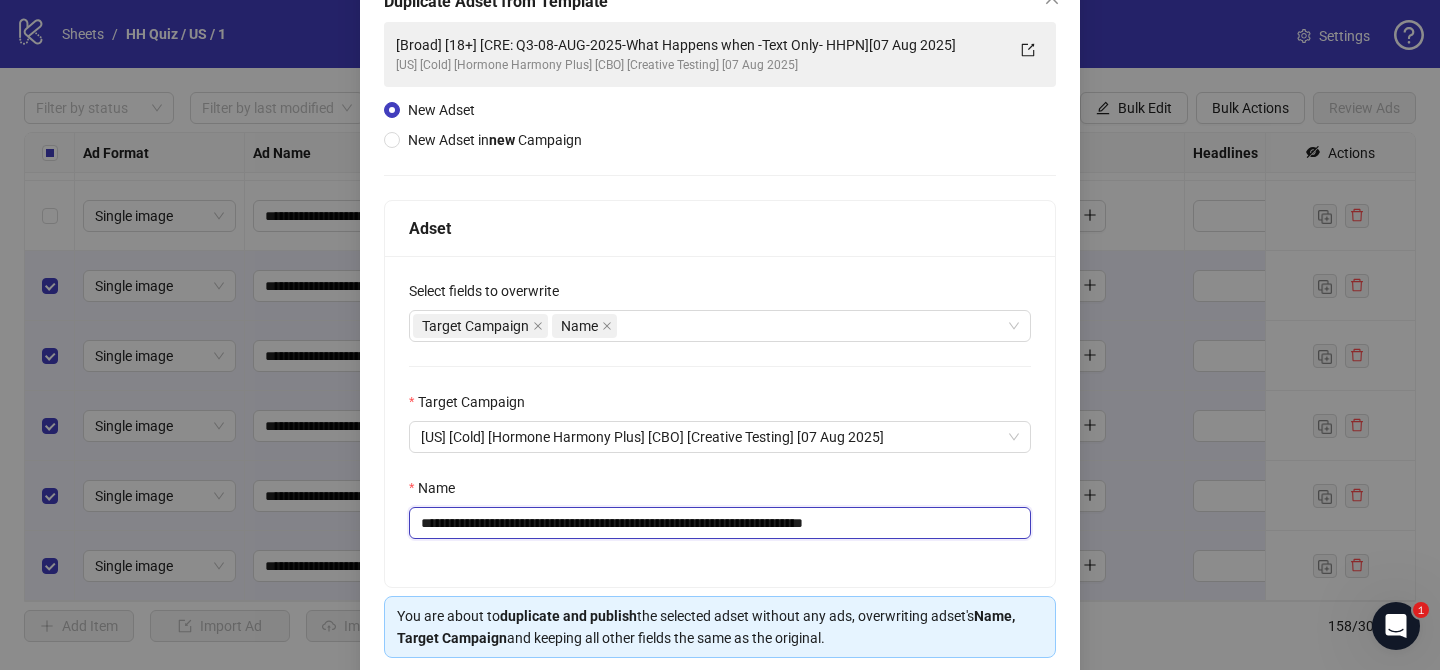 scroll, scrollTop: 207, scrollLeft: 0, axis: vertical 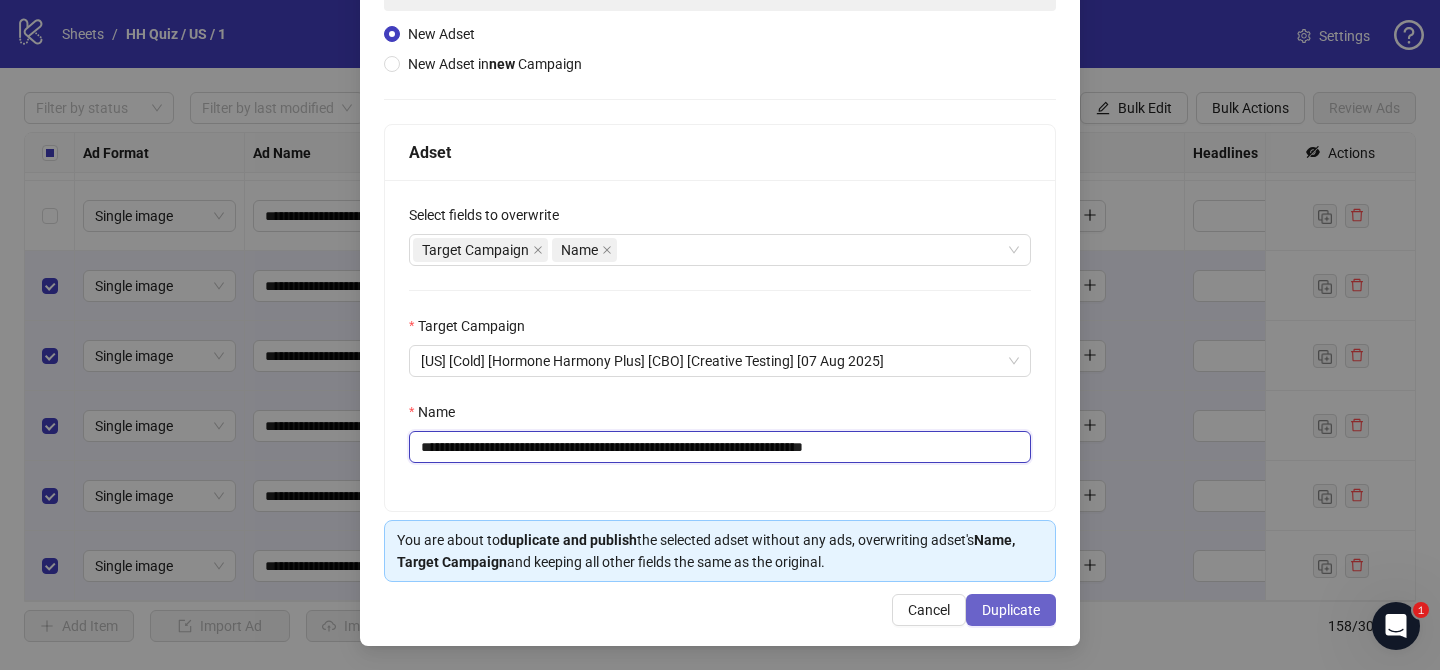 type on "**********" 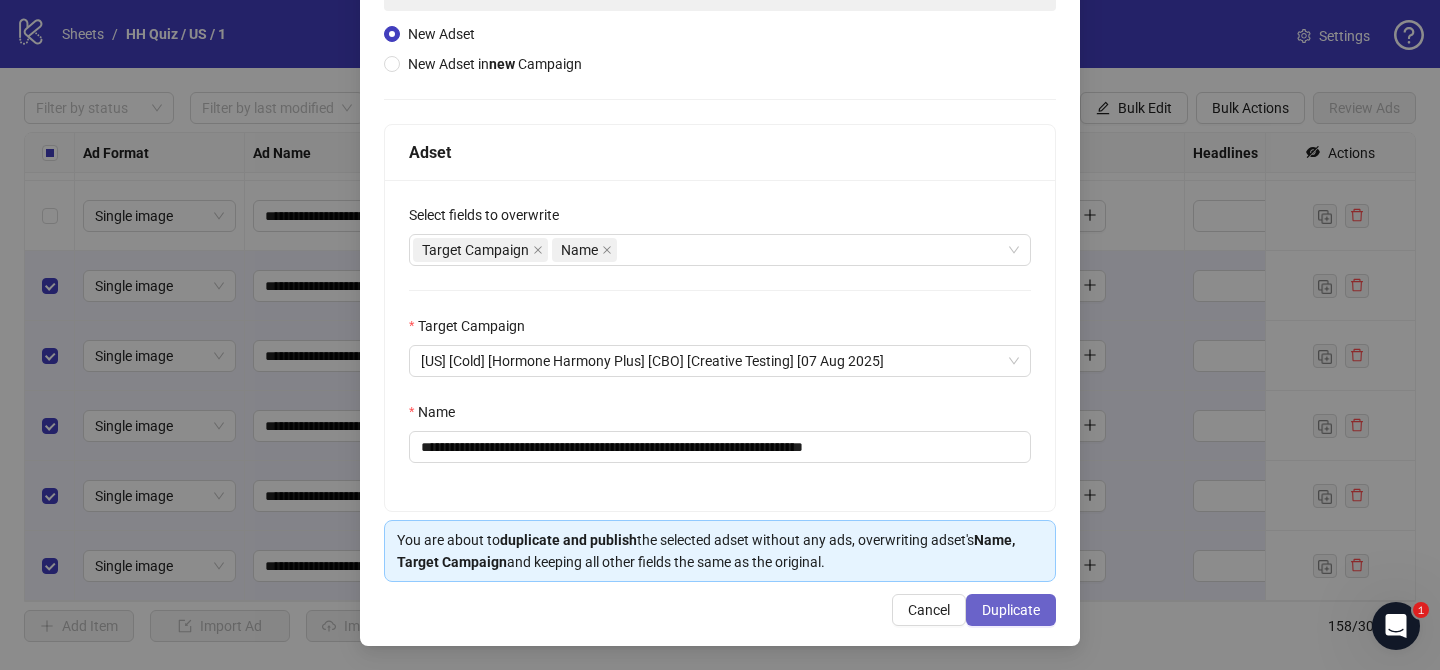 click on "Duplicate" at bounding box center (1011, 610) 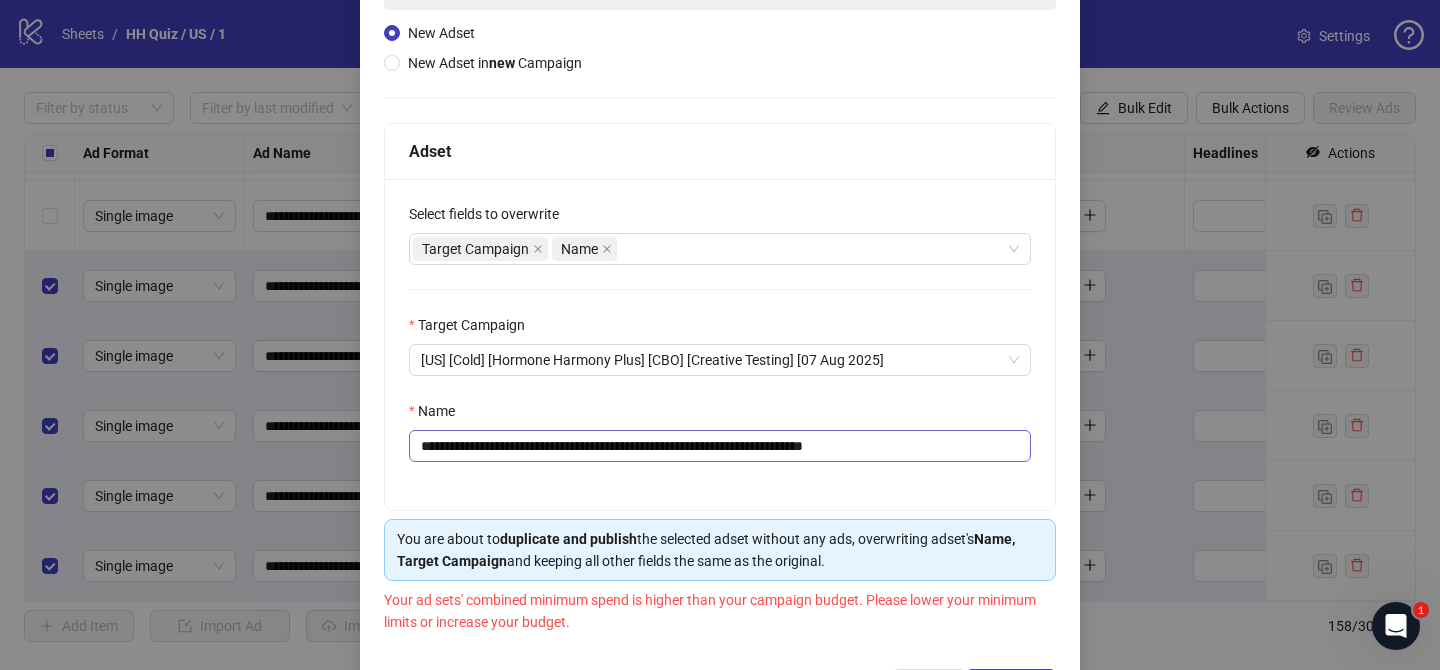 scroll, scrollTop: 283, scrollLeft: 0, axis: vertical 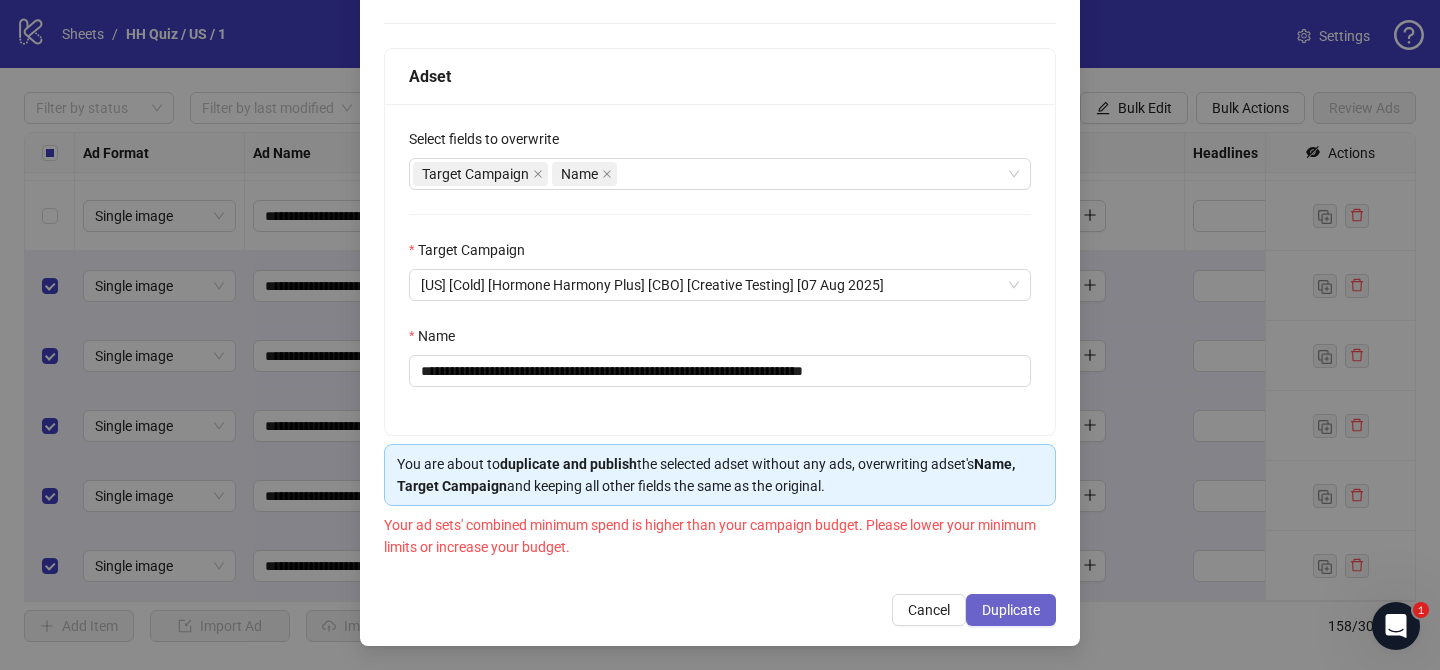 click on "Duplicate" at bounding box center (1011, 610) 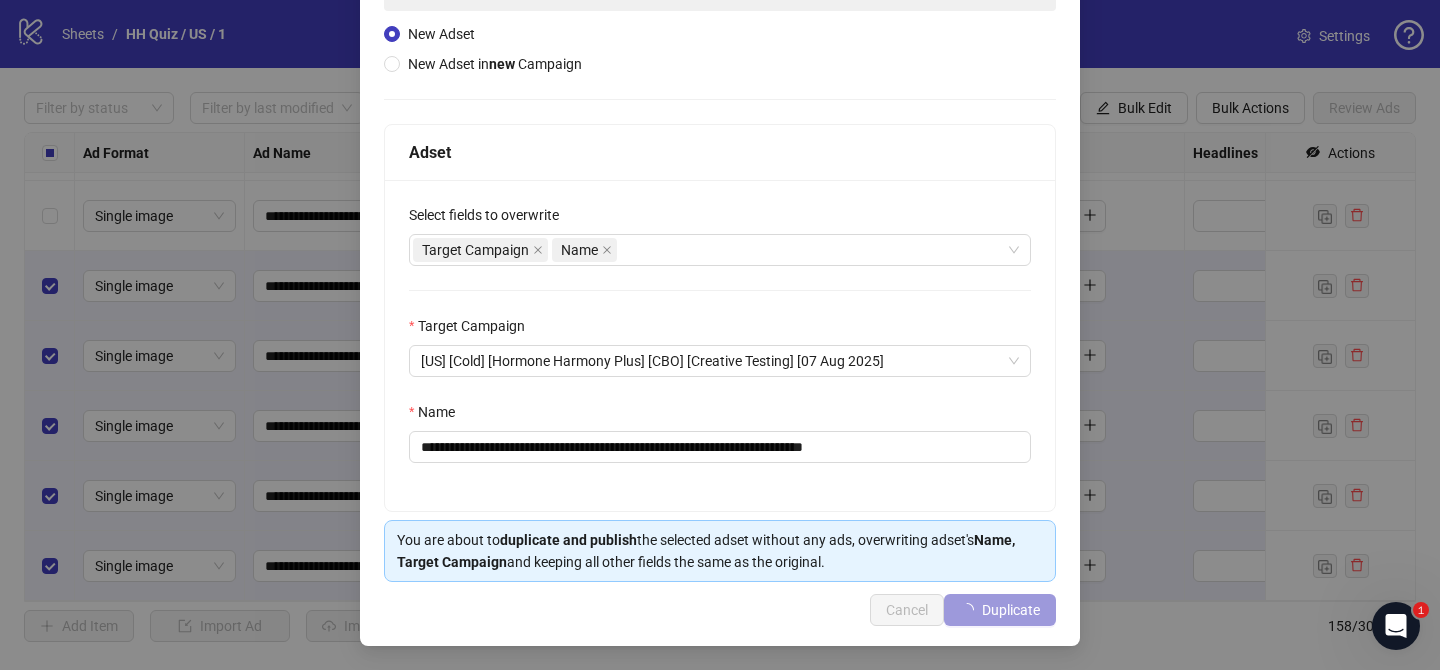 scroll, scrollTop: 207, scrollLeft: 0, axis: vertical 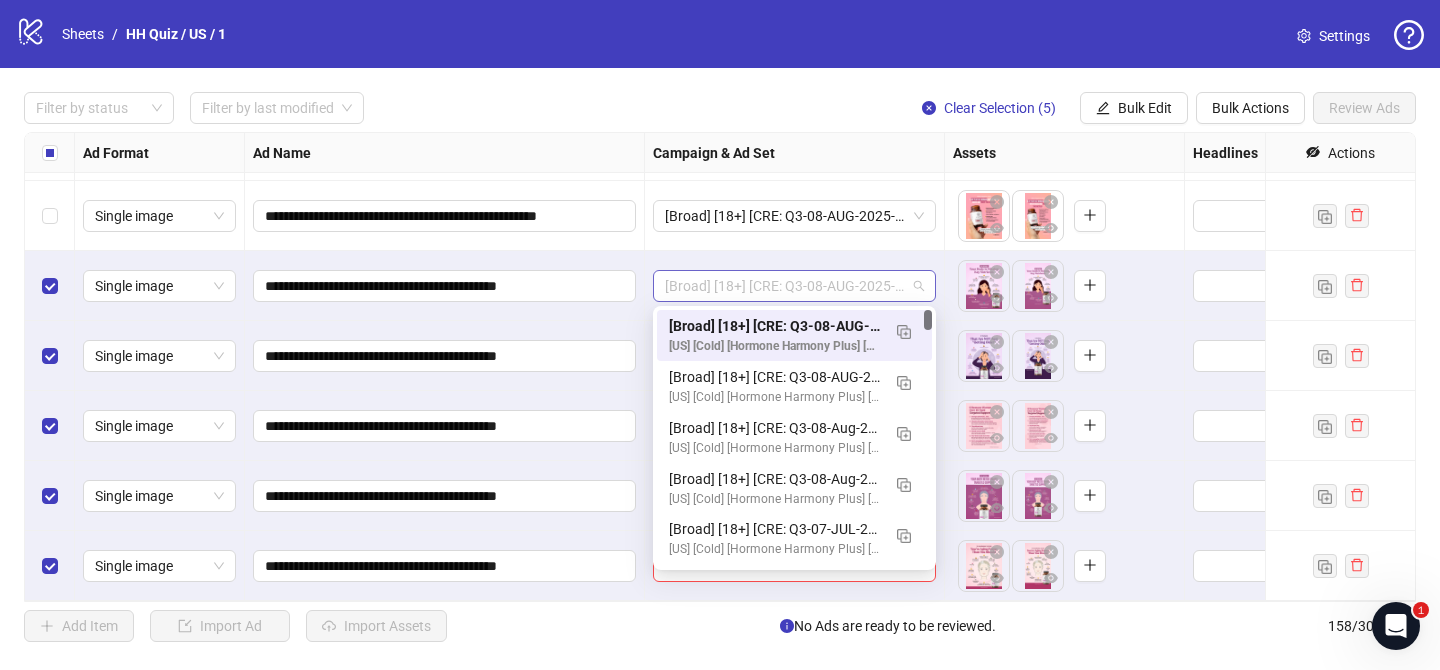 click on "[Broad] [18+] [CRE: Q3-08-AUG-2025-Listicles -Text Only- HHPN][07 Aug 2025]" at bounding box center [794, 286] 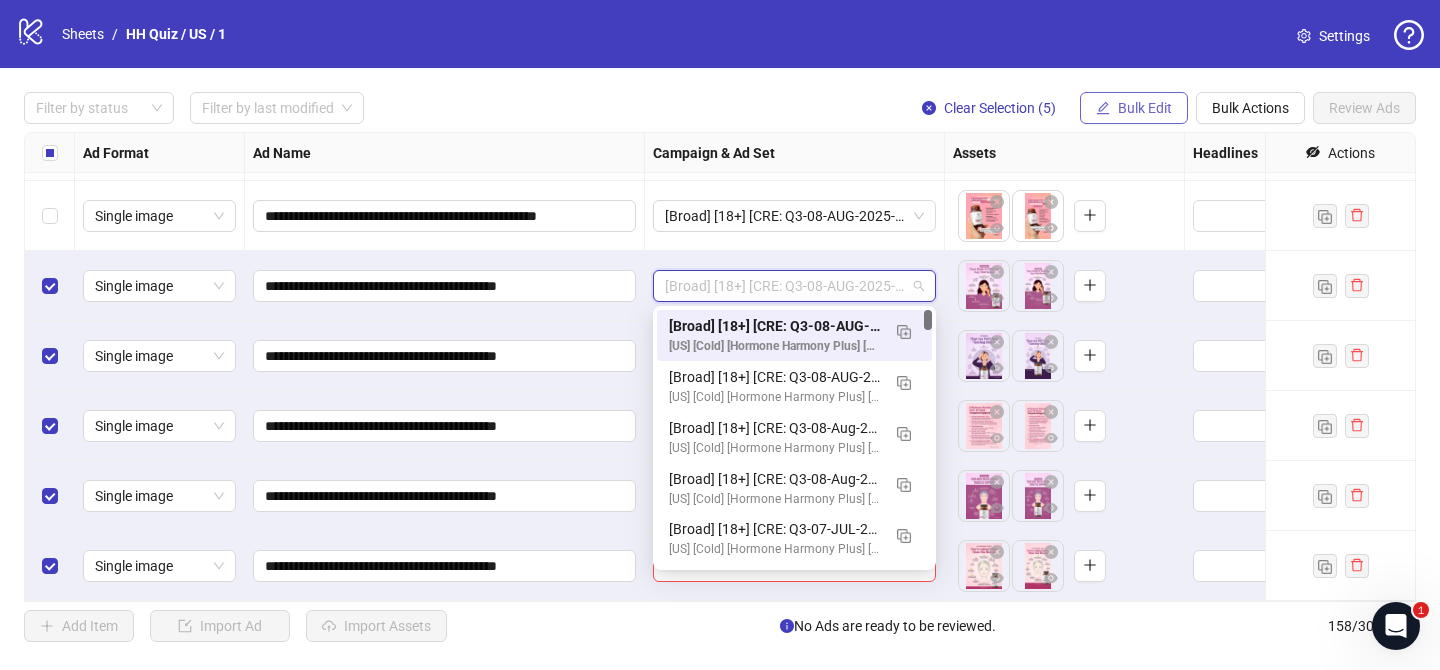 click on "Bulk Edit" at bounding box center [1145, 108] 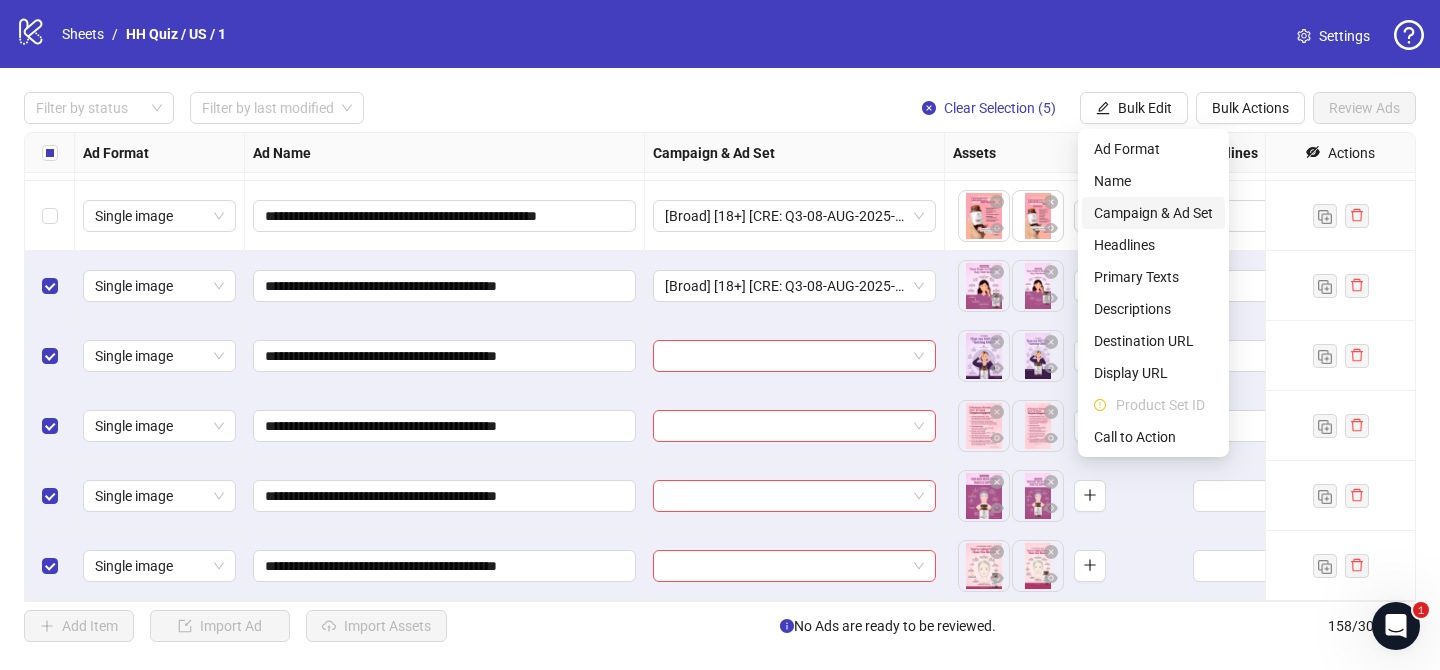 click on "Campaign & Ad Set" at bounding box center (1153, 213) 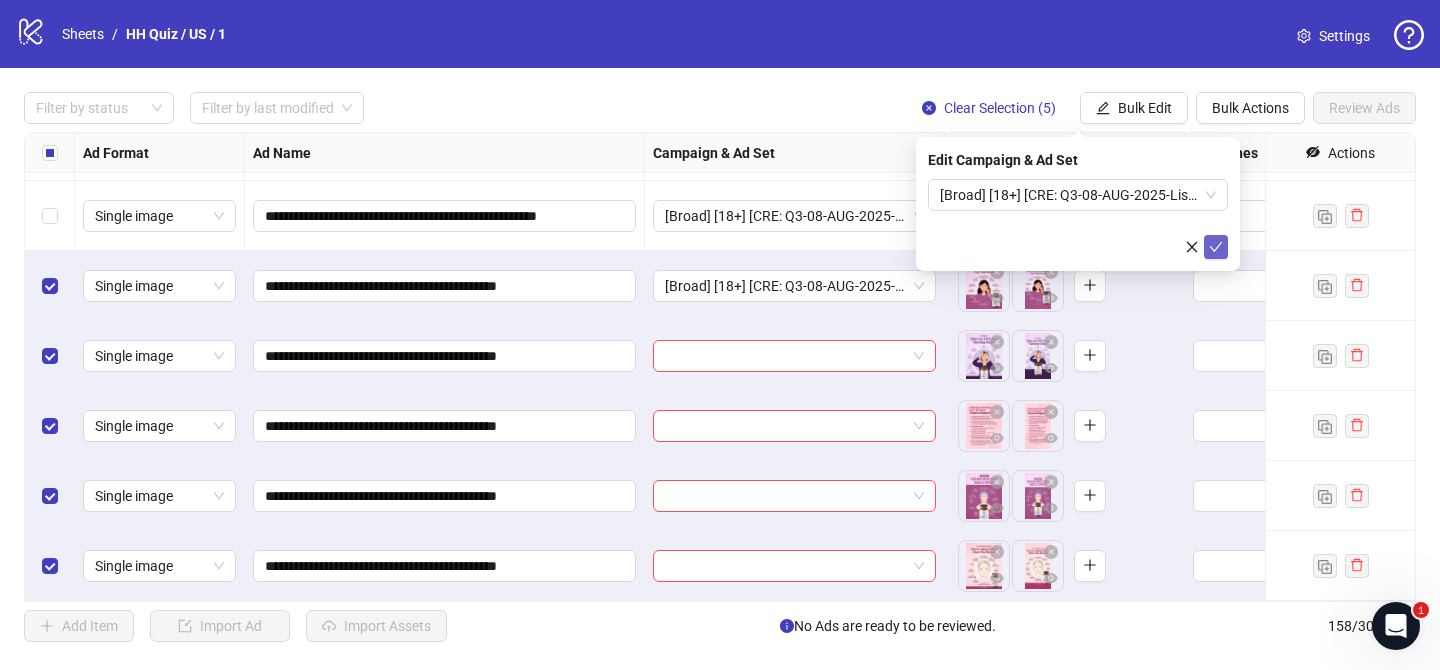 click at bounding box center [1216, 247] 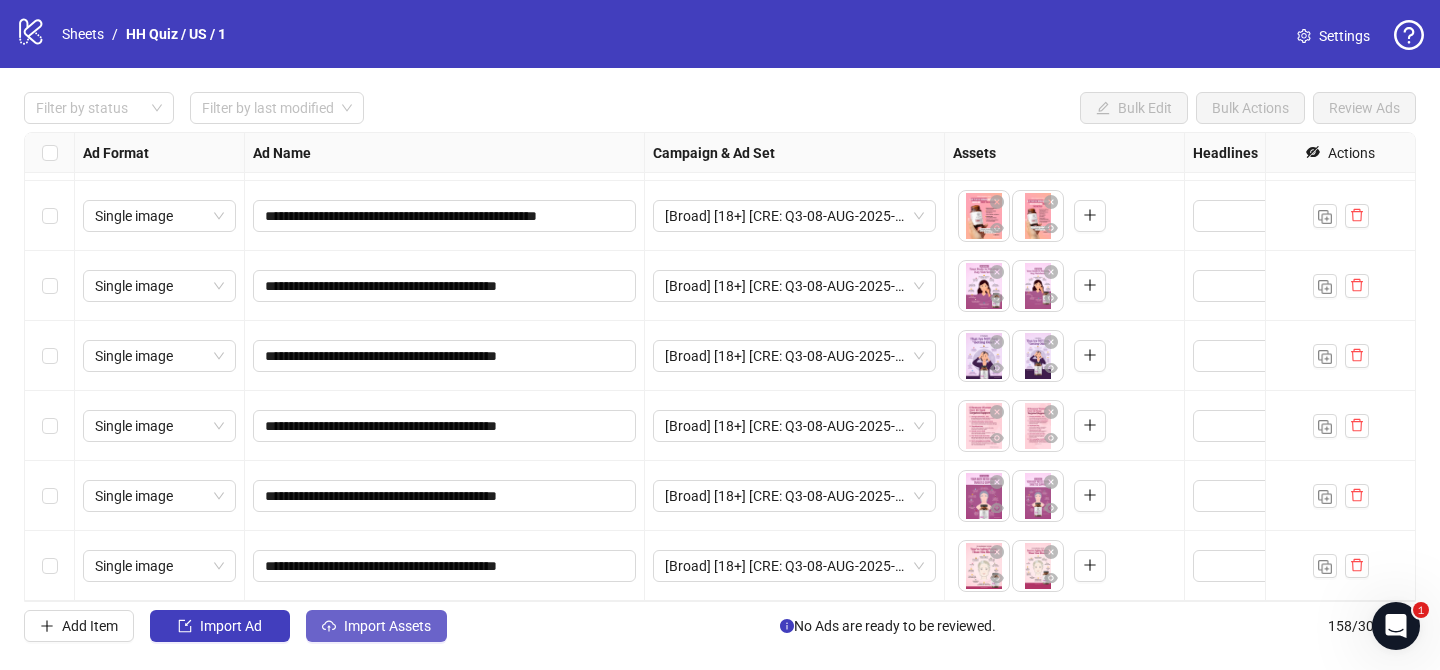 click on "Import Assets" at bounding box center [387, 626] 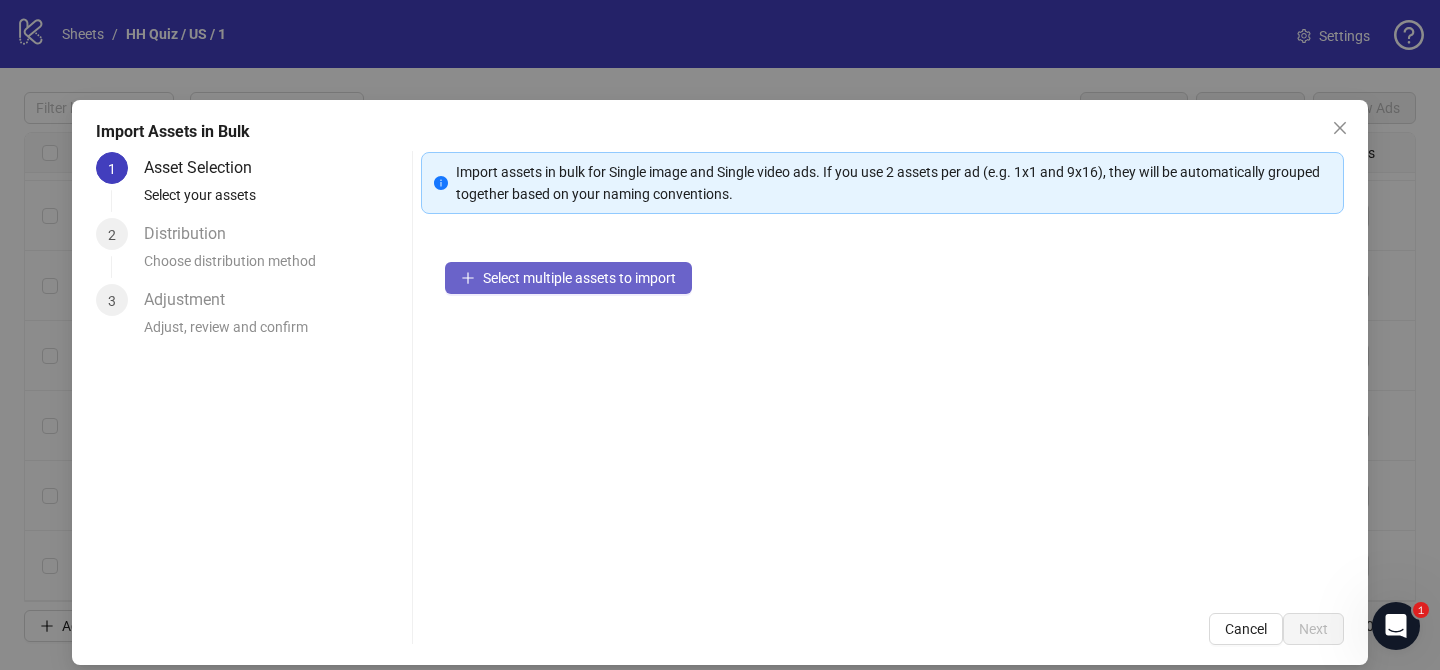 click on "Select multiple assets to import" at bounding box center (579, 278) 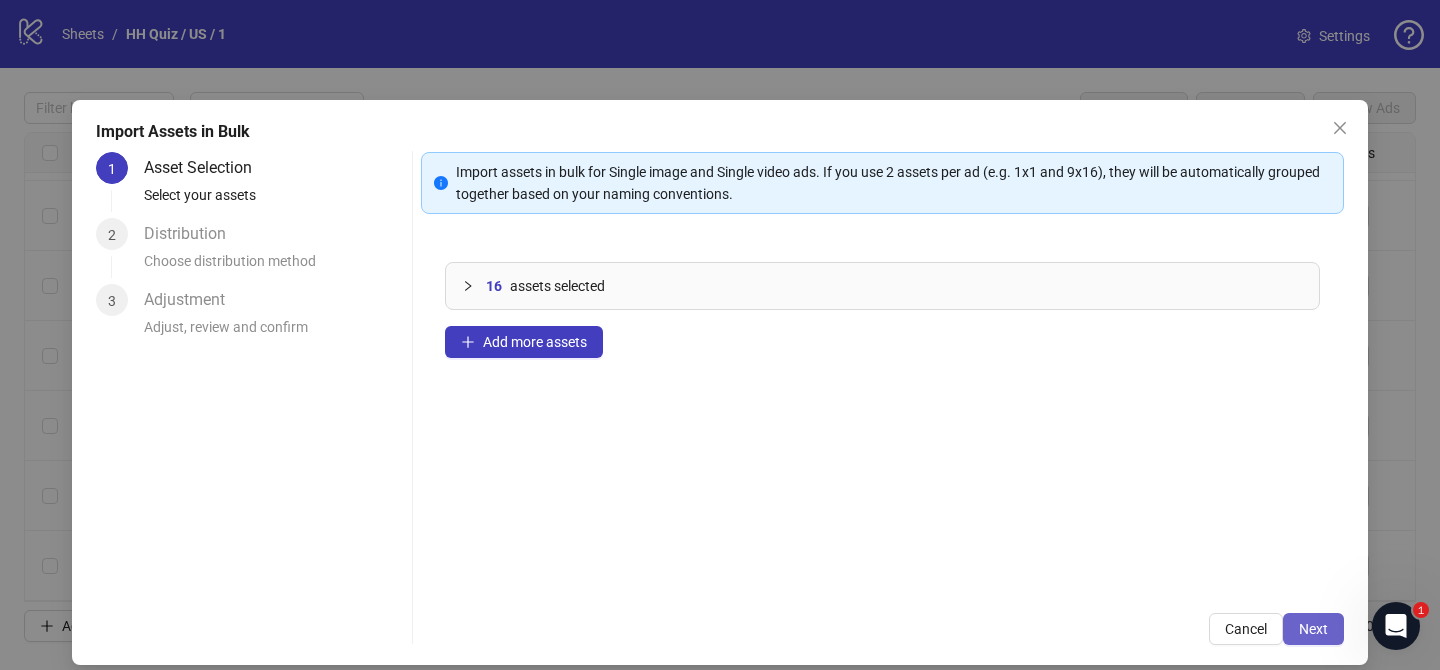 click on "Next" at bounding box center (1313, 629) 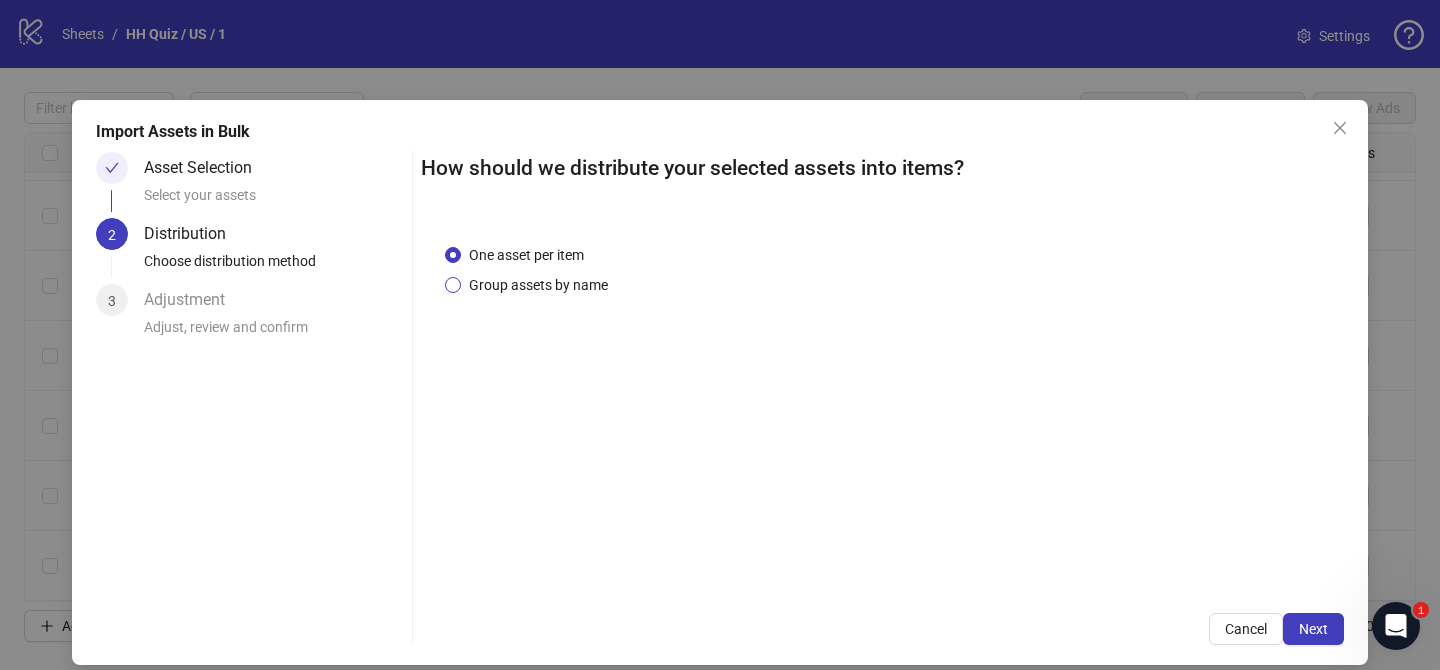 click on "Group assets by name" at bounding box center [538, 285] 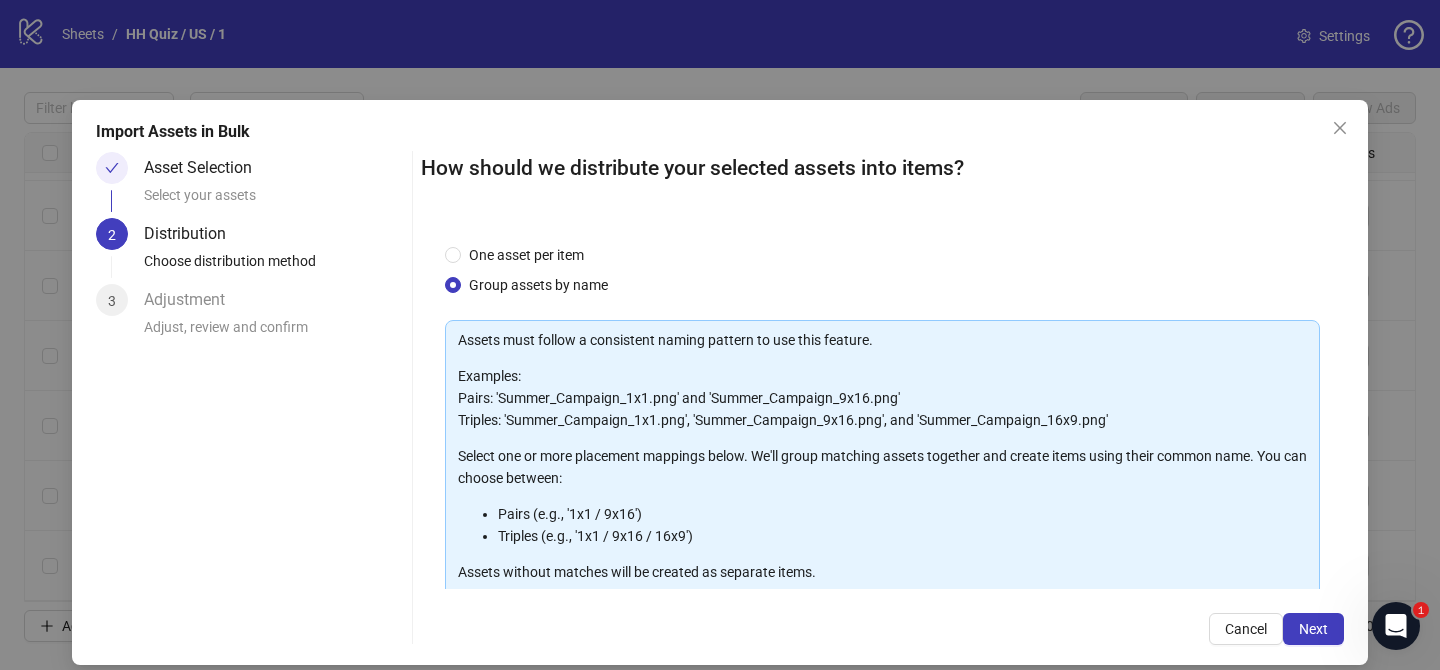 scroll, scrollTop: 216, scrollLeft: 0, axis: vertical 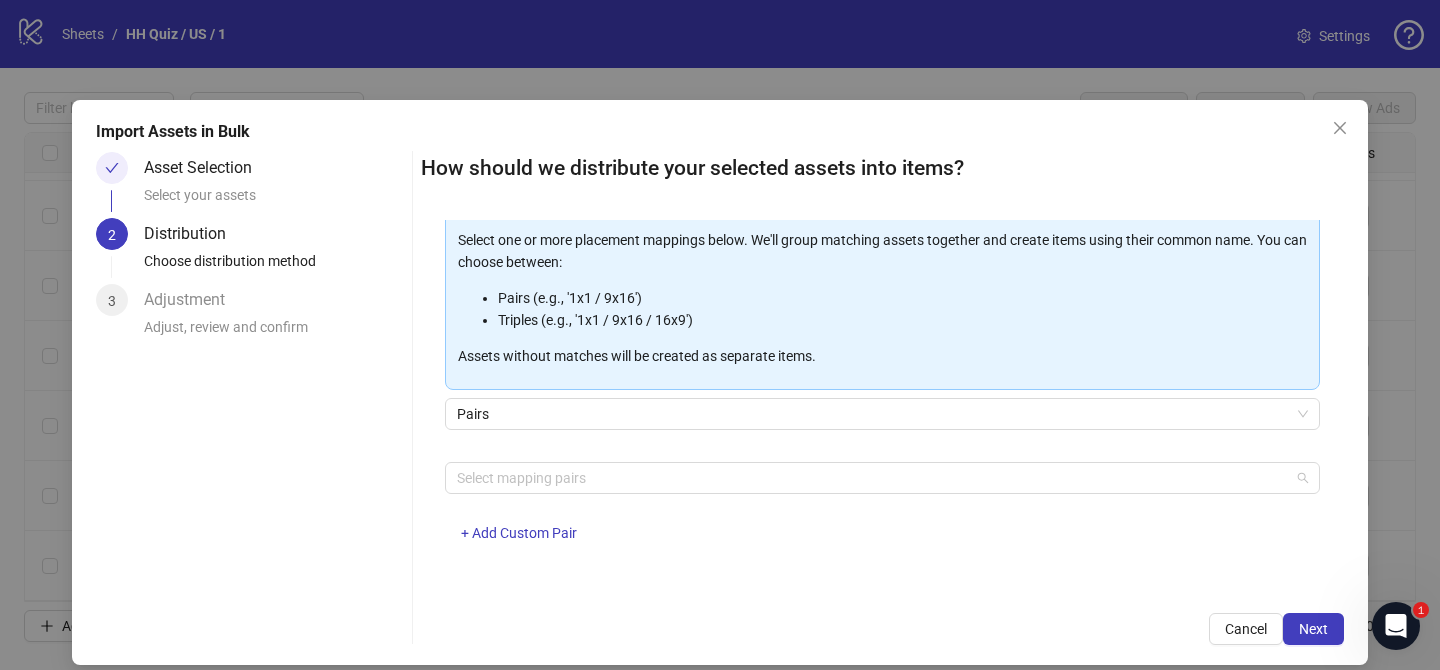 drag, startPoint x: 591, startPoint y: 491, endPoint x: 558, endPoint y: 419, distance: 79.20227 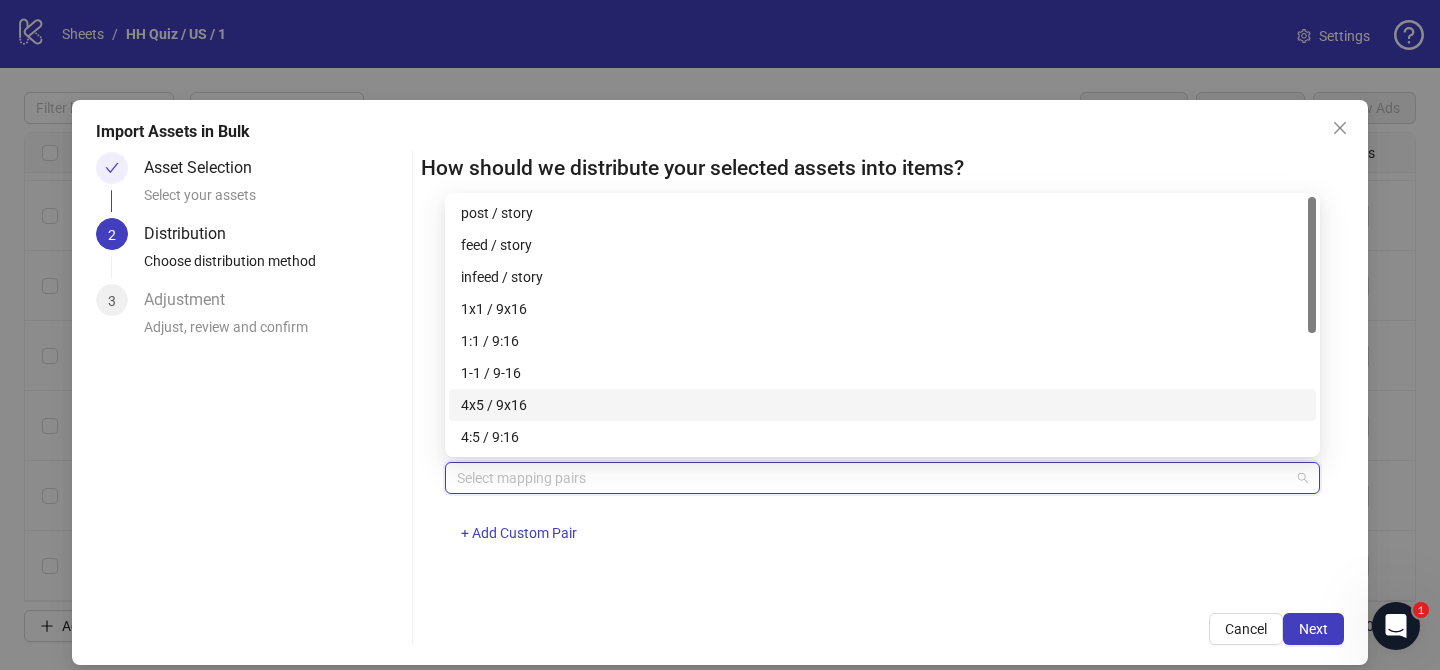 click on "4x5 / 9x16" at bounding box center [882, 405] 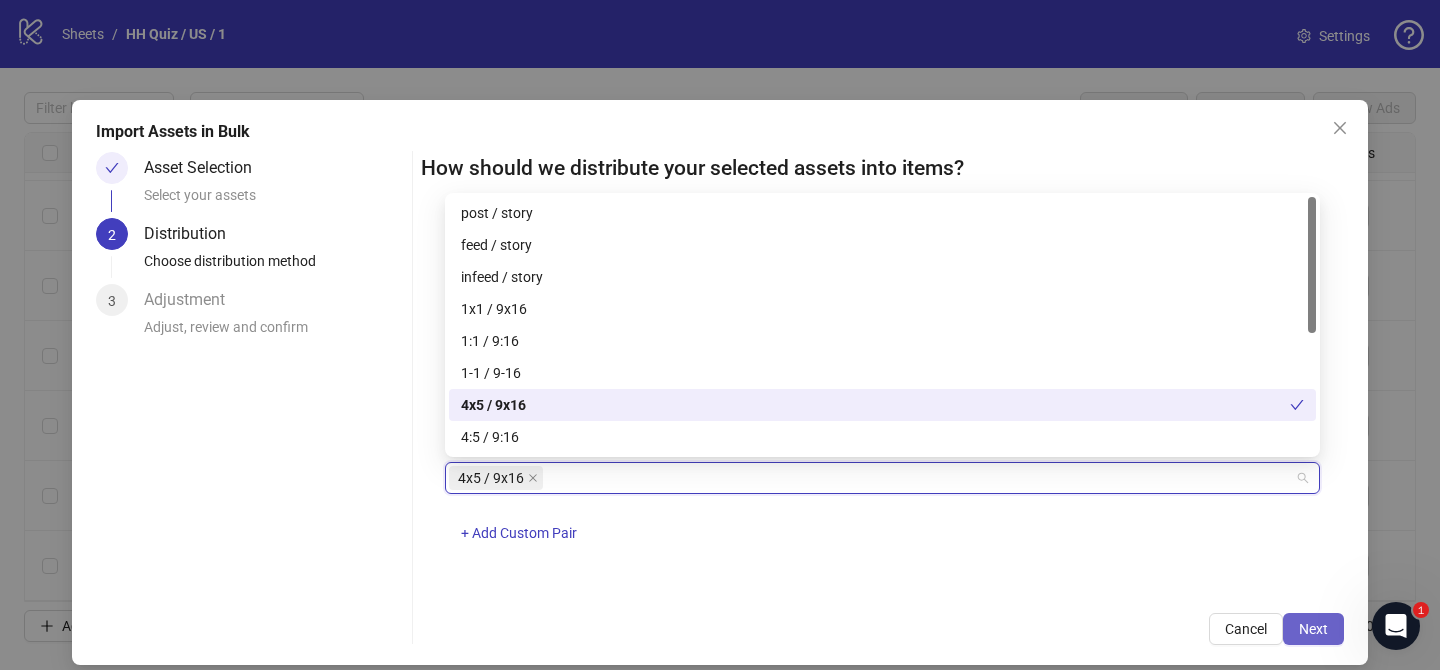 click on "Next" at bounding box center (1313, 629) 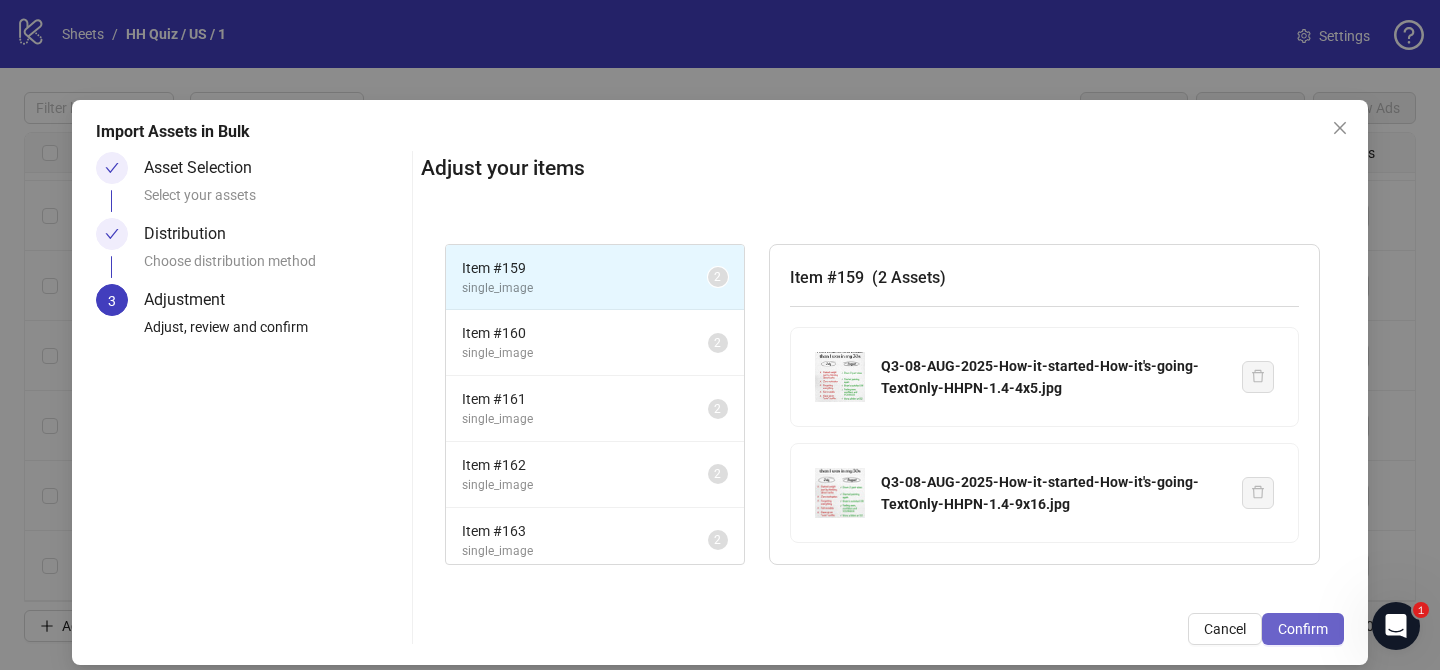 click on "Confirm" at bounding box center (1303, 629) 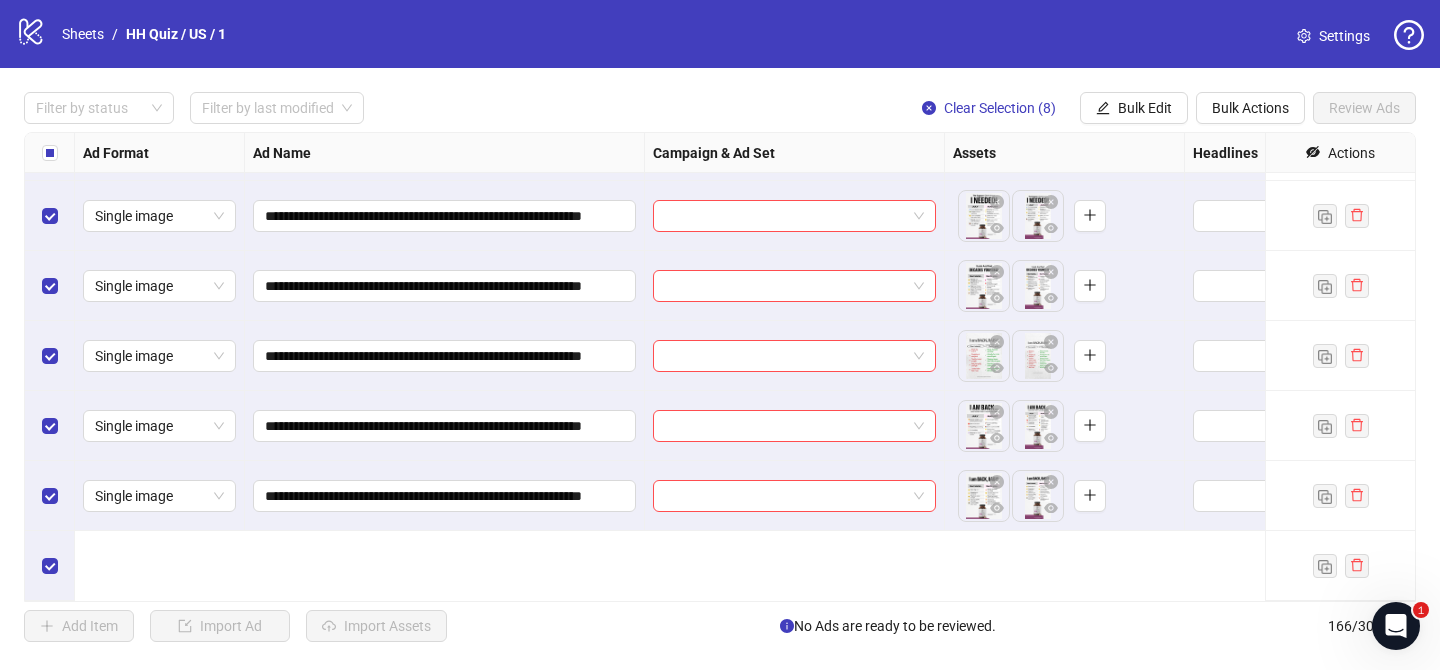 scroll, scrollTop: 10969, scrollLeft: 0, axis: vertical 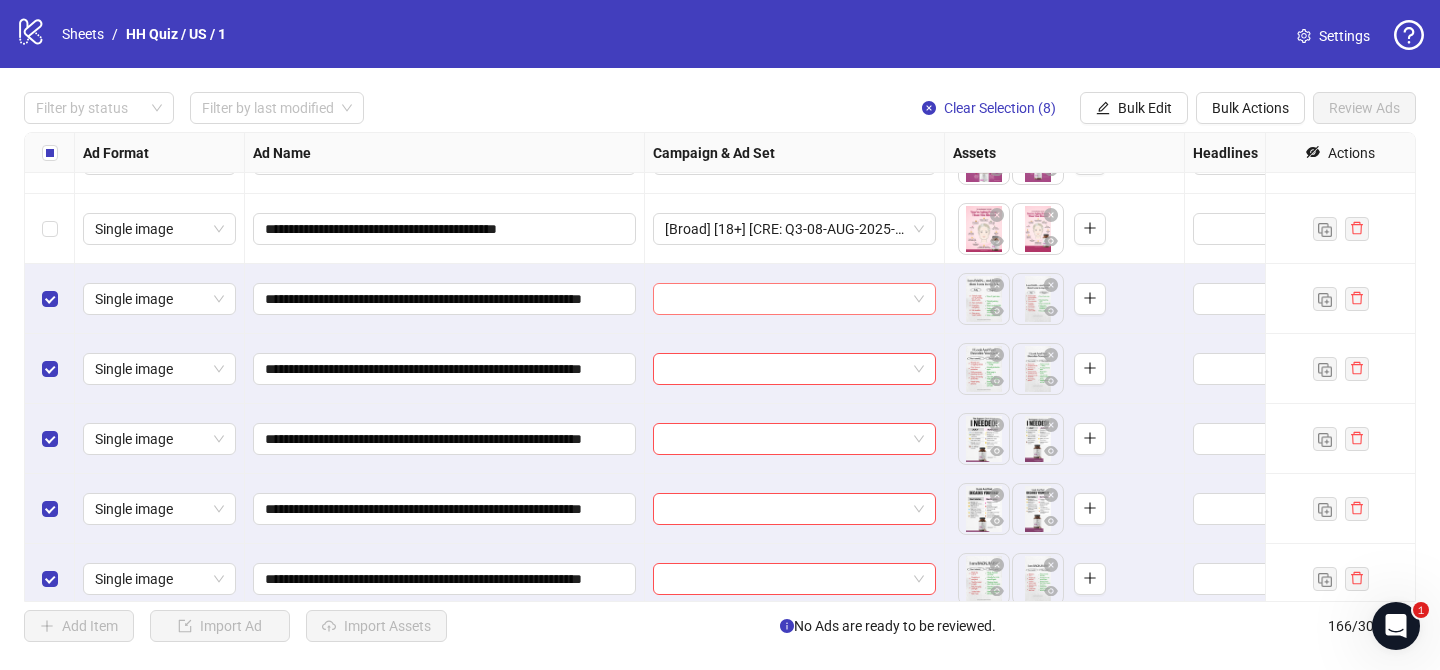 click at bounding box center [785, 299] 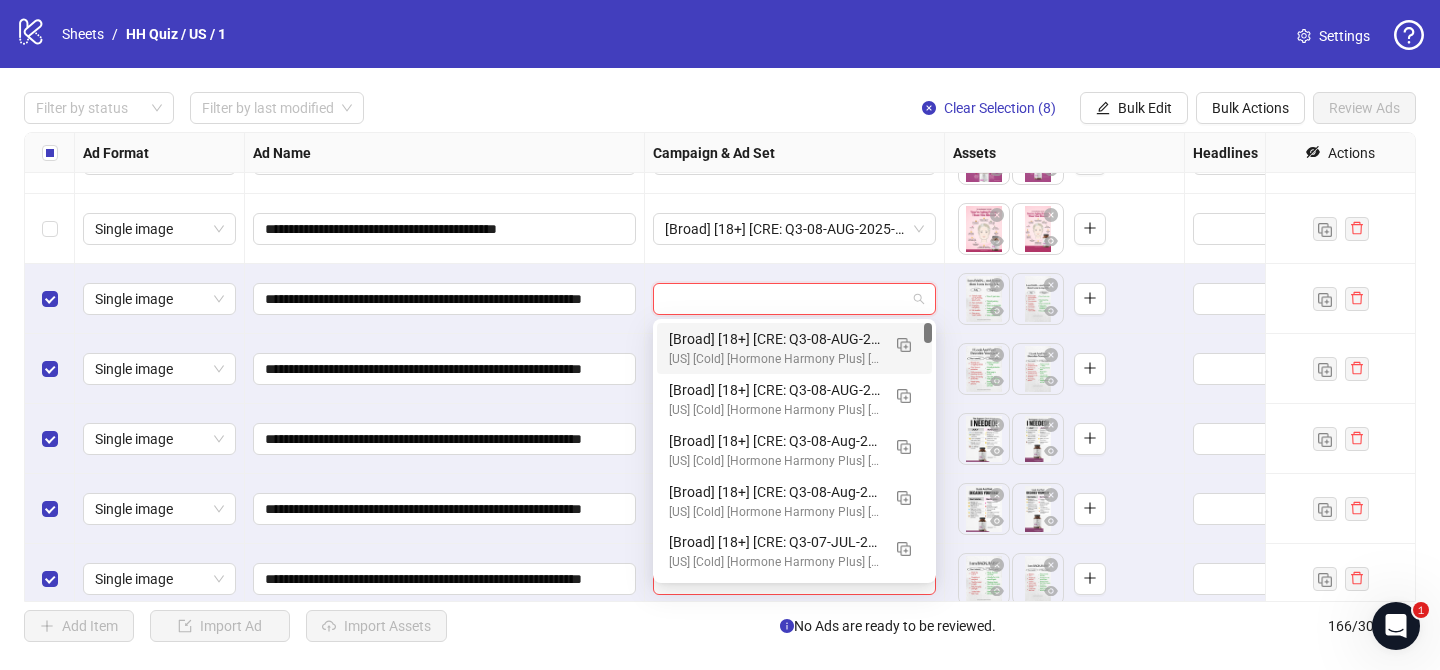 drag, startPoint x: 902, startPoint y: 343, endPoint x: 846, endPoint y: 352, distance: 56.718605 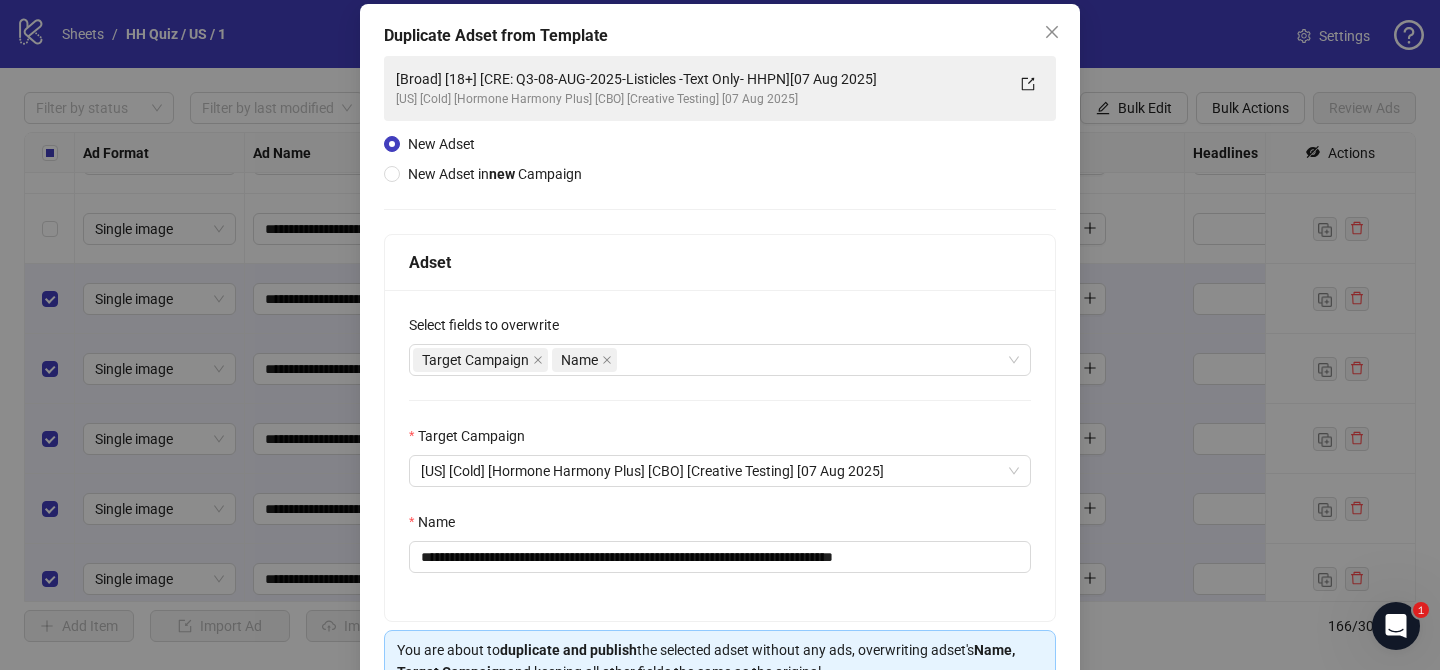 scroll, scrollTop: 124, scrollLeft: 0, axis: vertical 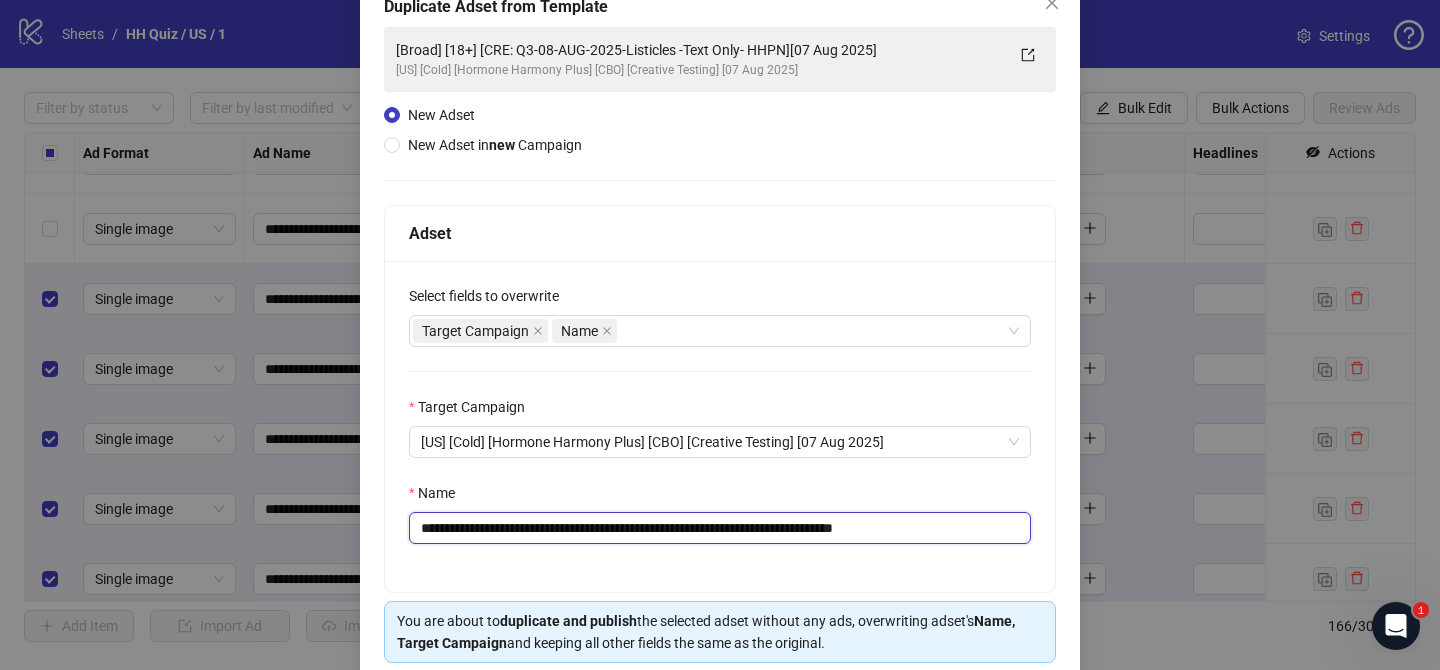 drag, startPoint x: 541, startPoint y: 527, endPoint x: 806, endPoint y: 525, distance: 265.00754 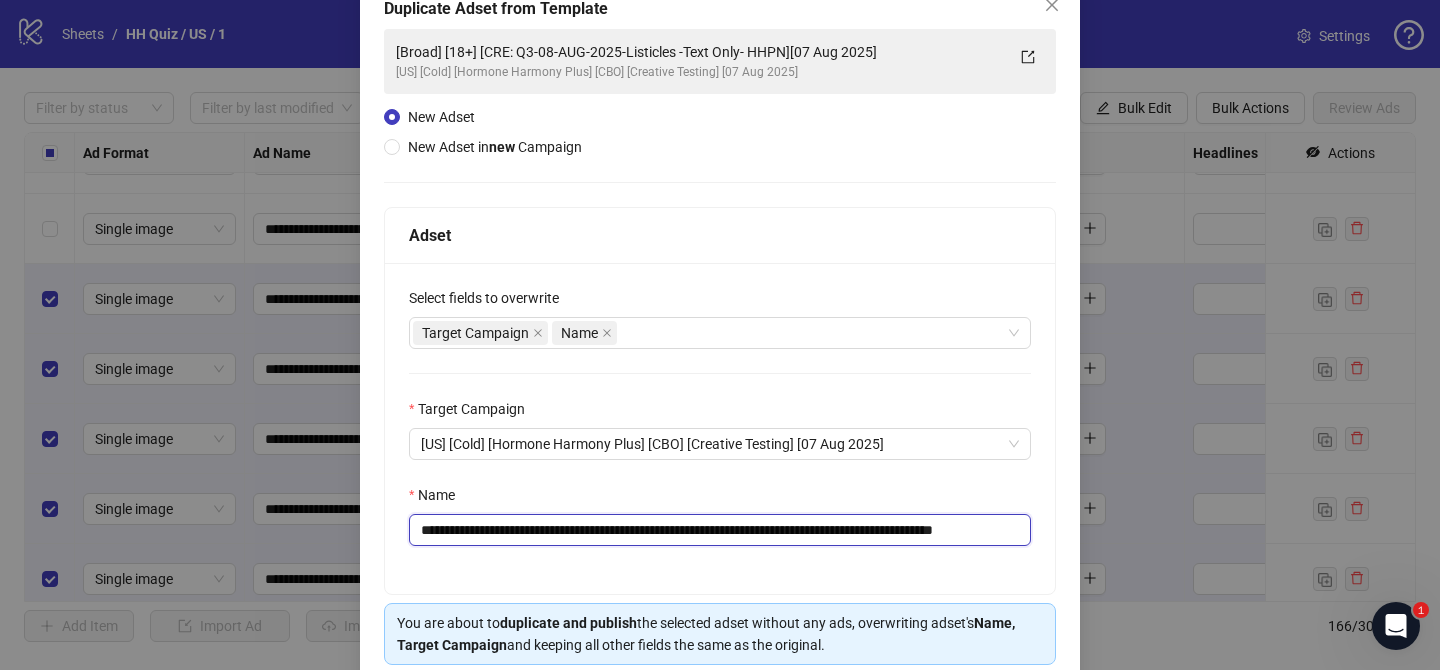 scroll, scrollTop: 124, scrollLeft: 0, axis: vertical 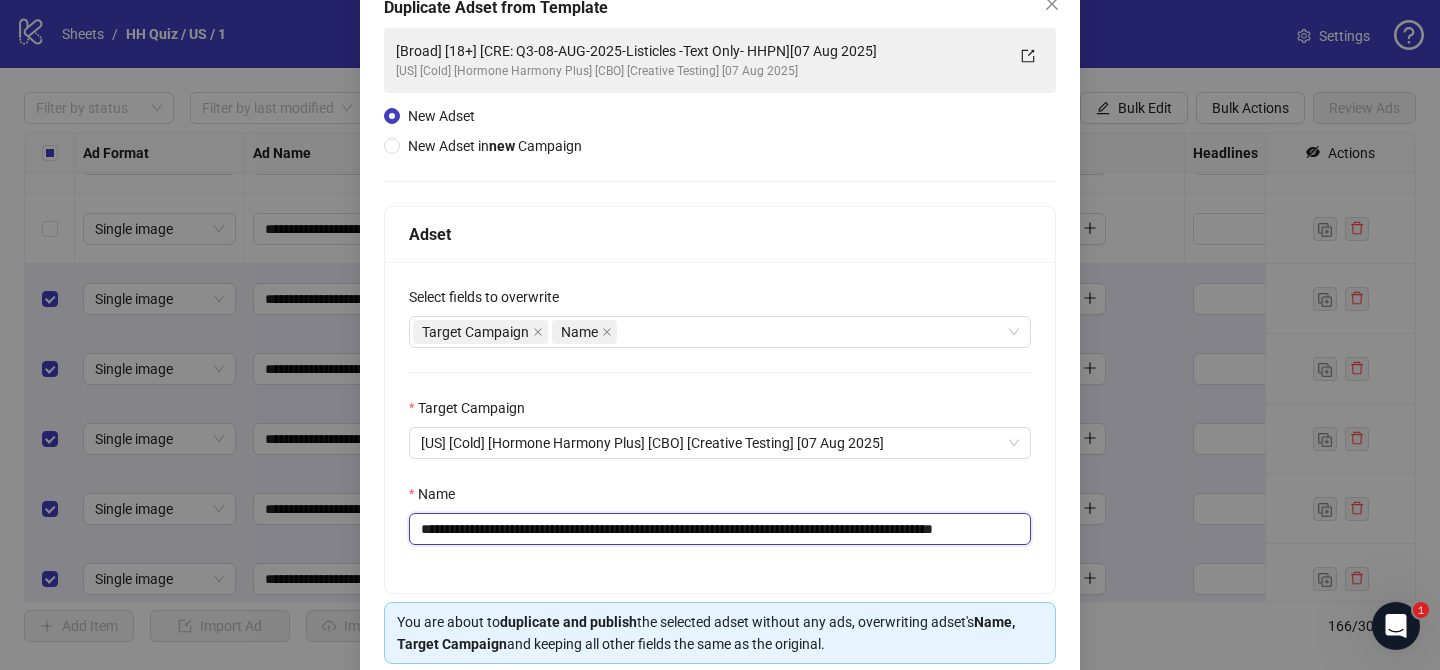 drag, startPoint x: 977, startPoint y: 528, endPoint x: 1049, endPoint y: 518, distance: 72.691124 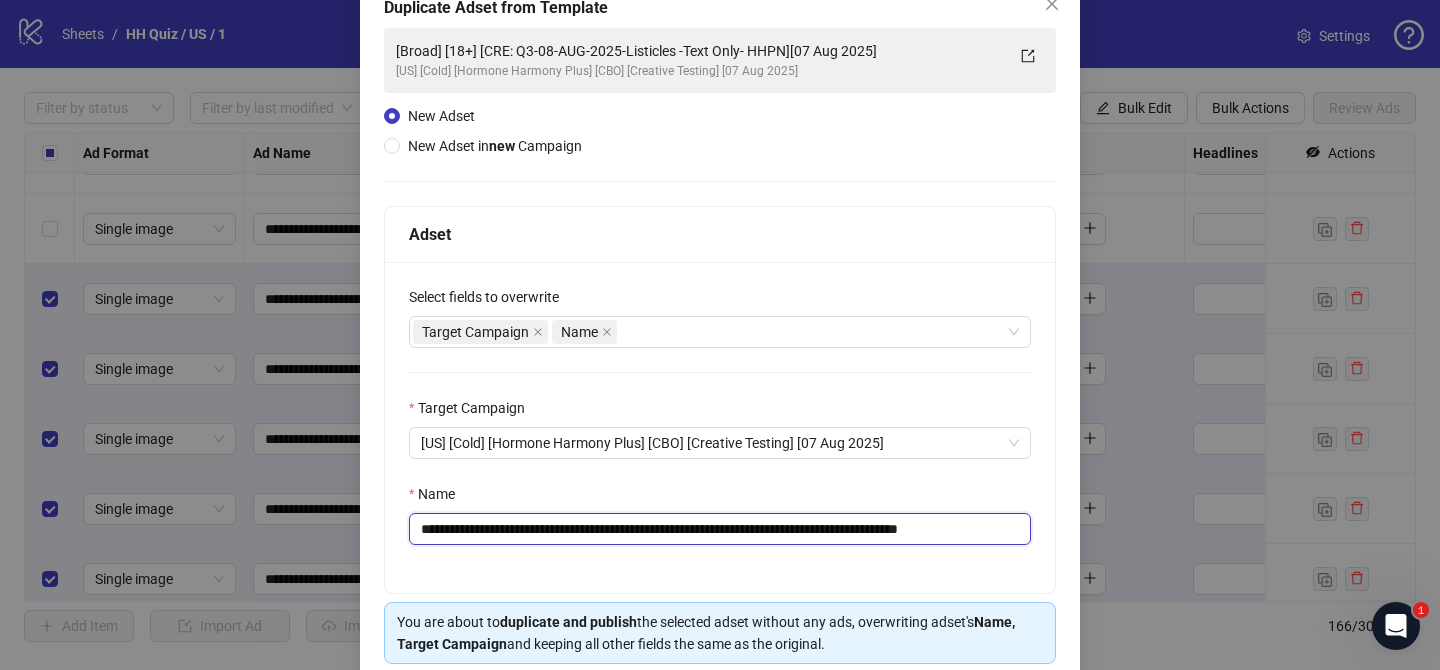 scroll, scrollTop: 0, scrollLeft: 10, axis: horizontal 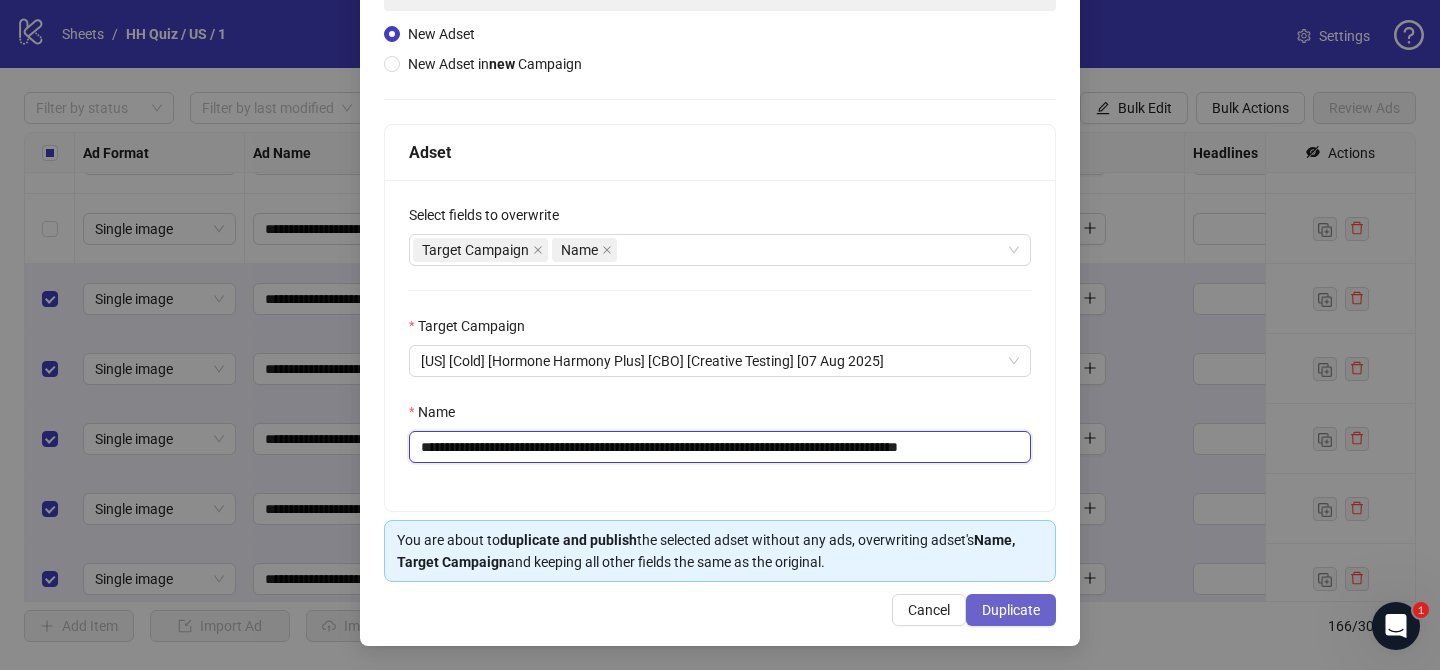 type on "**********" 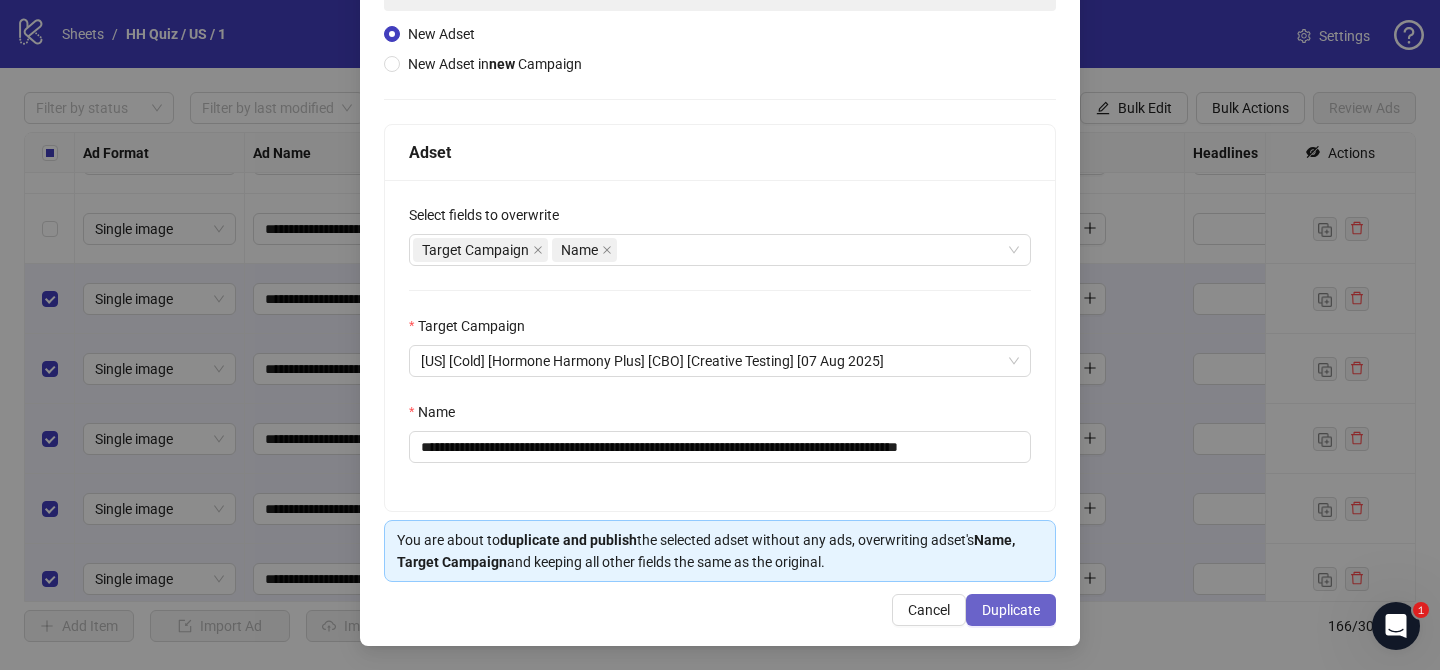 click on "Duplicate" at bounding box center [1011, 610] 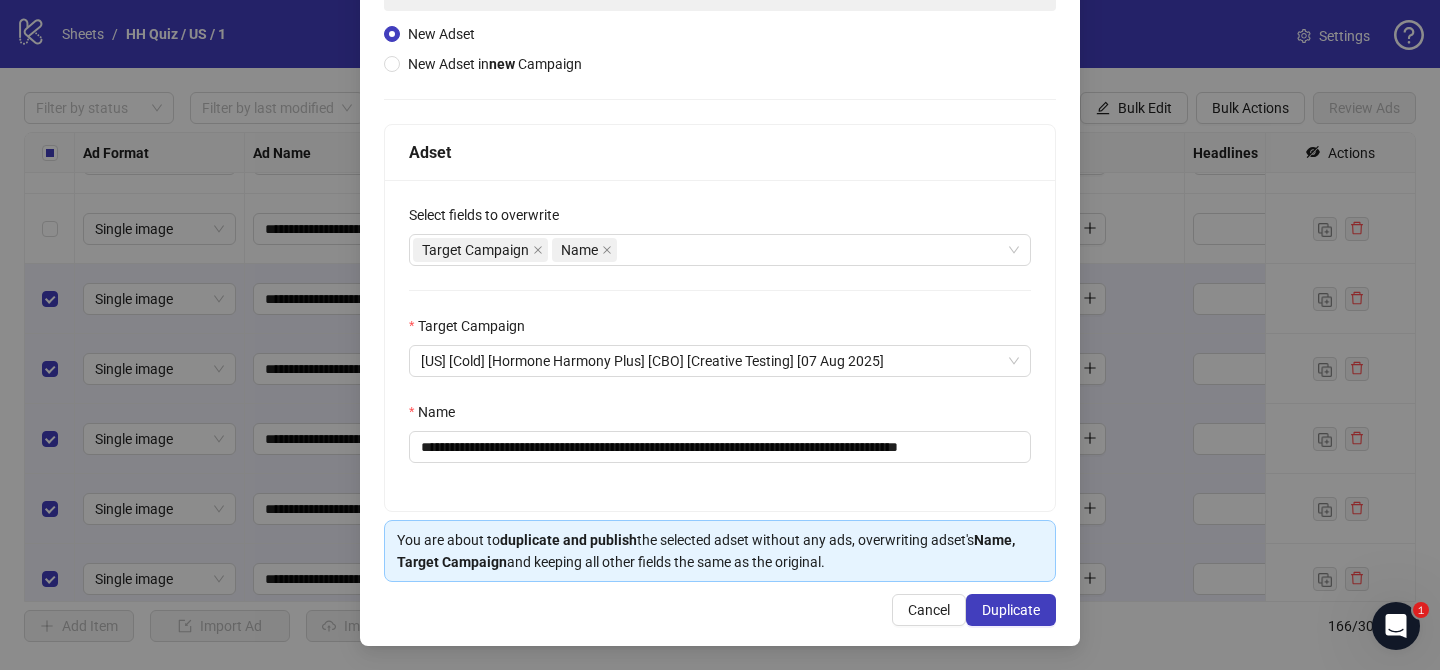 scroll, scrollTop: 0, scrollLeft: 0, axis: both 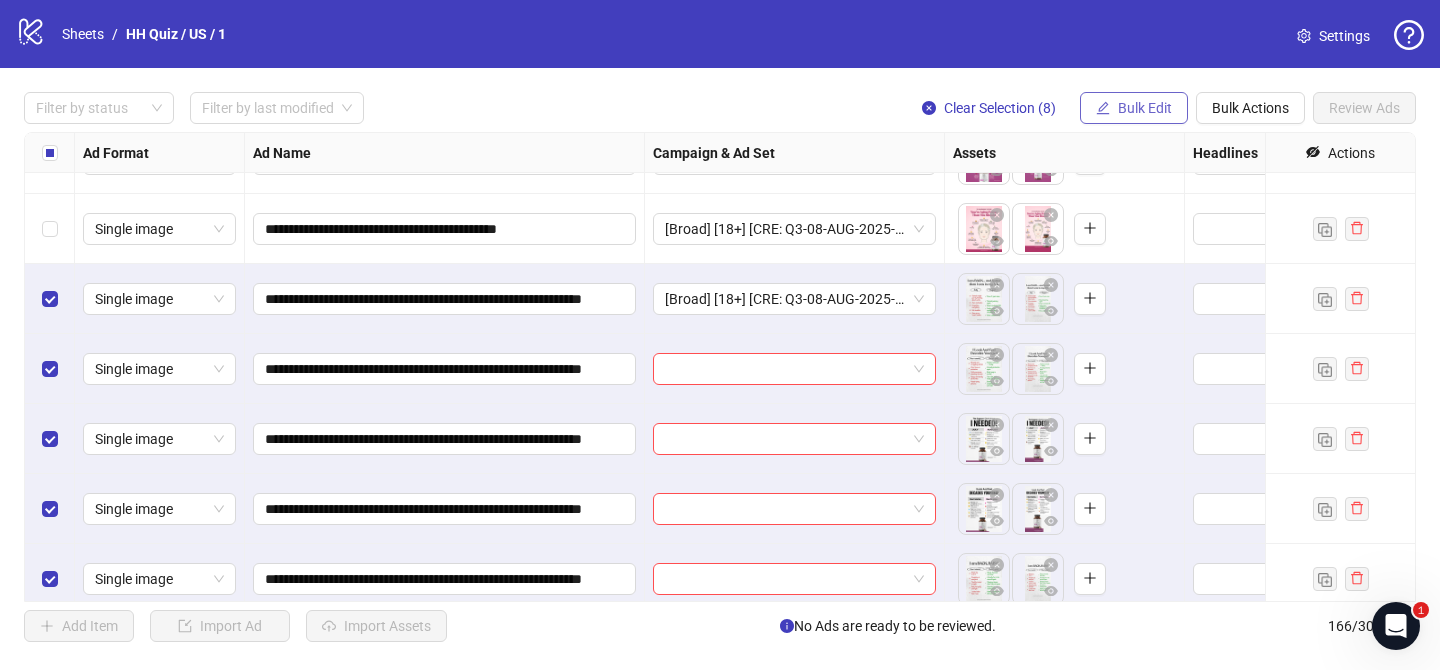 click on "Bulk Edit" at bounding box center (1145, 108) 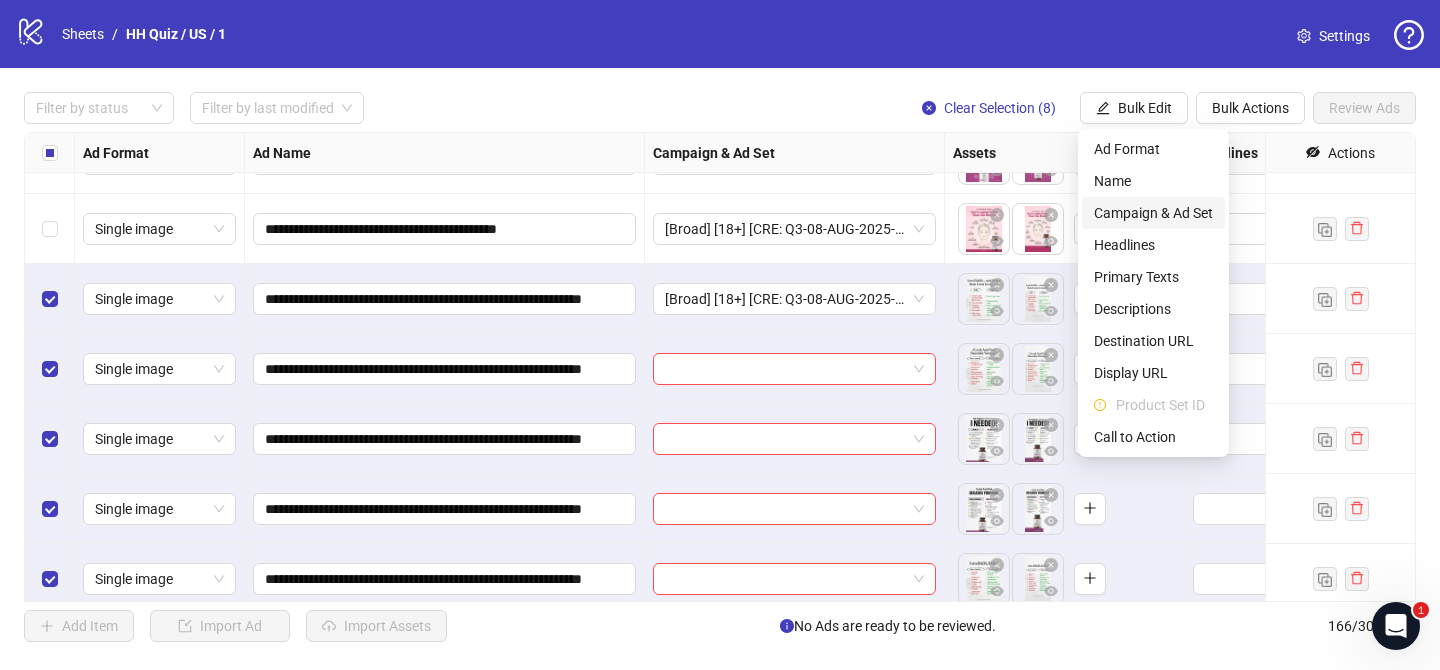 click on "Campaign & Ad Set" at bounding box center [1153, 213] 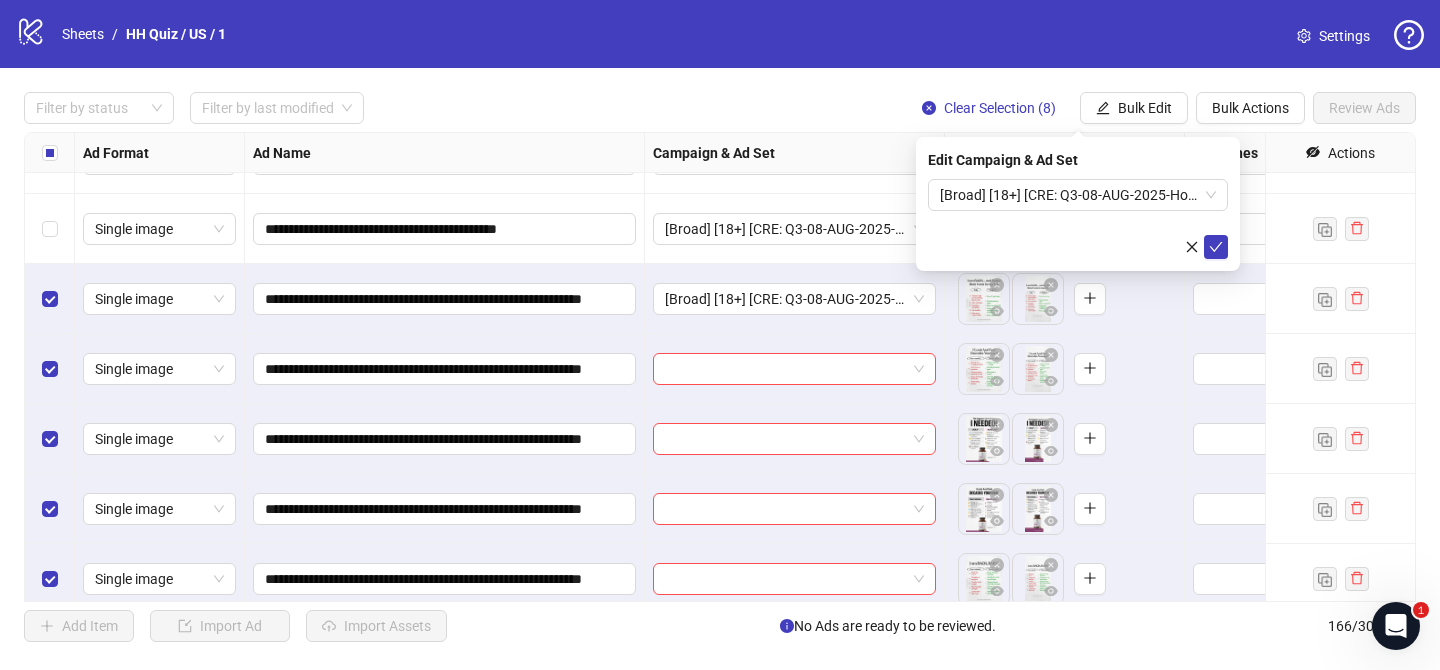 drag, startPoint x: 1215, startPoint y: 248, endPoint x: 568, endPoint y: 203, distance: 648.56305 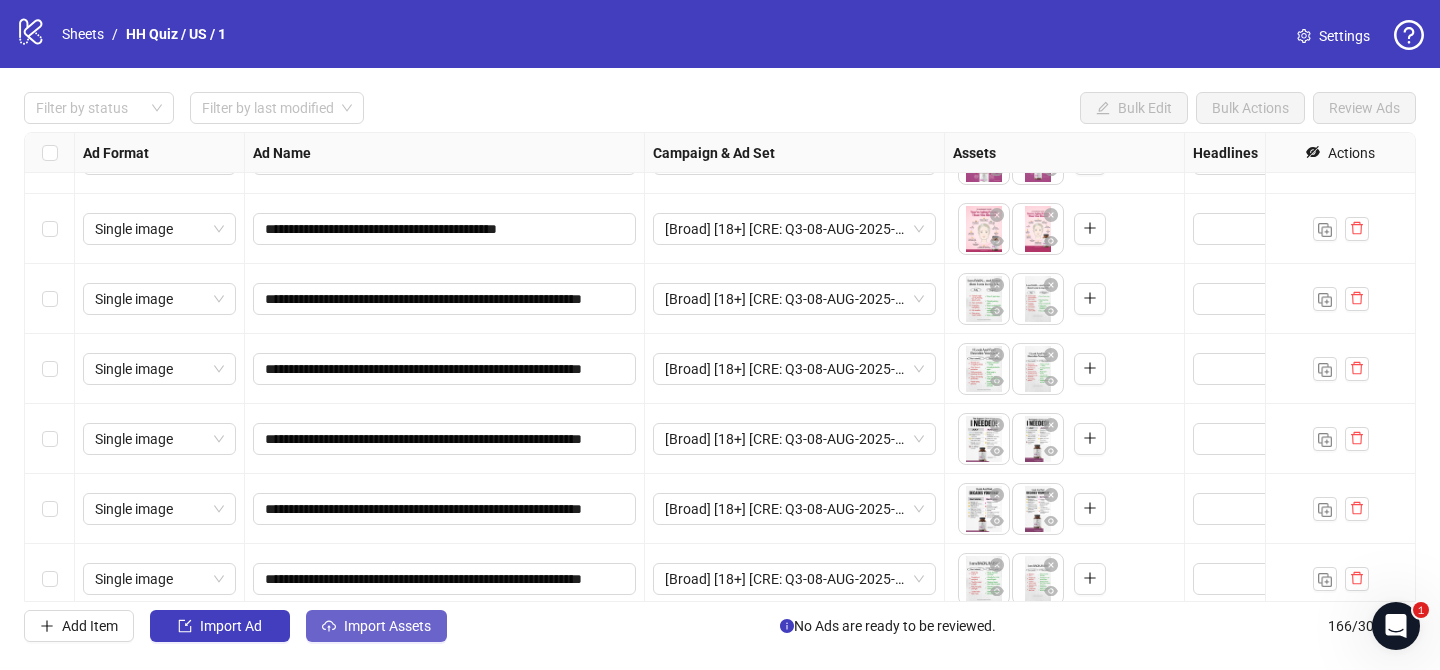 click on "Import Assets" at bounding box center [376, 626] 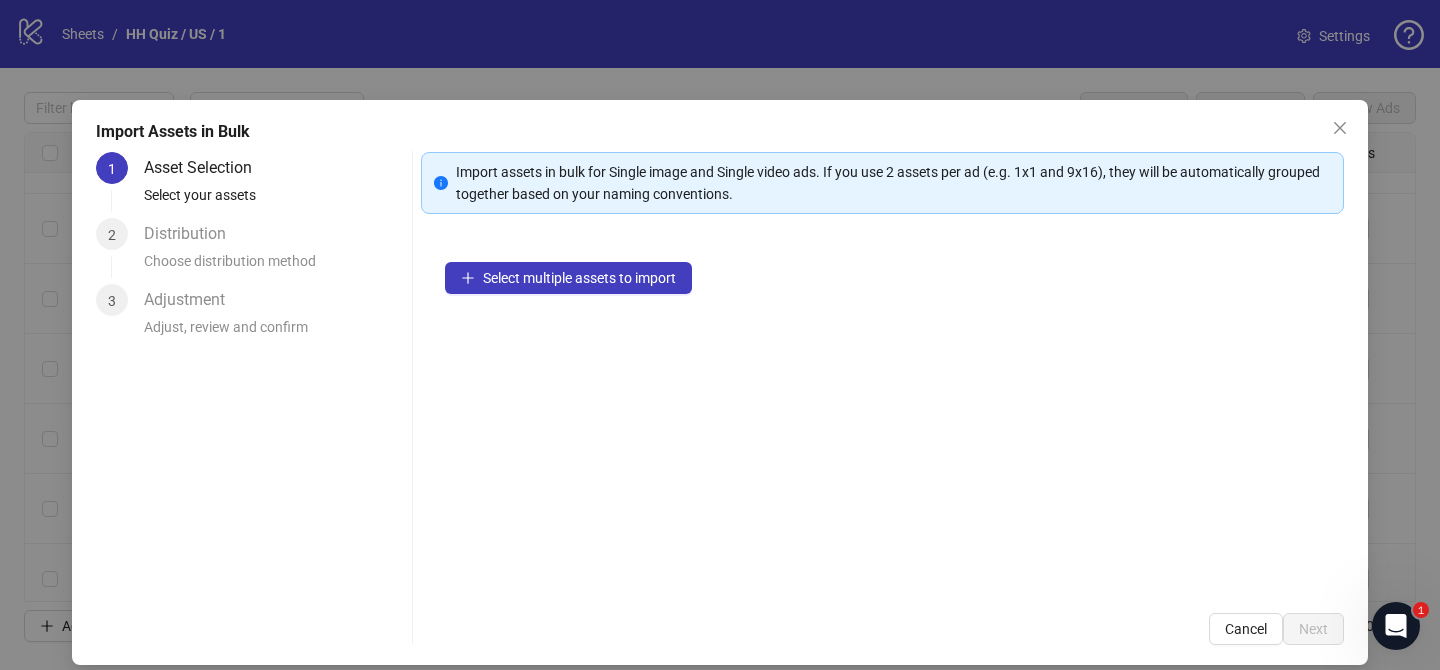 click on "Select multiple assets to import" at bounding box center [882, 413] 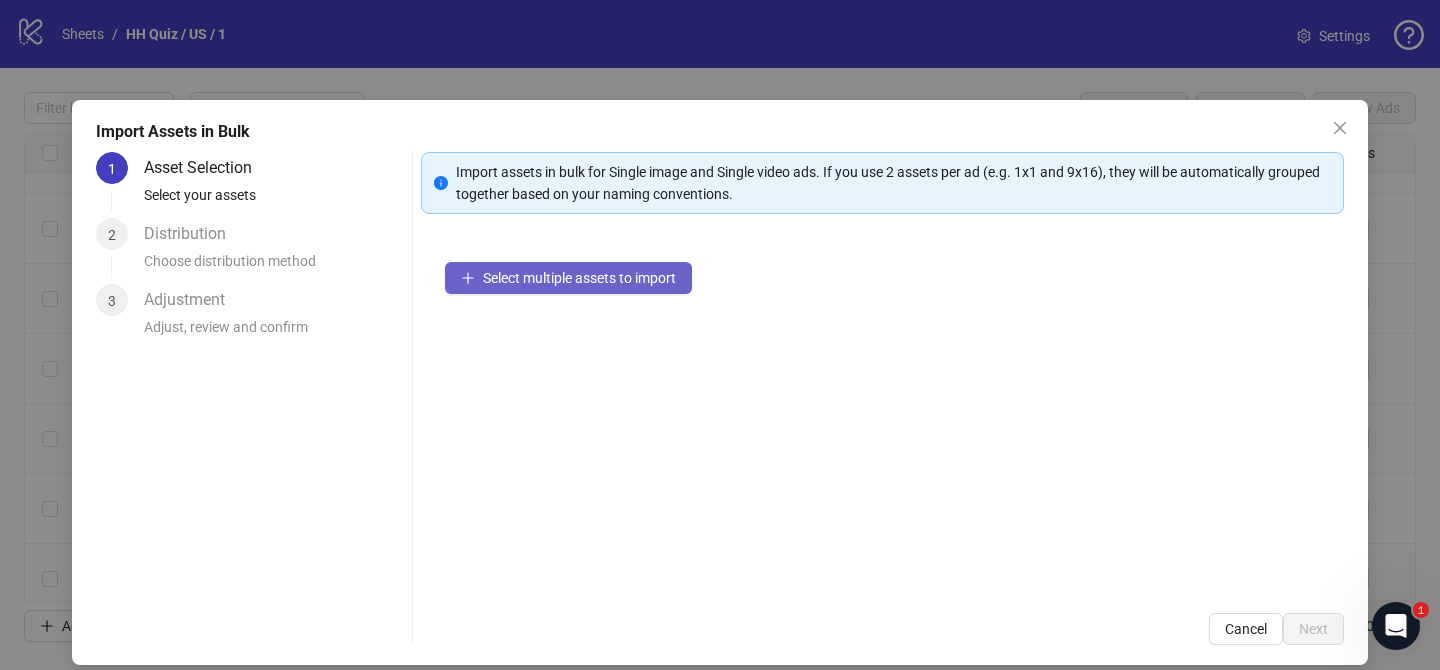 click on "Select multiple assets to import" at bounding box center [579, 278] 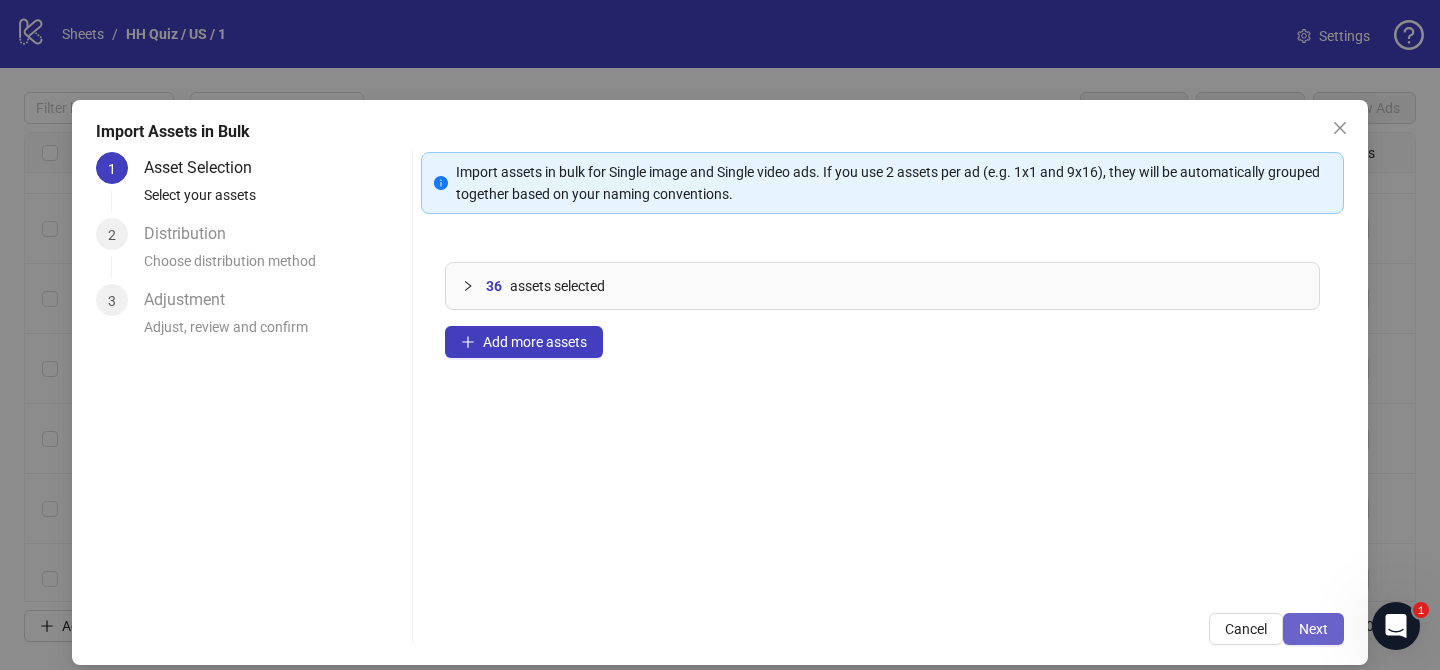 click on "Next" at bounding box center (1313, 629) 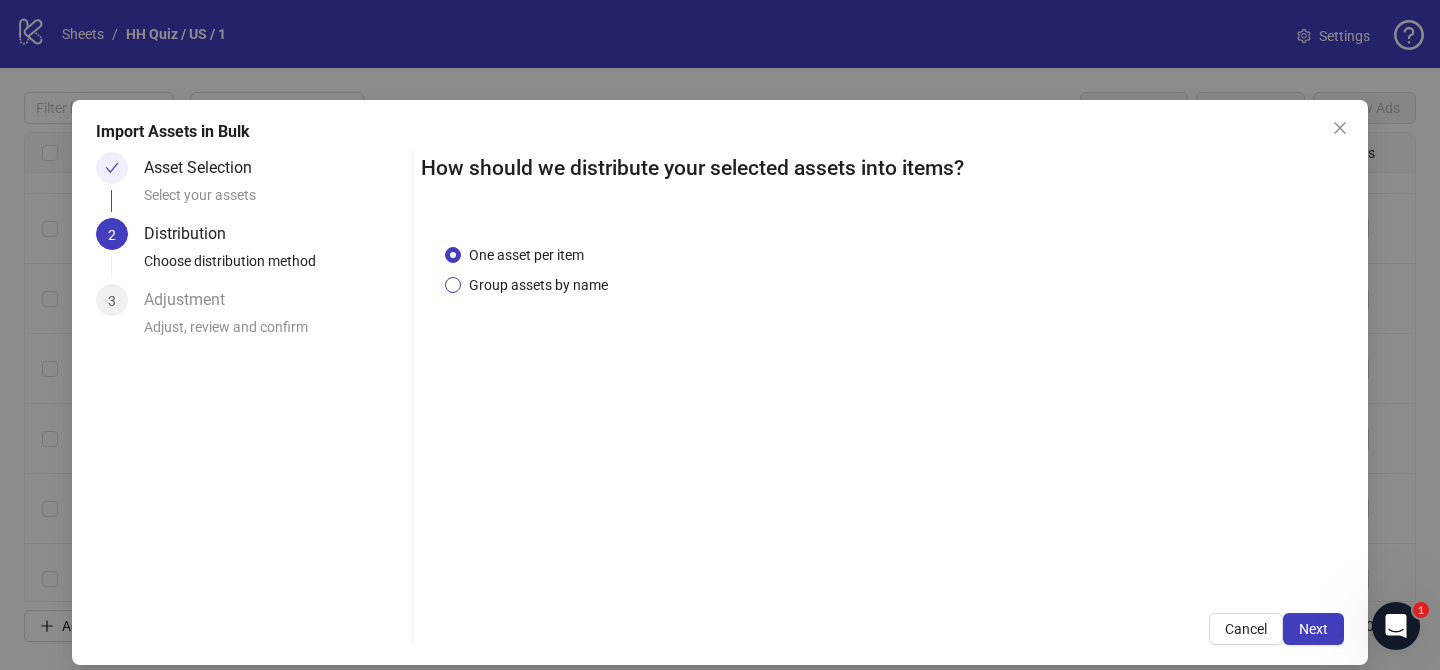 click on "Group assets by name" at bounding box center (538, 285) 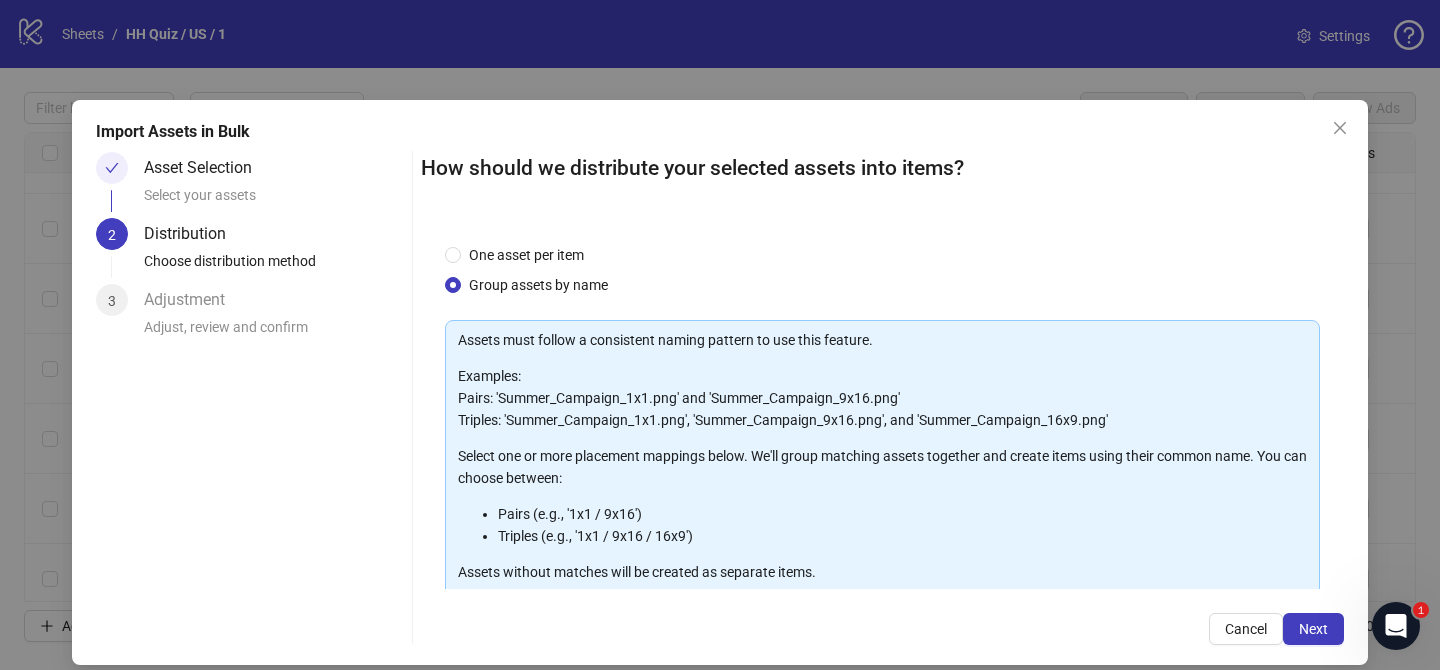 scroll, scrollTop: 216, scrollLeft: 0, axis: vertical 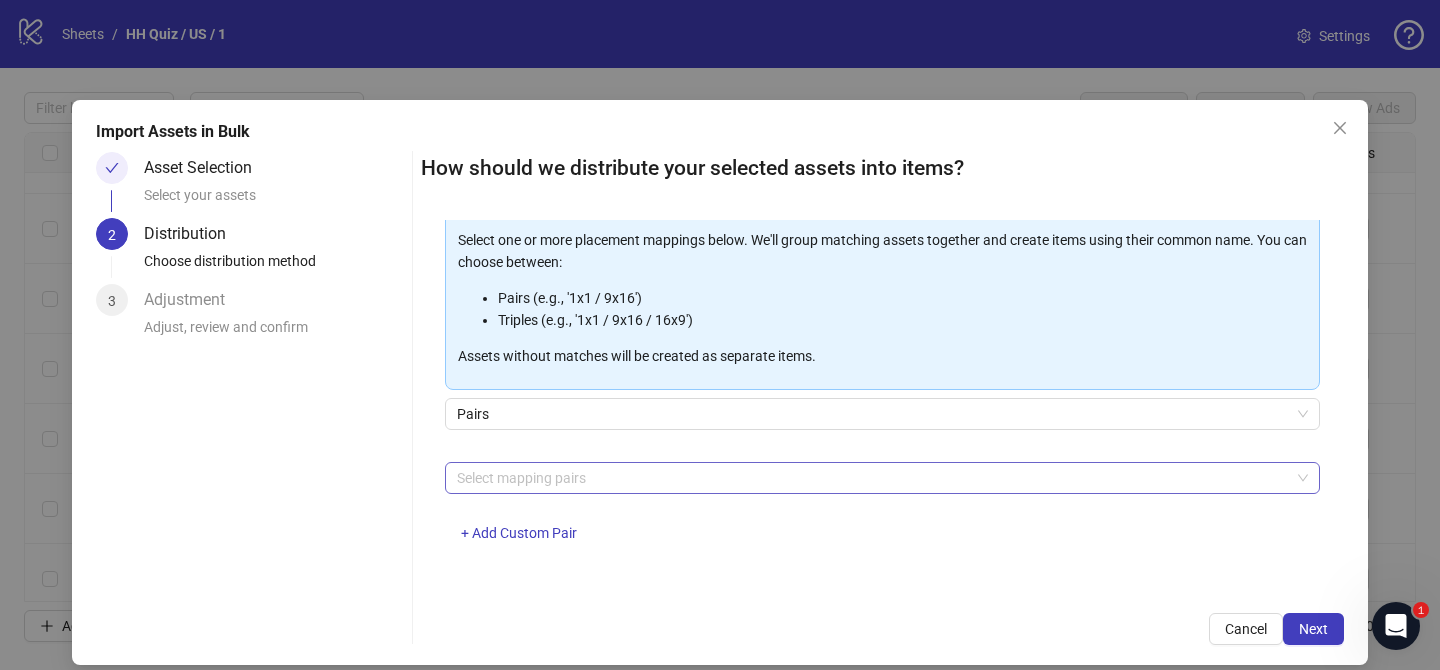 click at bounding box center [872, 478] 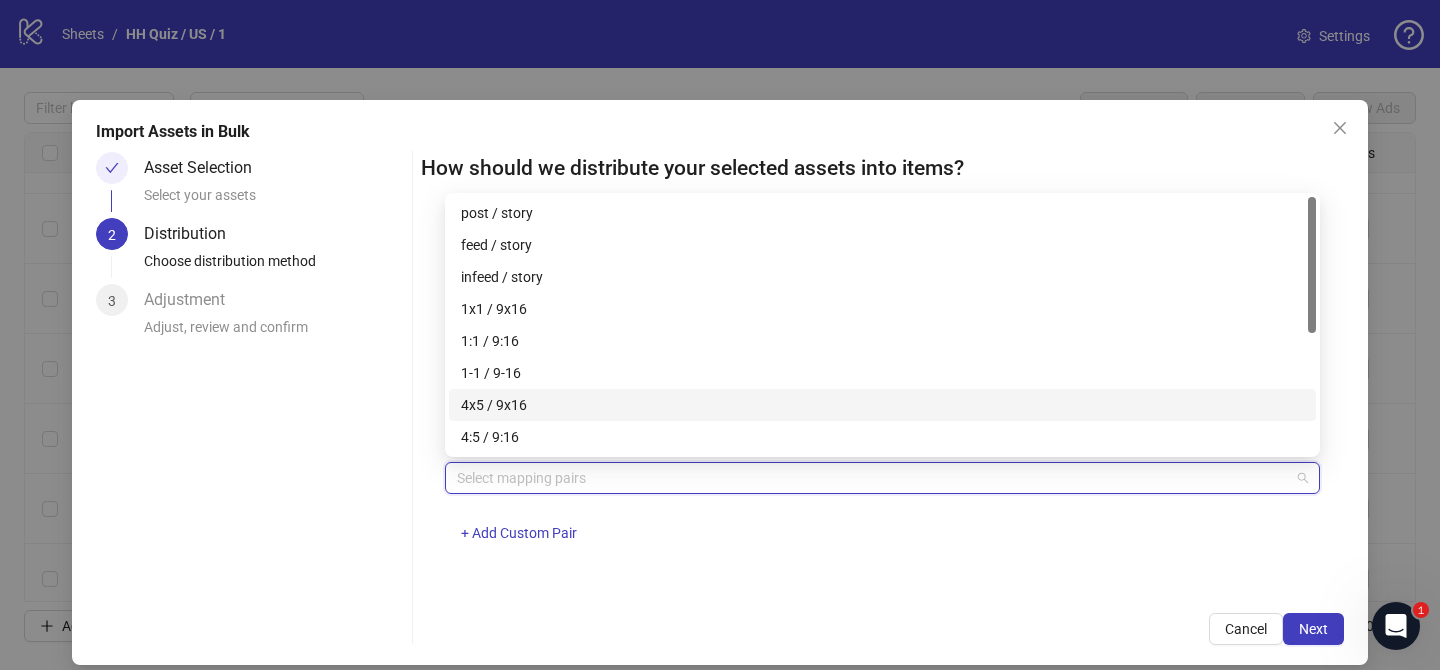 click on "4x5 / 9x16" at bounding box center [882, 405] 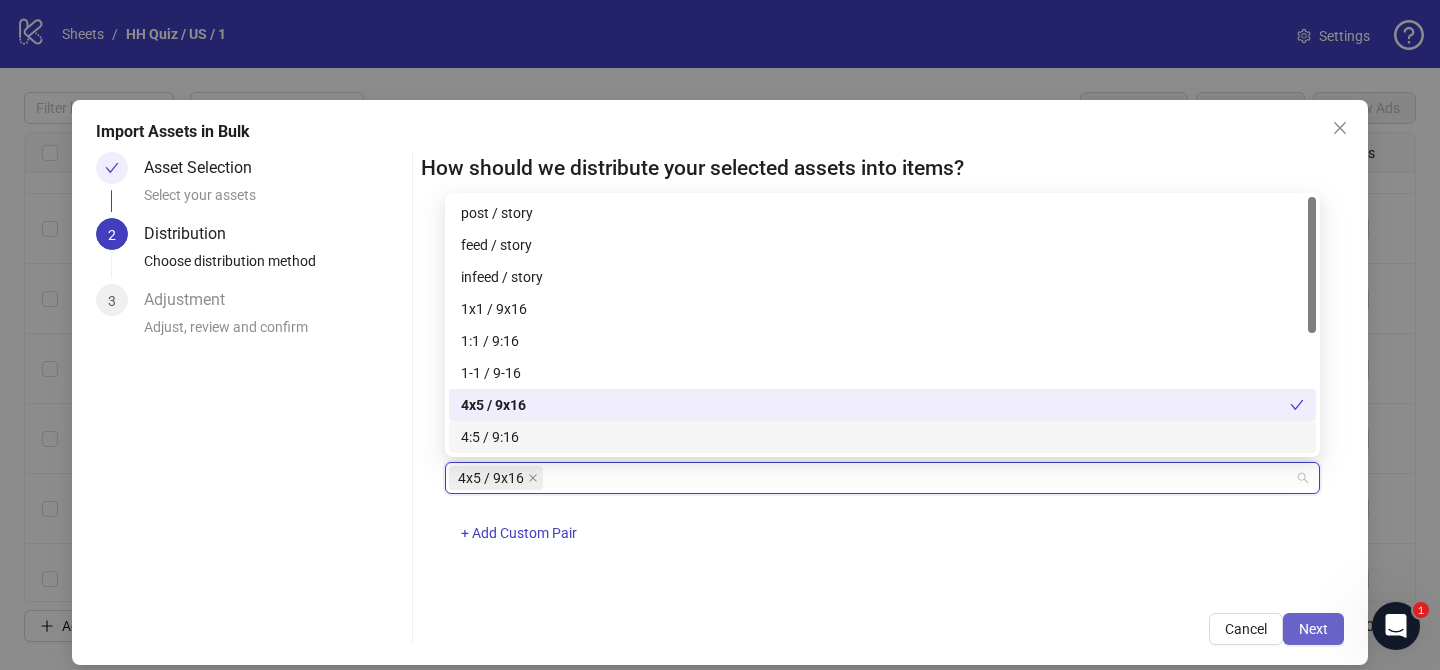click on "Next" at bounding box center [1313, 629] 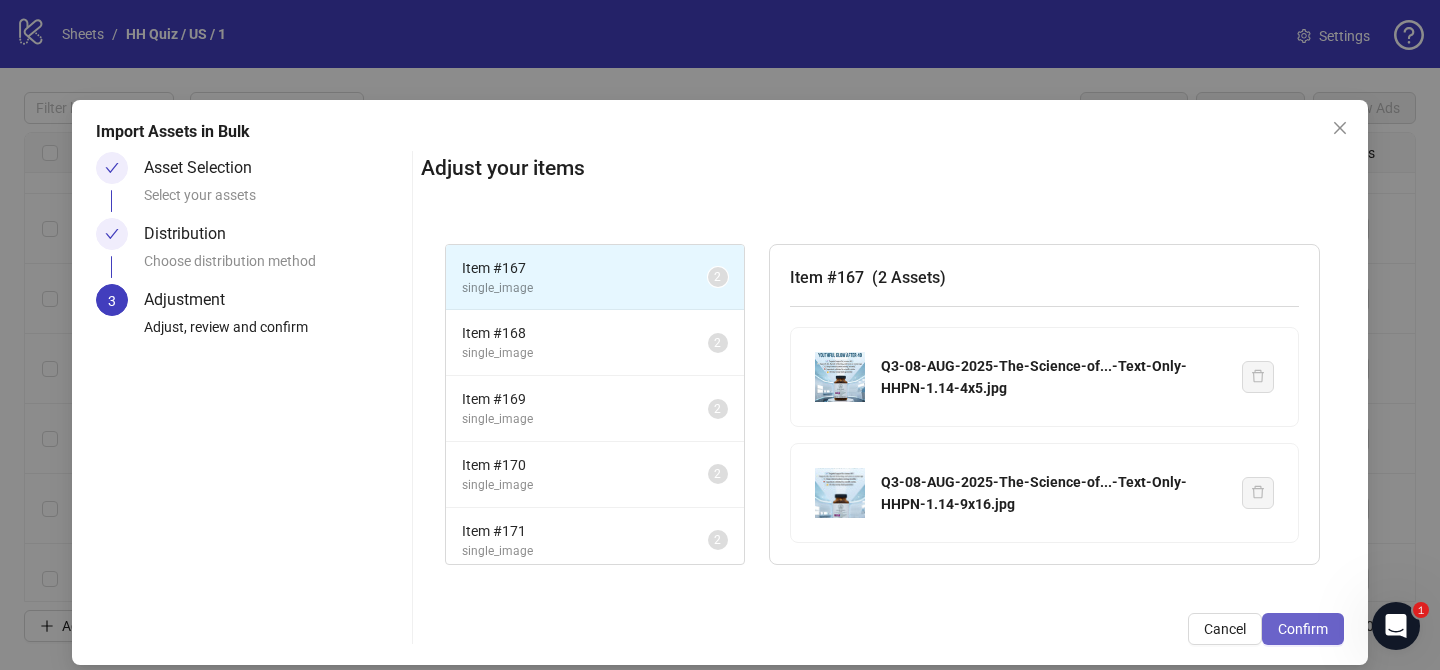 click on "Confirm" at bounding box center [1303, 629] 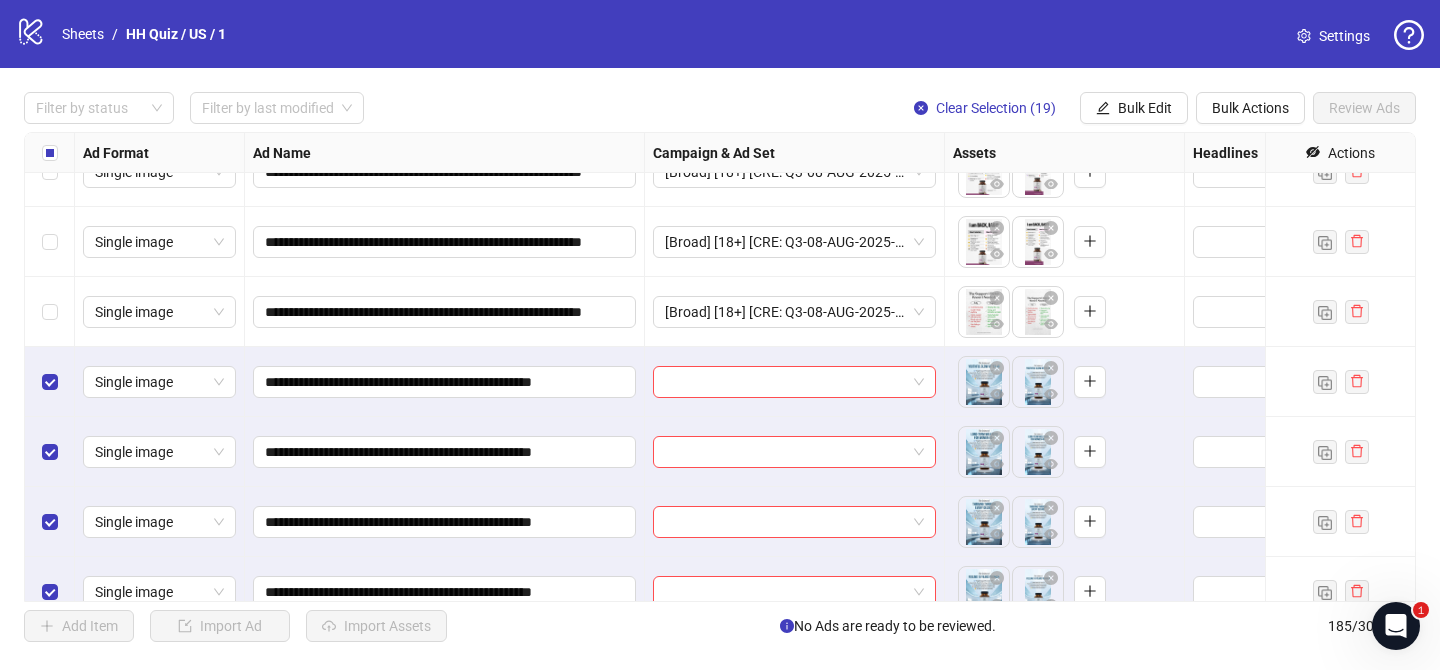 scroll, scrollTop: 11435, scrollLeft: 0, axis: vertical 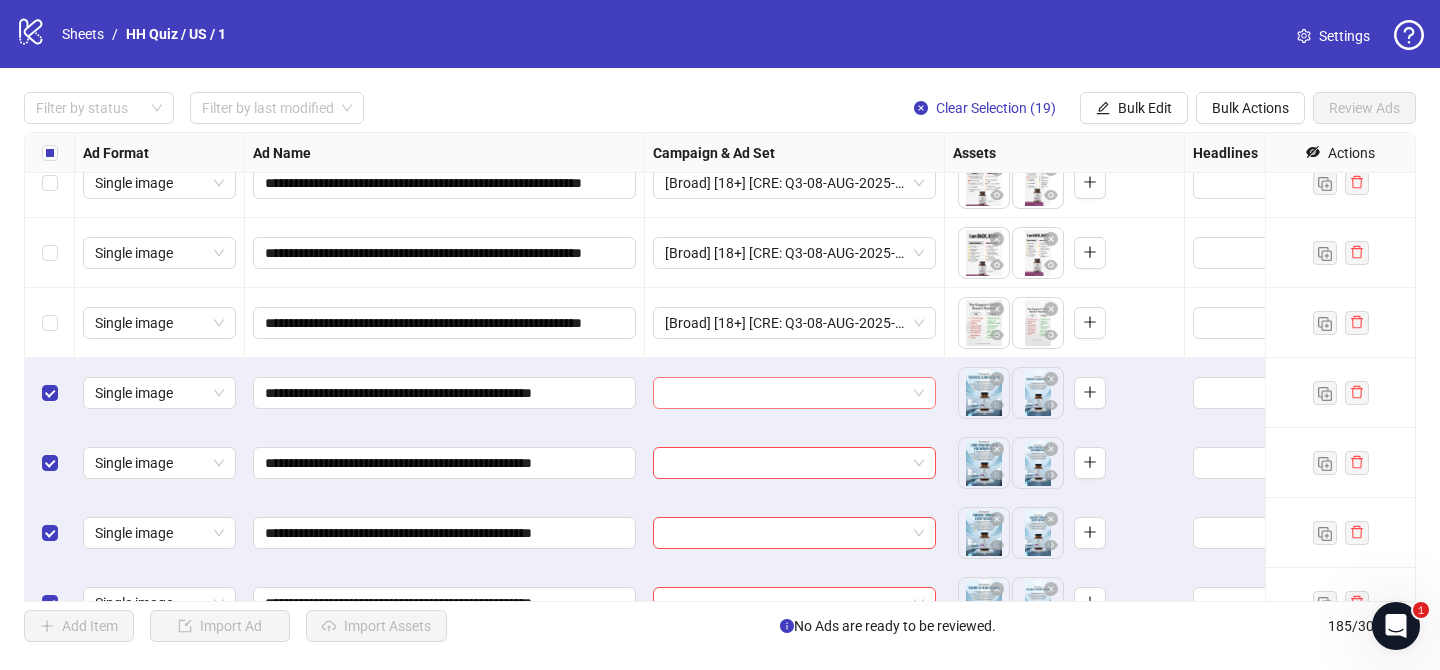 click at bounding box center (785, 393) 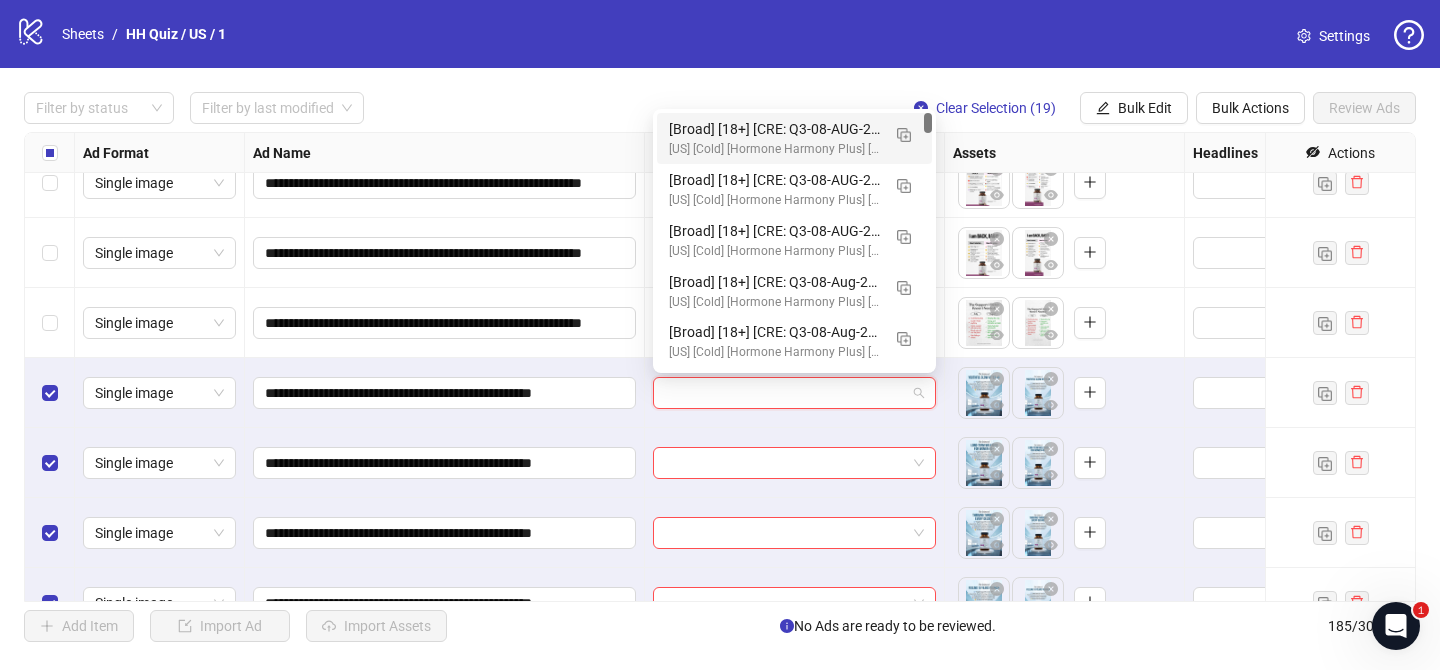 click at bounding box center (785, 393) 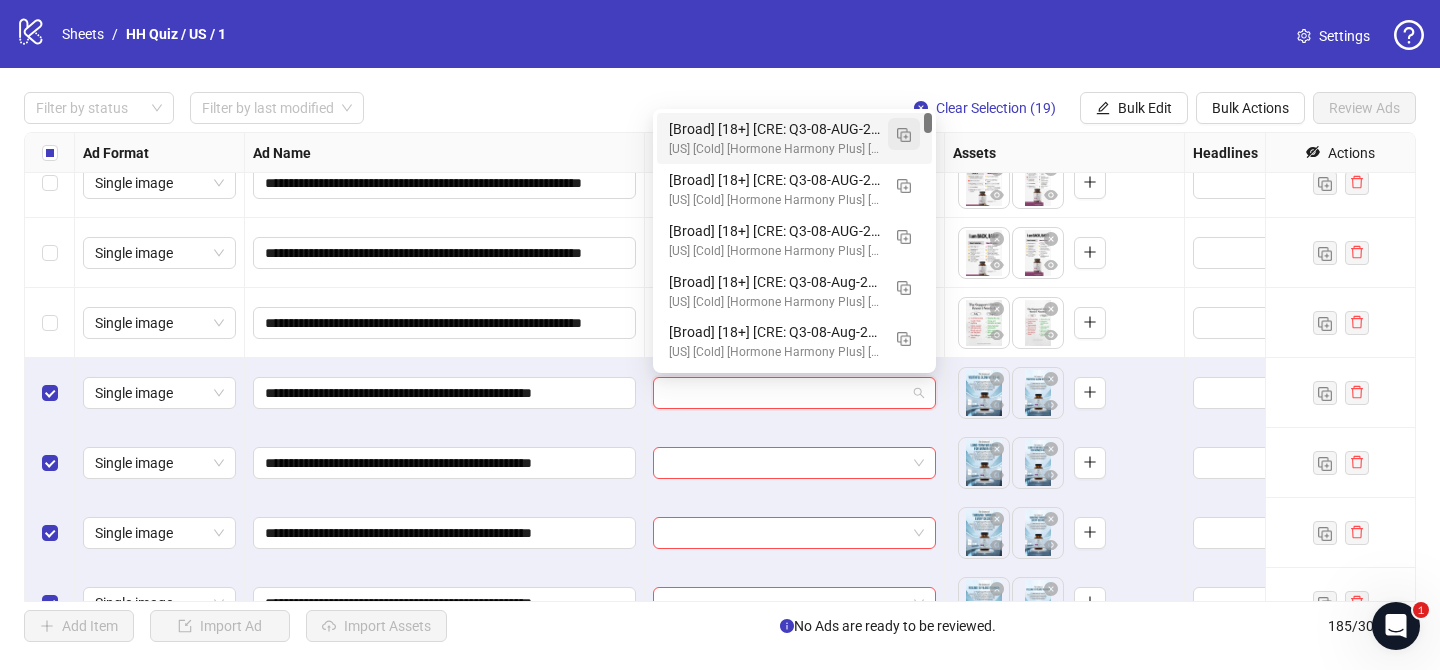 click at bounding box center (904, 135) 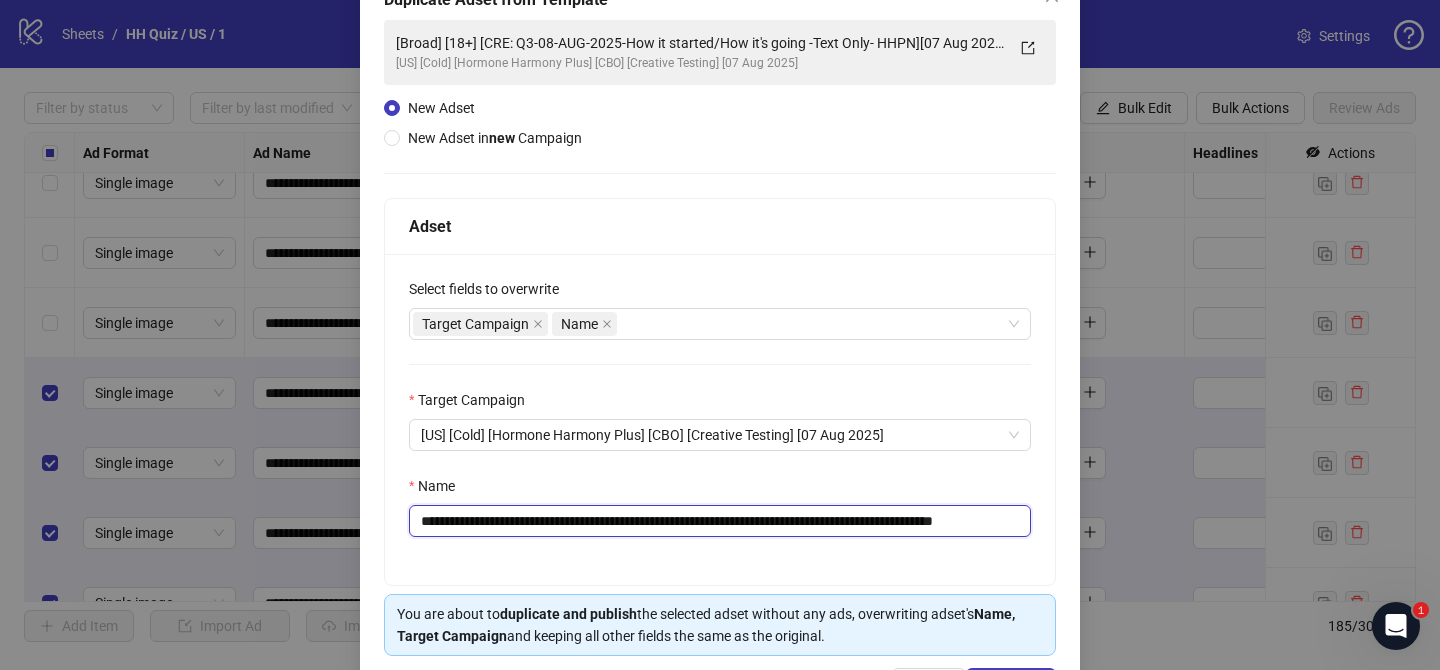 scroll, scrollTop: 130, scrollLeft: 0, axis: vertical 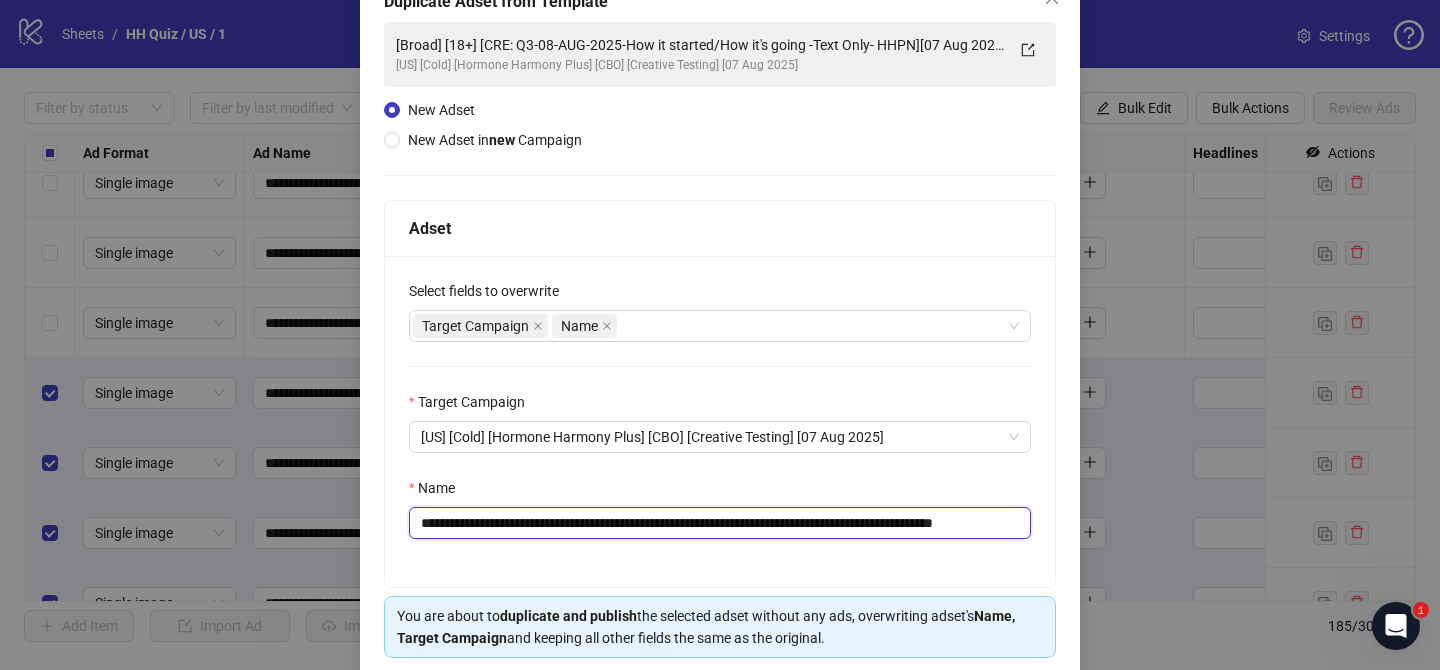 drag, startPoint x: 541, startPoint y: 528, endPoint x: 938, endPoint y: 524, distance: 397.02014 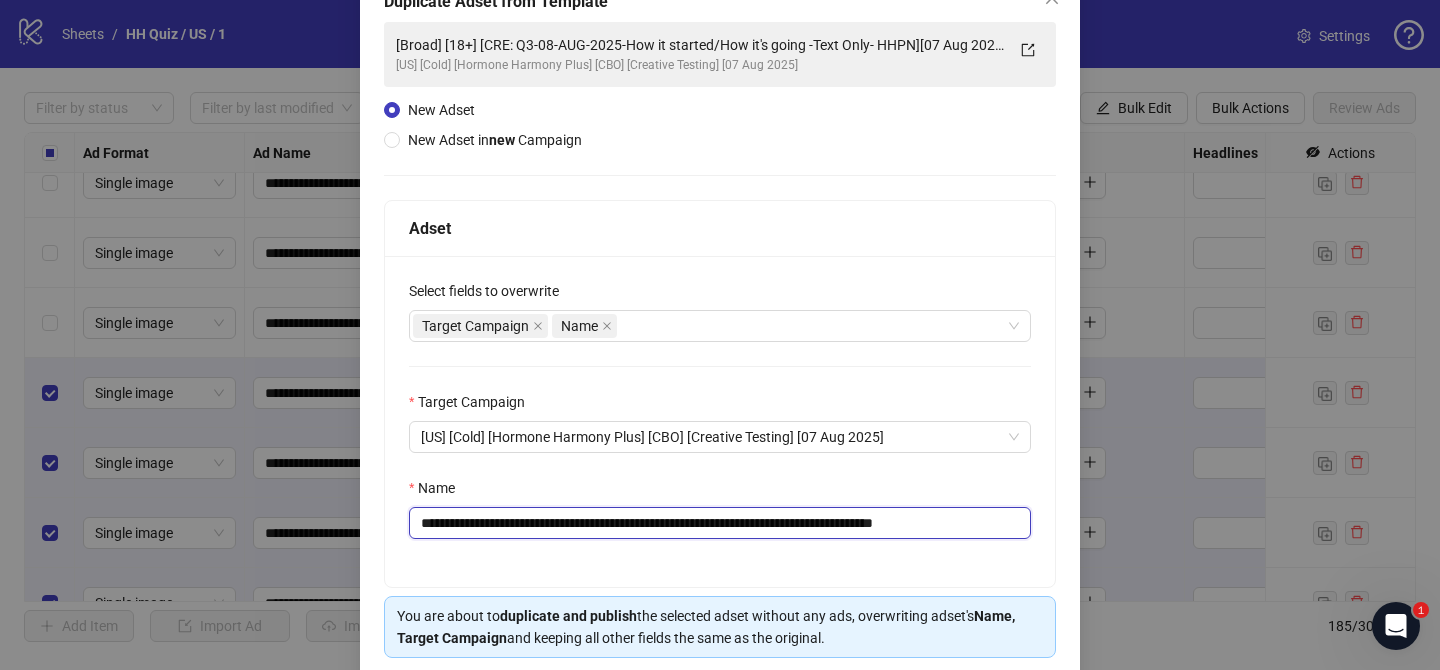 drag, startPoint x: 969, startPoint y: 523, endPoint x: 1081, endPoint y: 518, distance: 112.11155 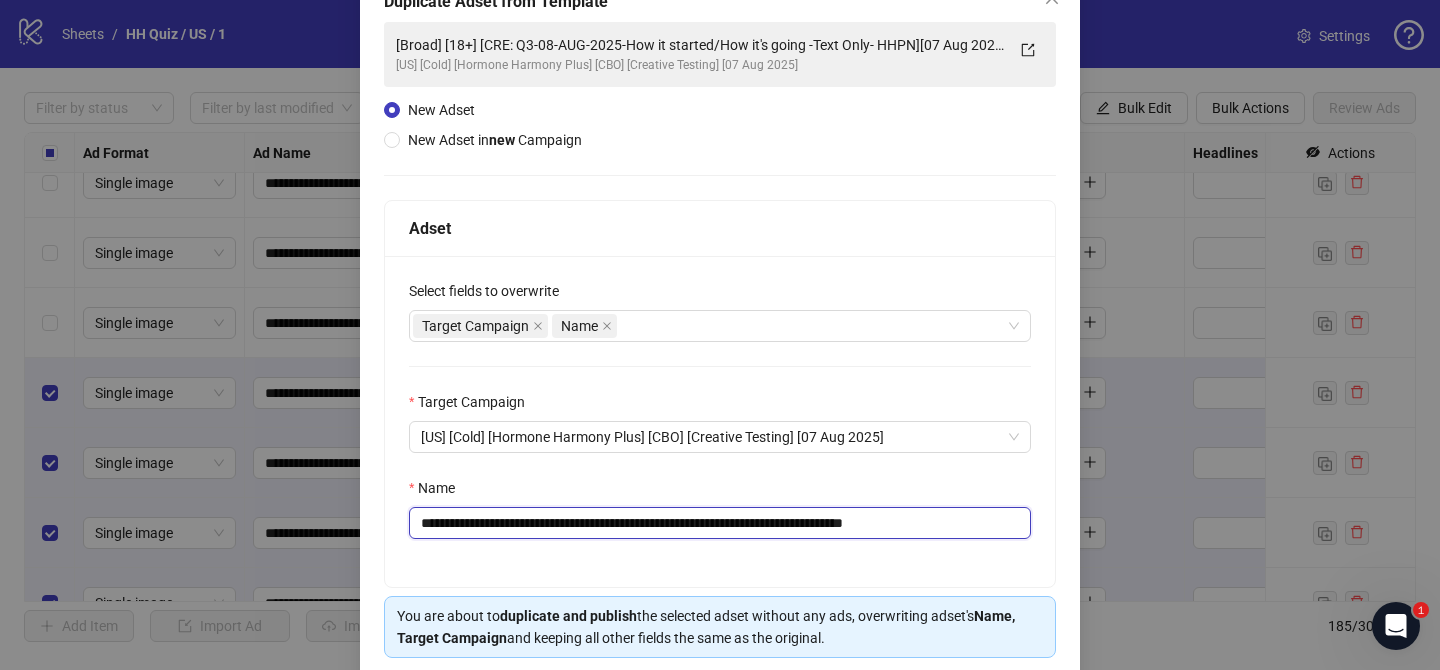 scroll, scrollTop: 207, scrollLeft: 0, axis: vertical 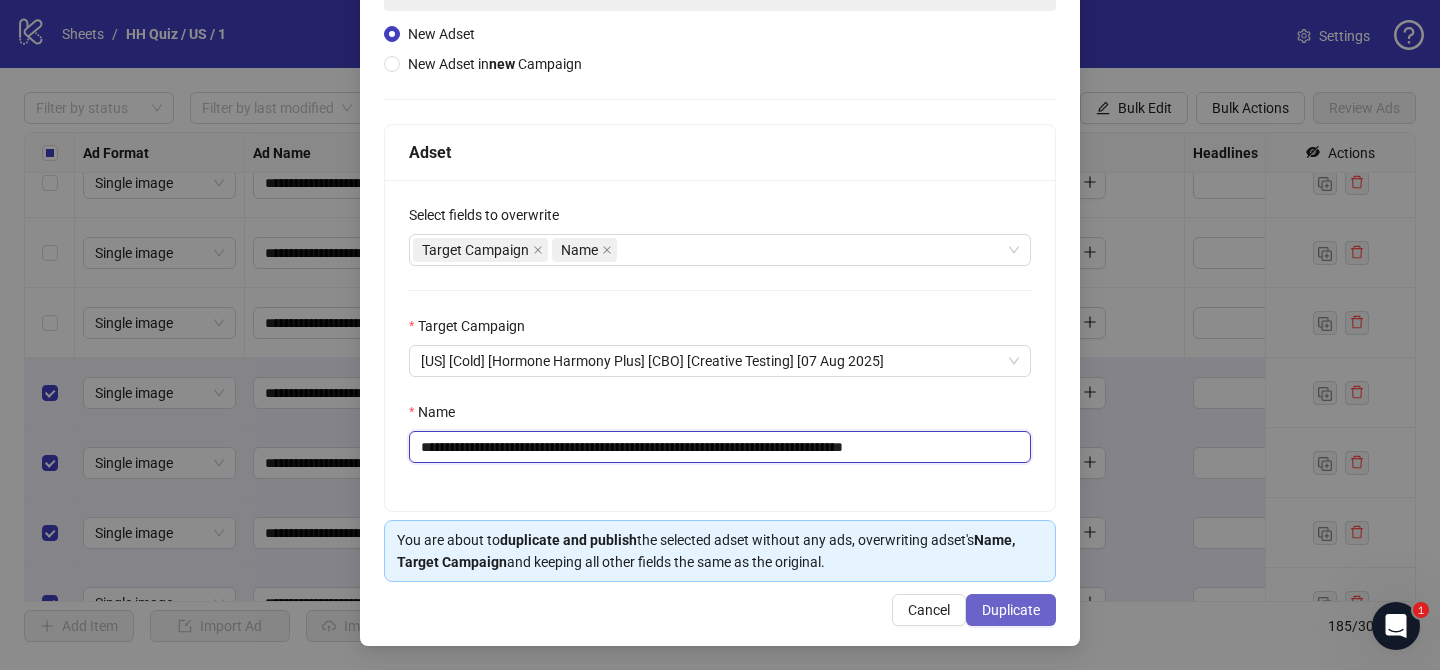 type on "**********" 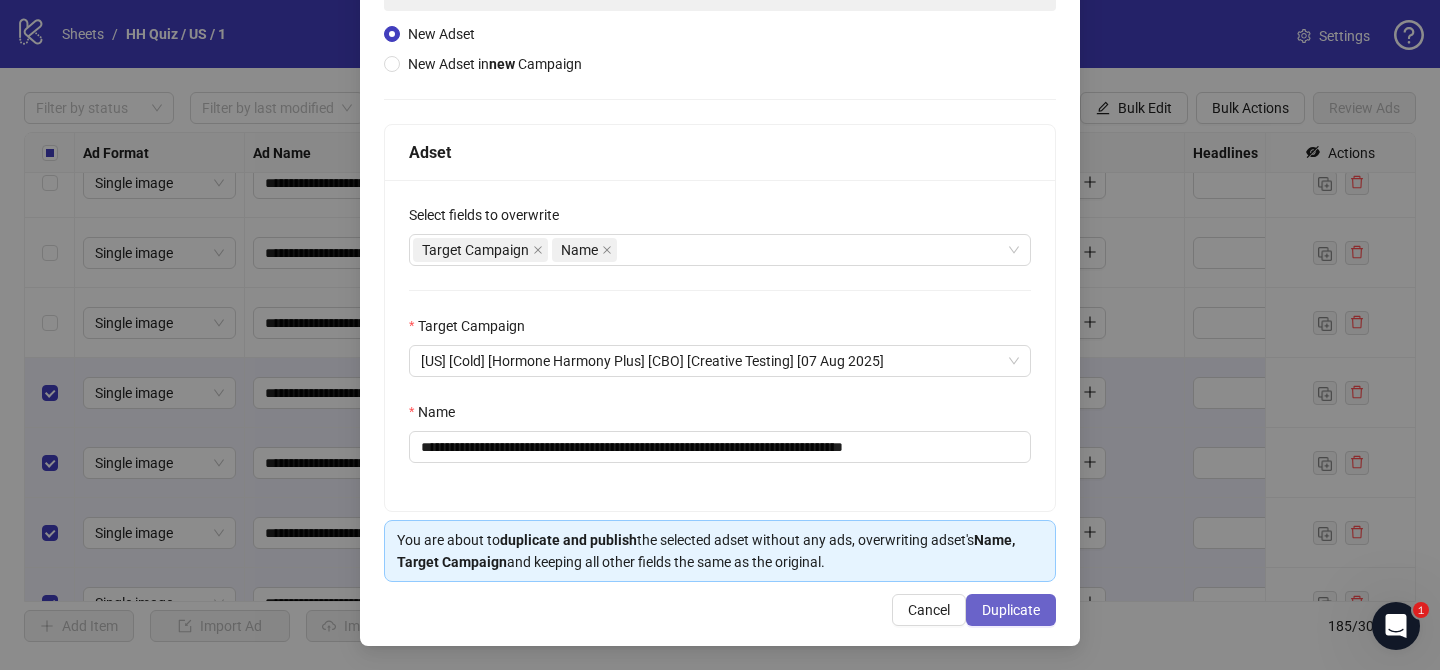 click on "Duplicate" at bounding box center (1011, 610) 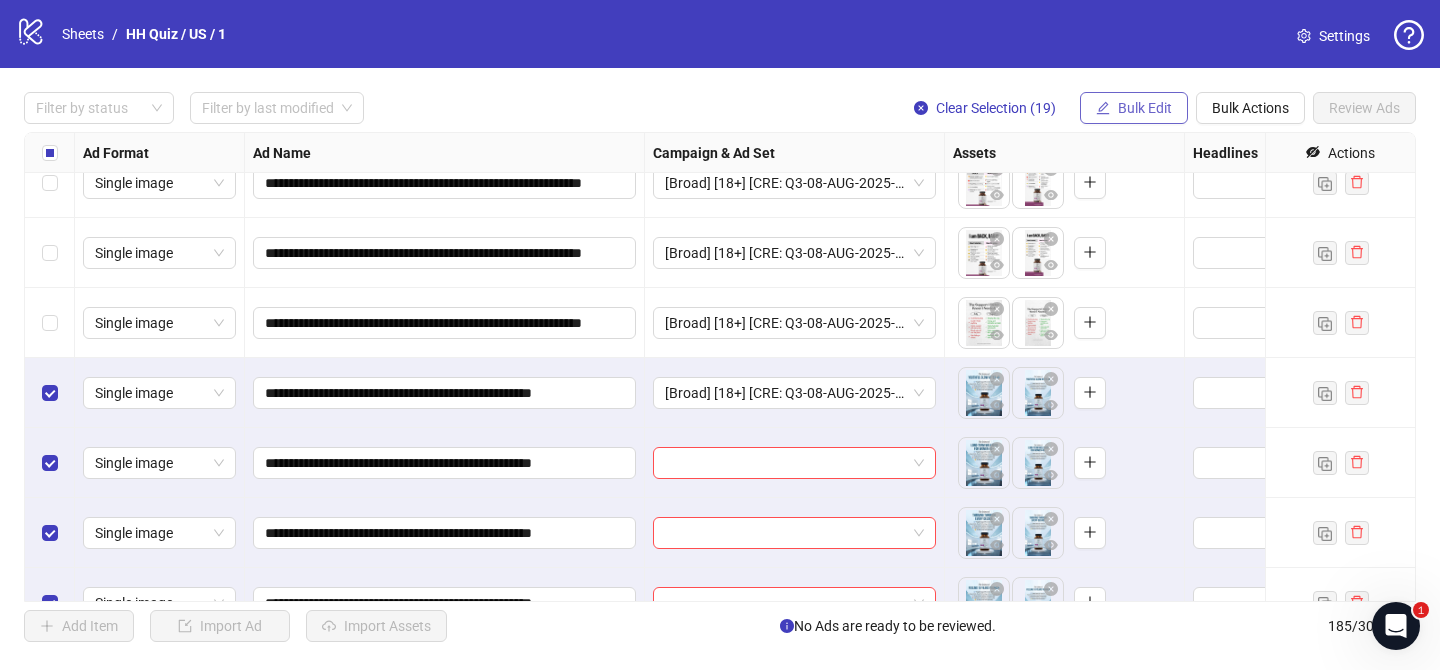 click on "Bulk Edit" at bounding box center (1145, 108) 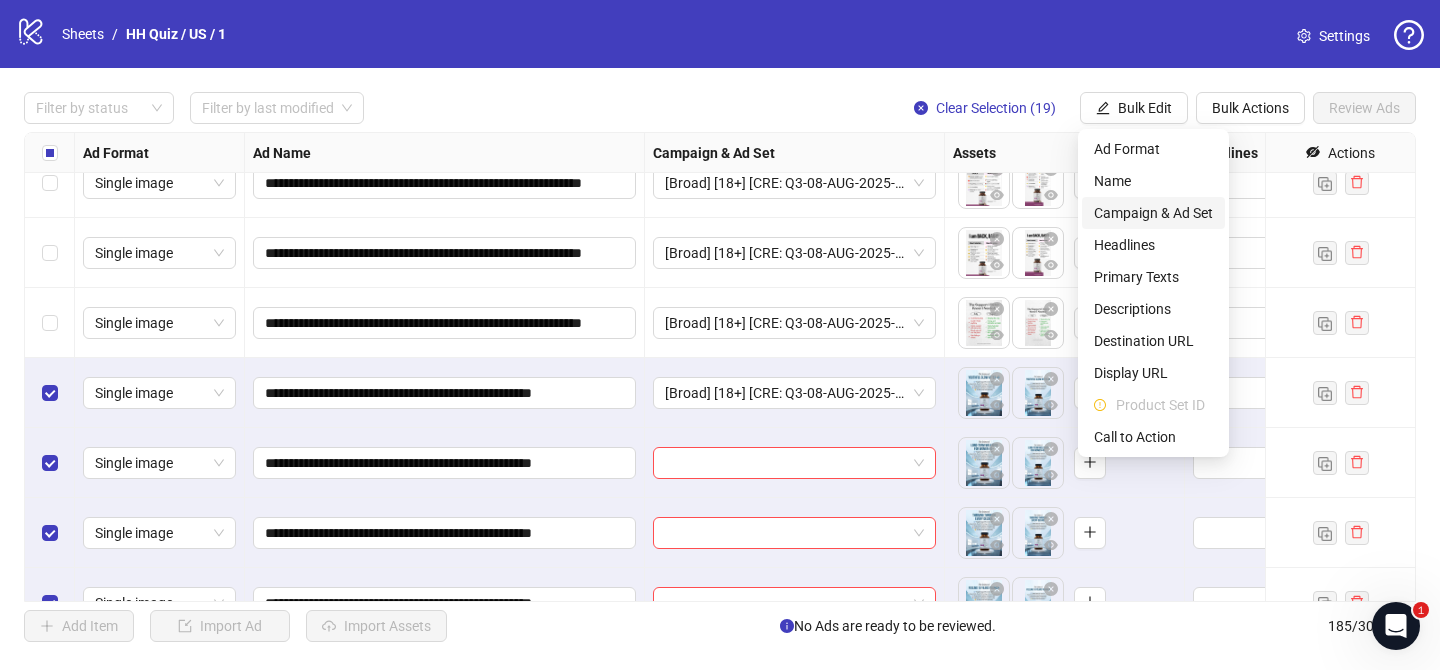 click on "Campaign & Ad Set" at bounding box center (1153, 213) 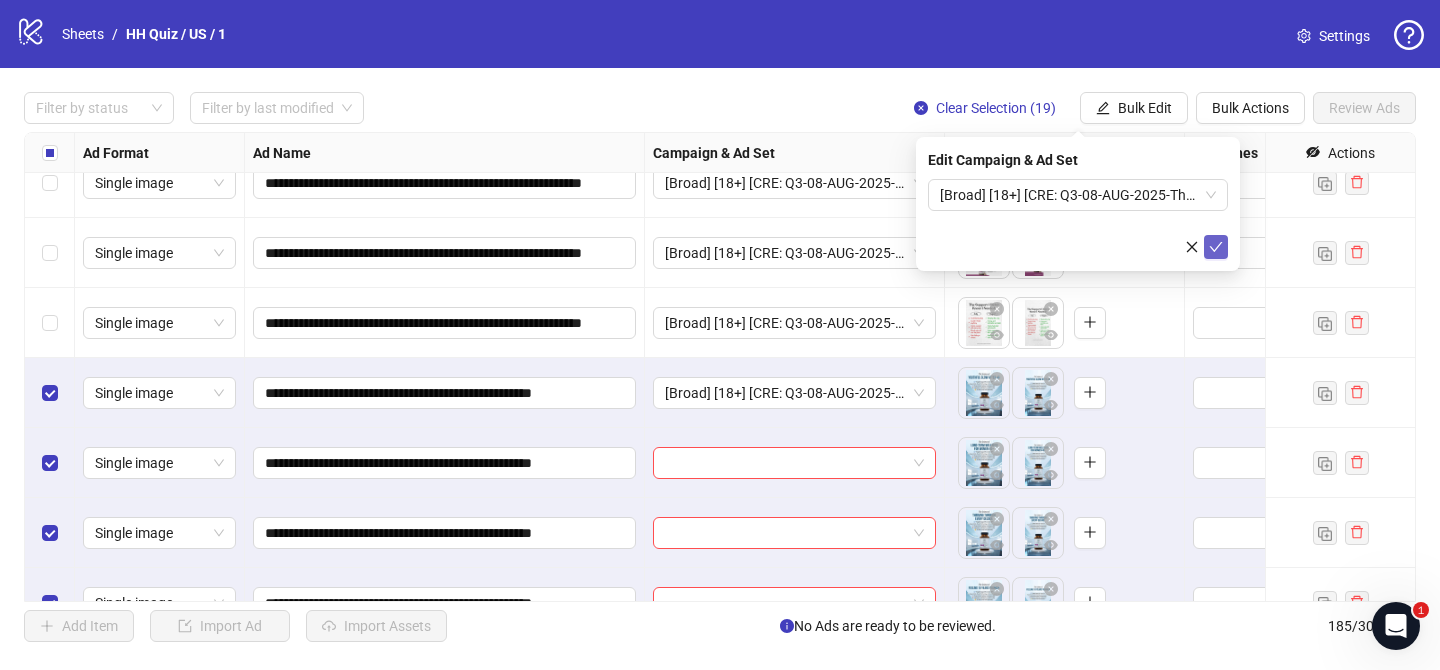 click 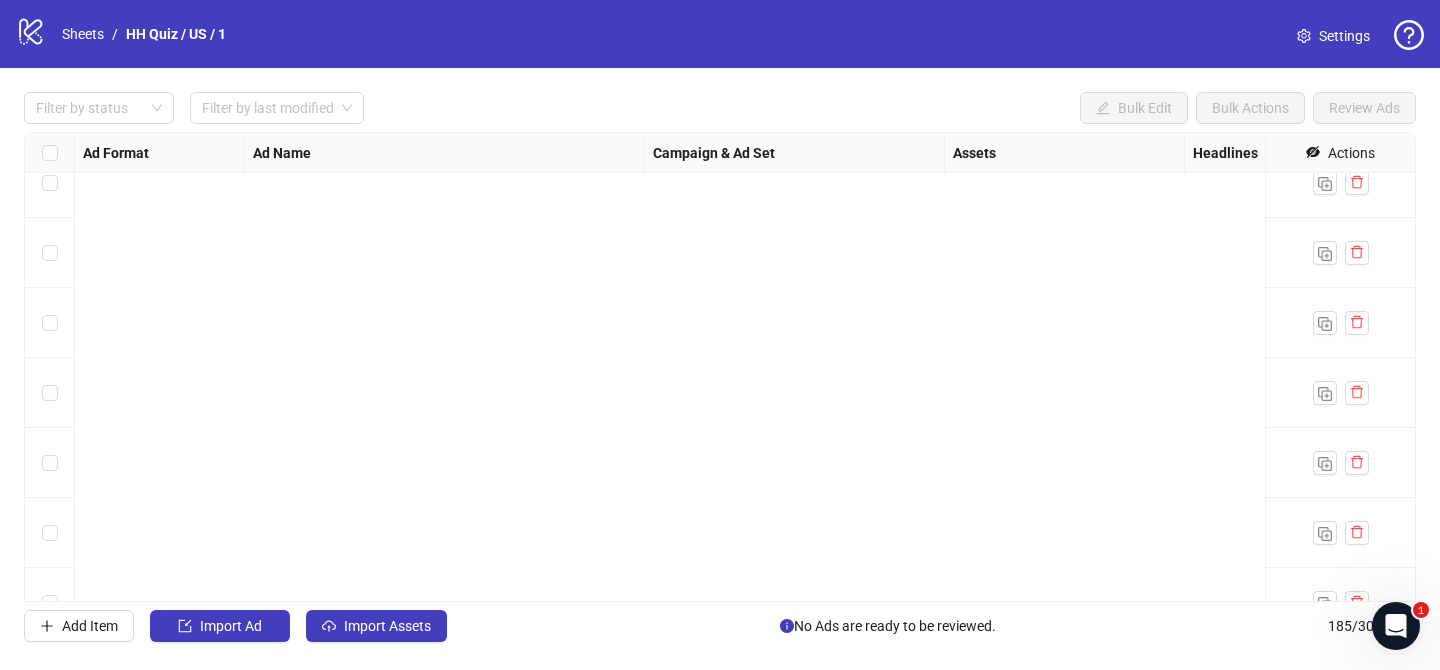 scroll, scrollTop: 12522, scrollLeft: 0, axis: vertical 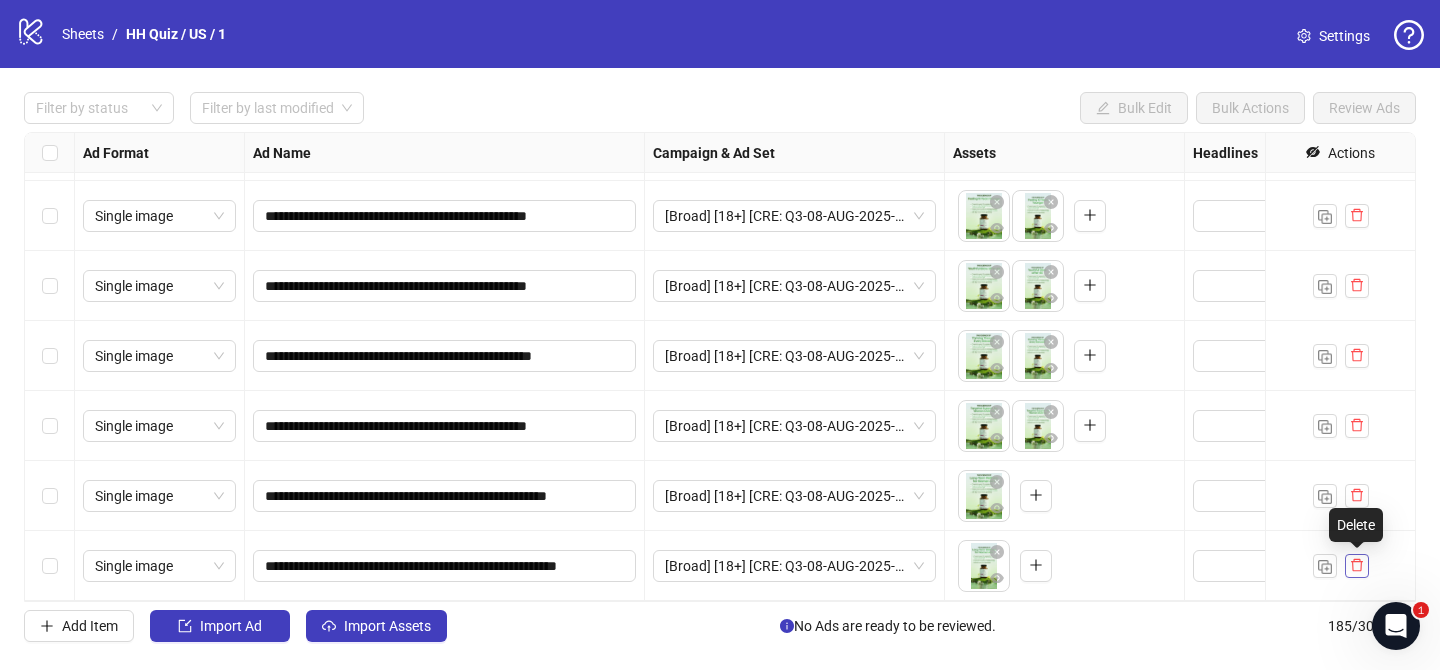 click at bounding box center (1357, 566) 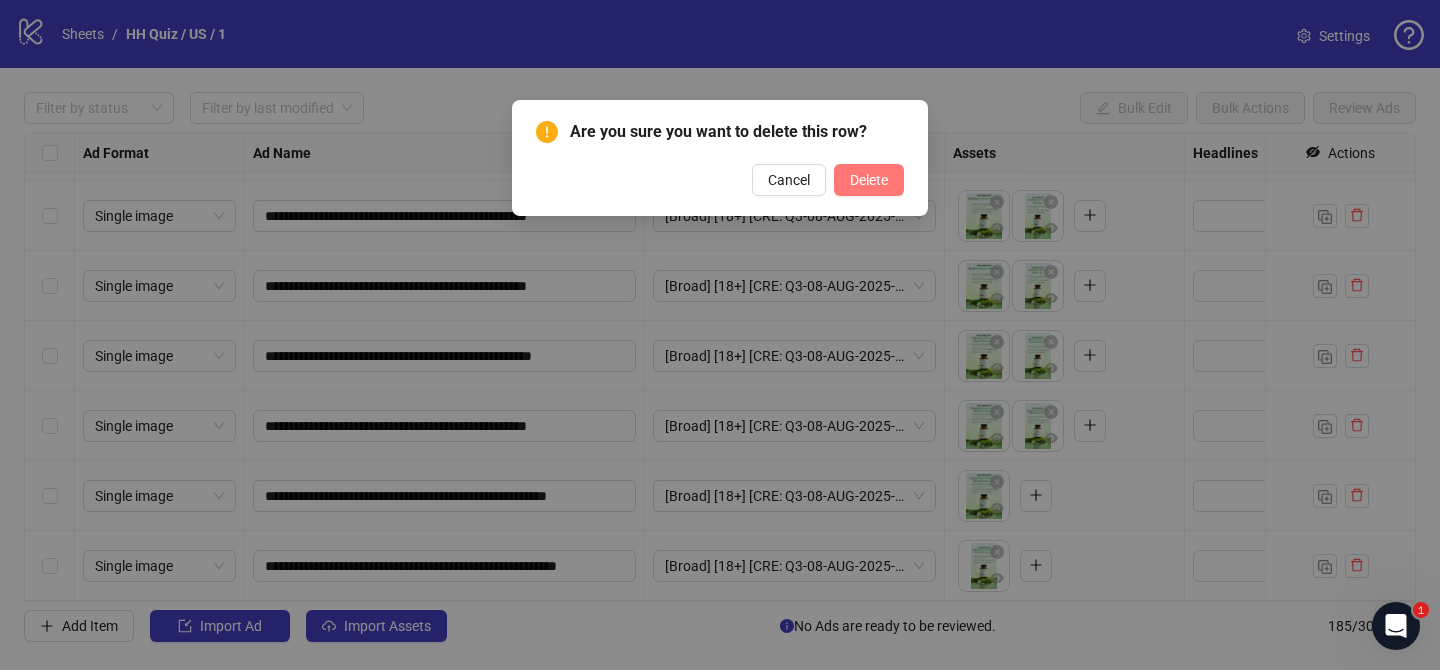 click on "Delete" at bounding box center [869, 180] 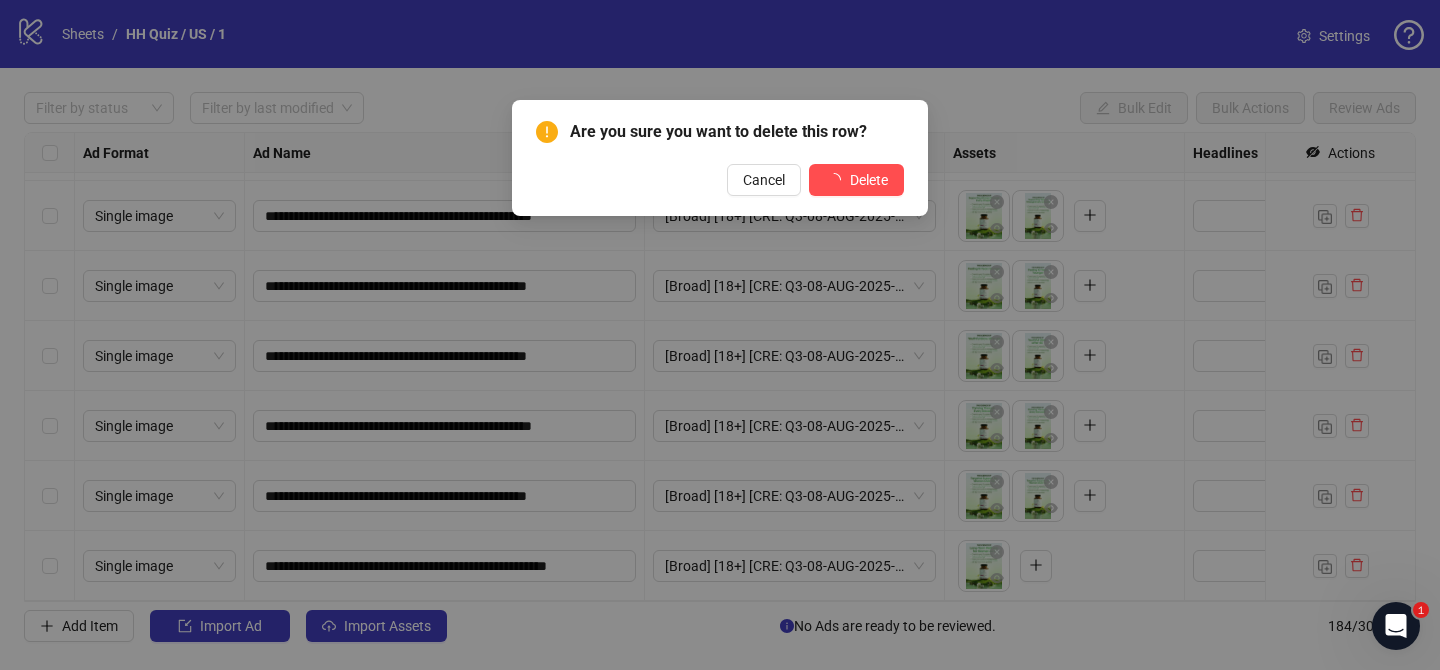 scroll, scrollTop: 12452, scrollLeft: 0, axis: vertical 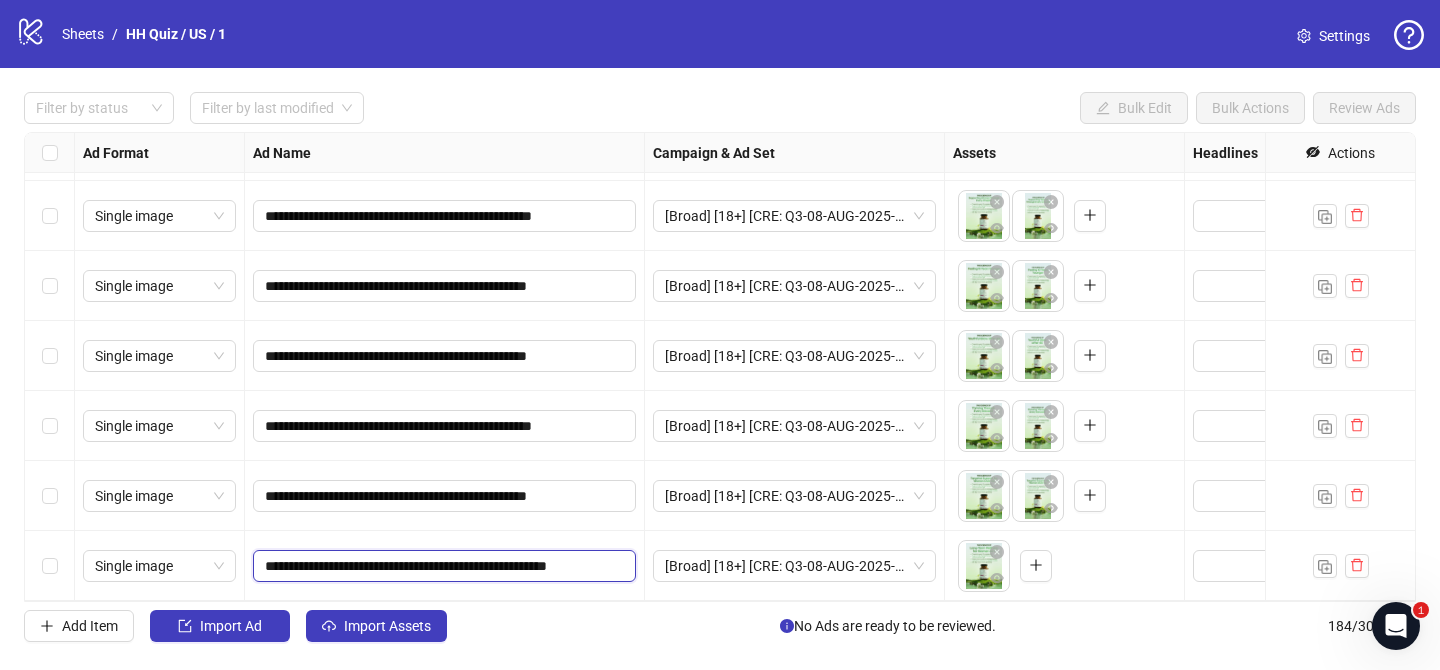 drag, startPoint x: 604, startPoint y: 566, endPoint x: 647, endPoint y: 567, distance: 43.011627 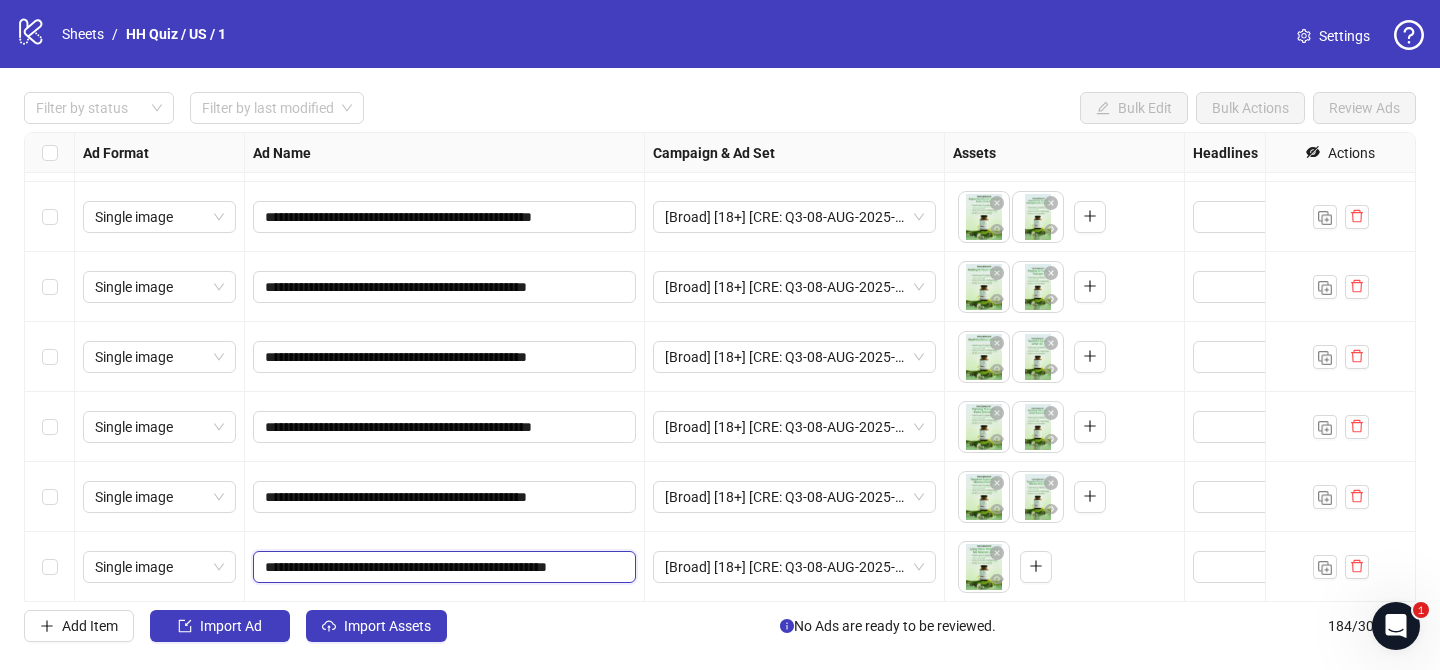 type on "**********" 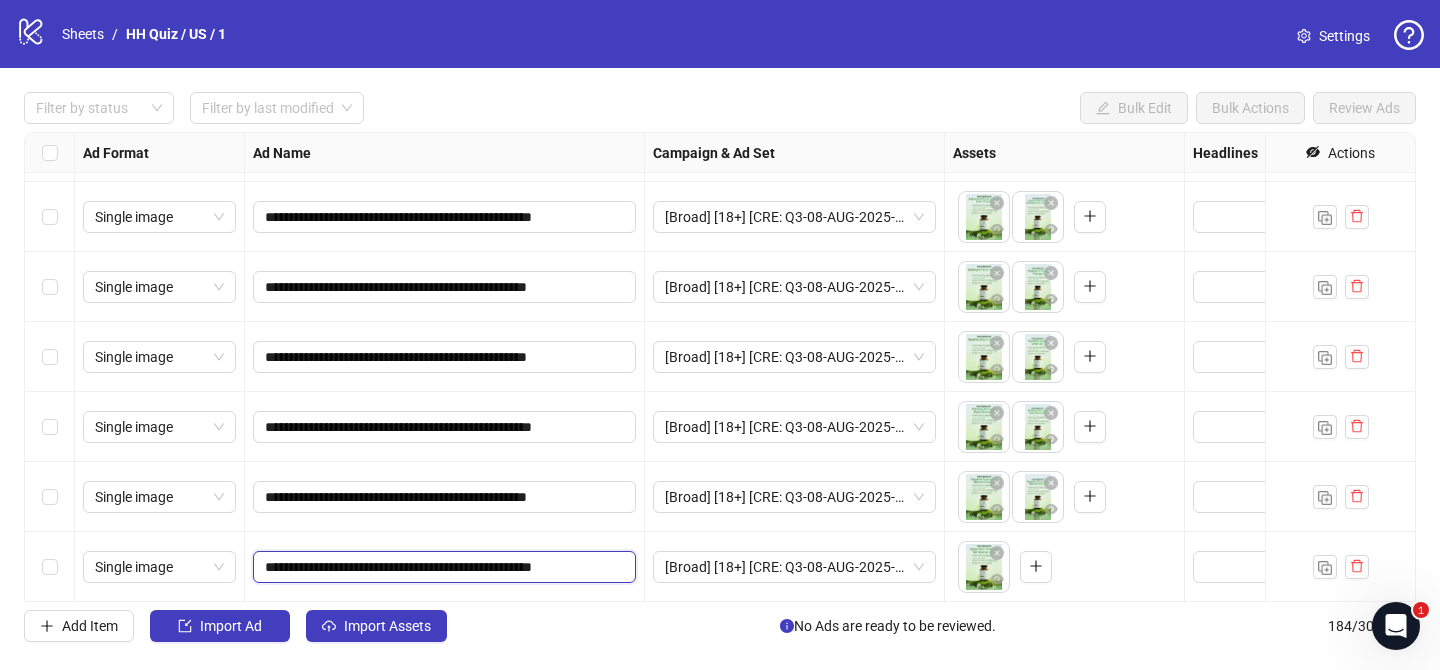 scroll, scrollTop: 0, scrollLeft: 0, axis: both 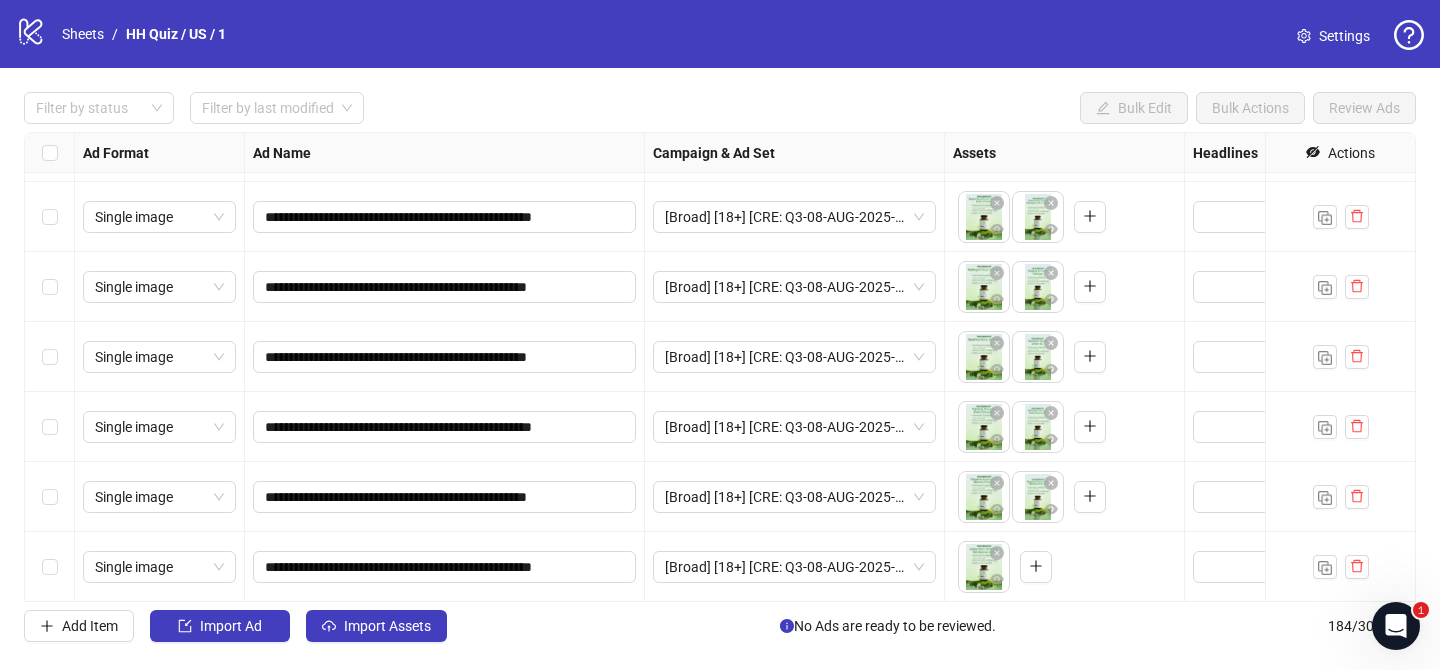 drag, startPoint x: 935, startPoint y: 107, endPoint x: 944, endPoint y: 73, distance: 35.17101 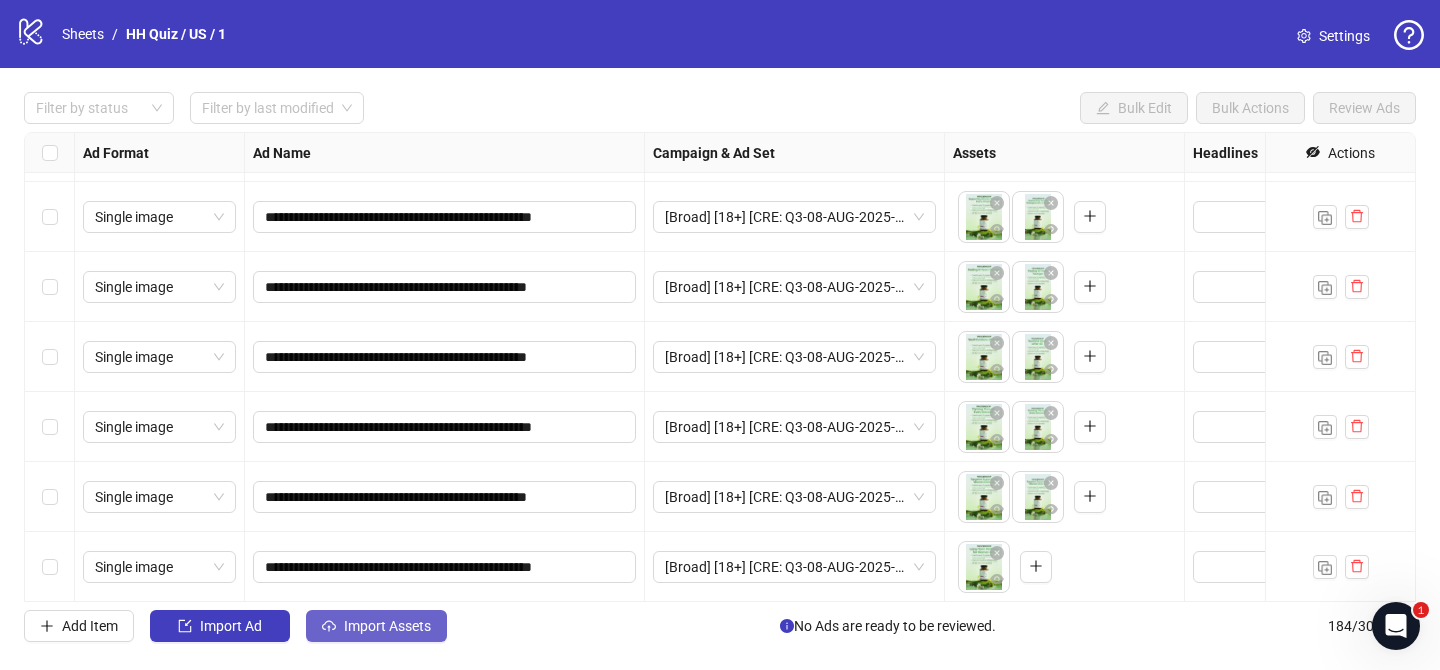 click on "Import Assets" at bounding box center (387, 626) 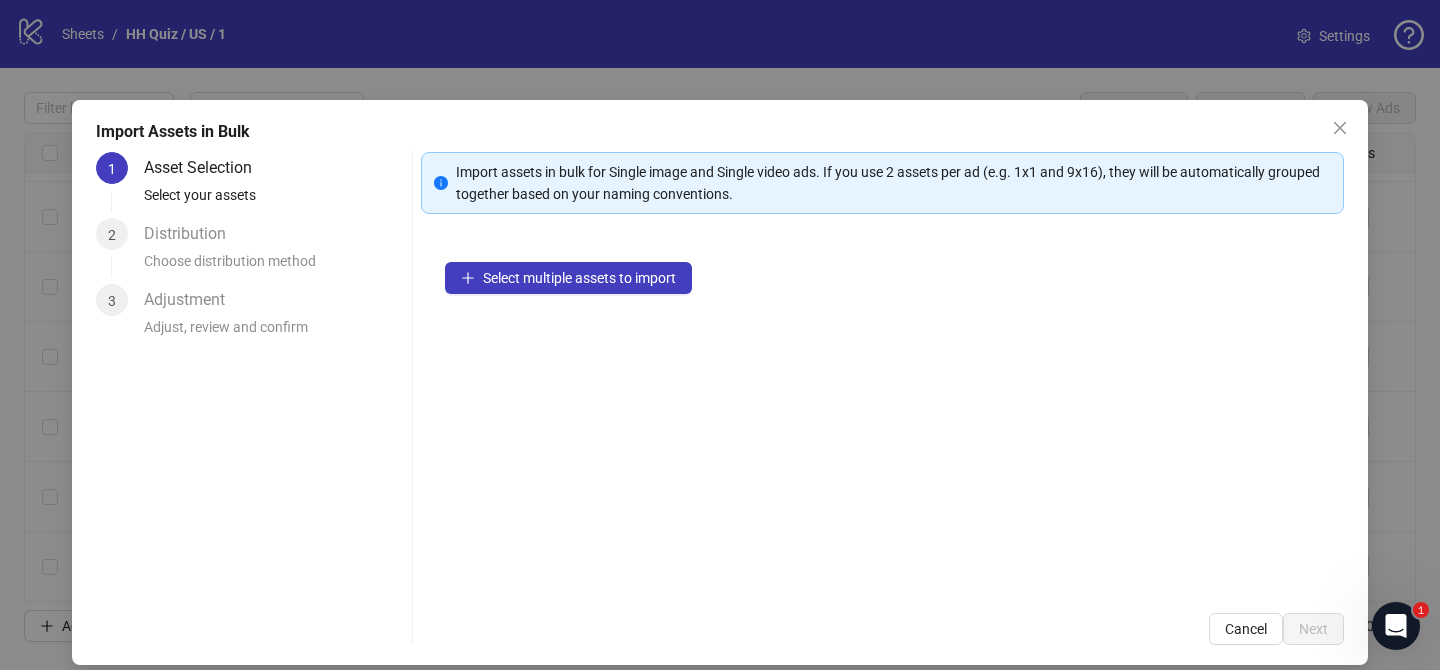 click on "Select multiple assets to import" at bounding box center (882, 413) 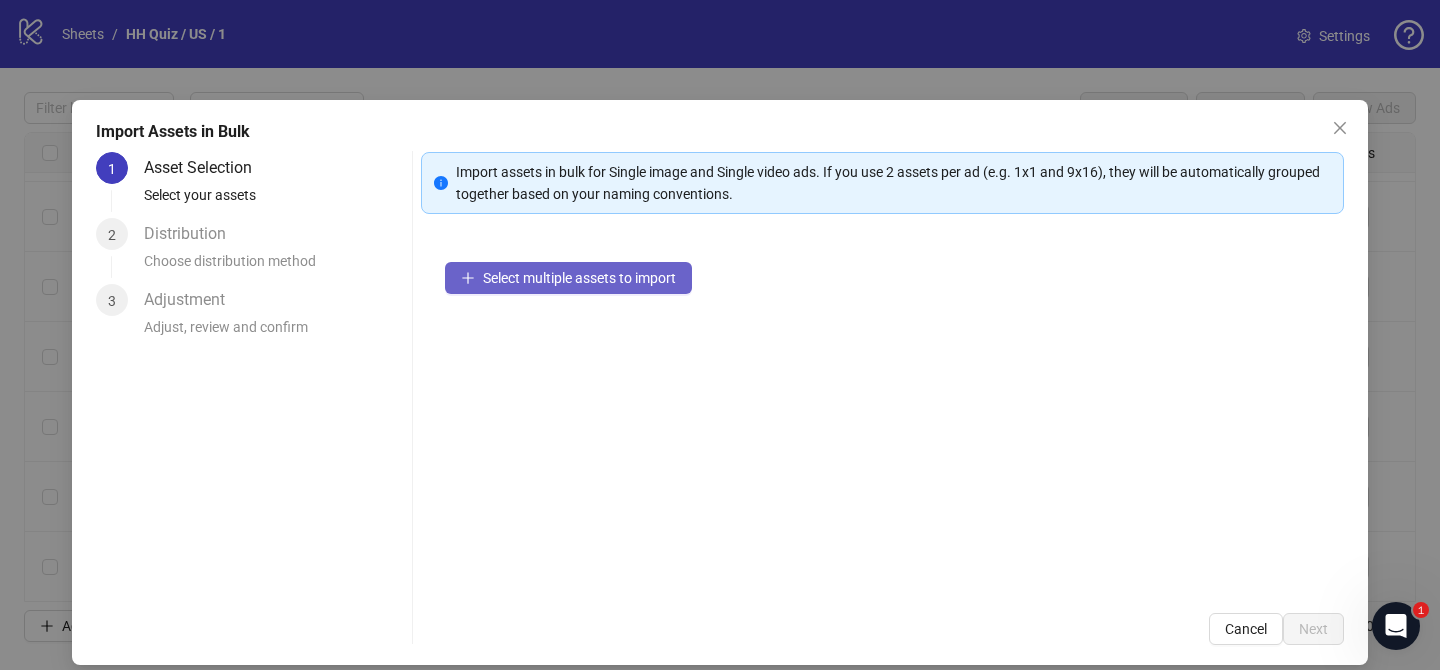 click on "Select multiple assets to import" at bounding box center [568, 278] 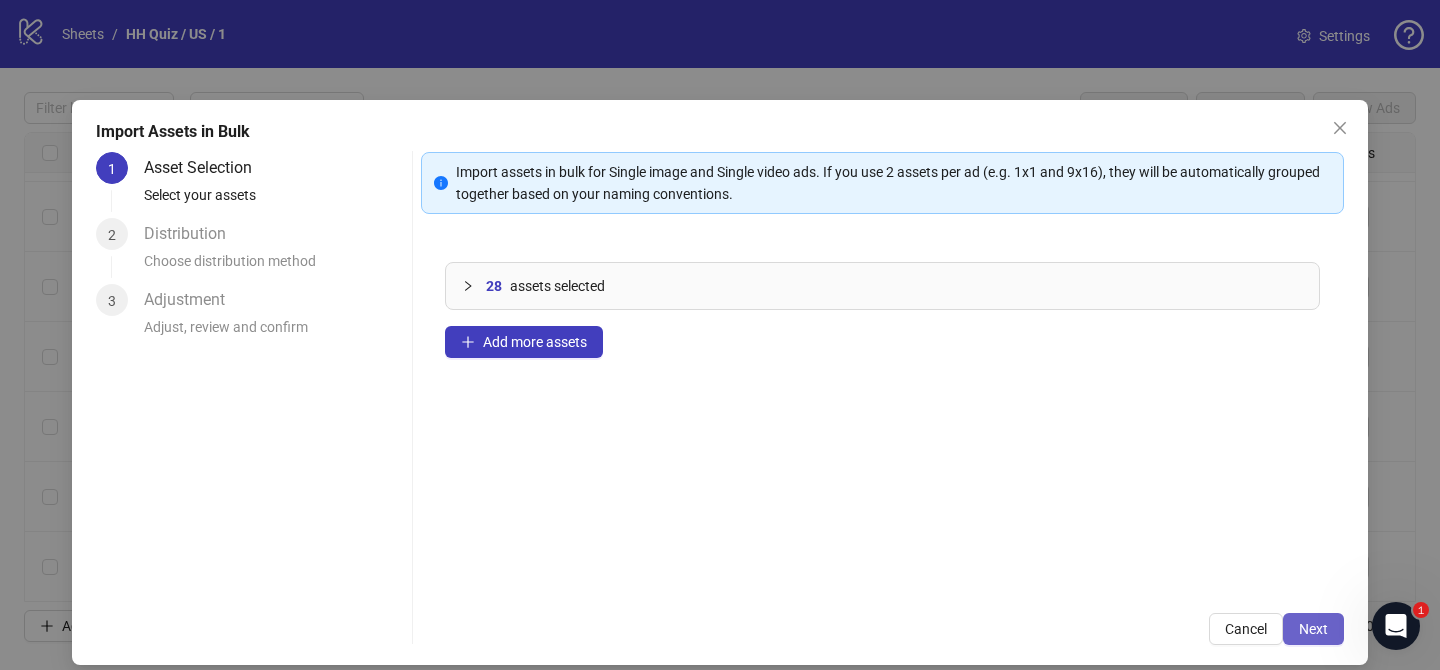click on "Next" at bounding box center (1313, 629) 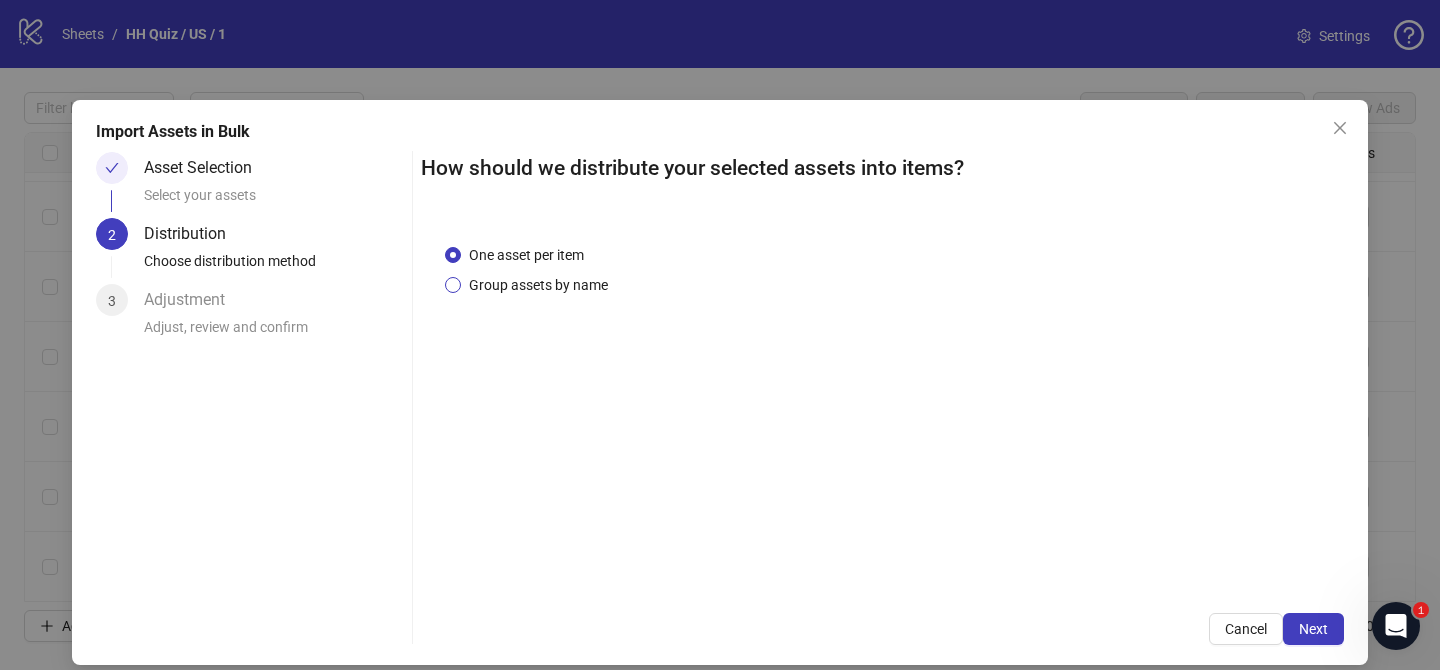 click on "Group assets by name" at bounding box center [538, 285] 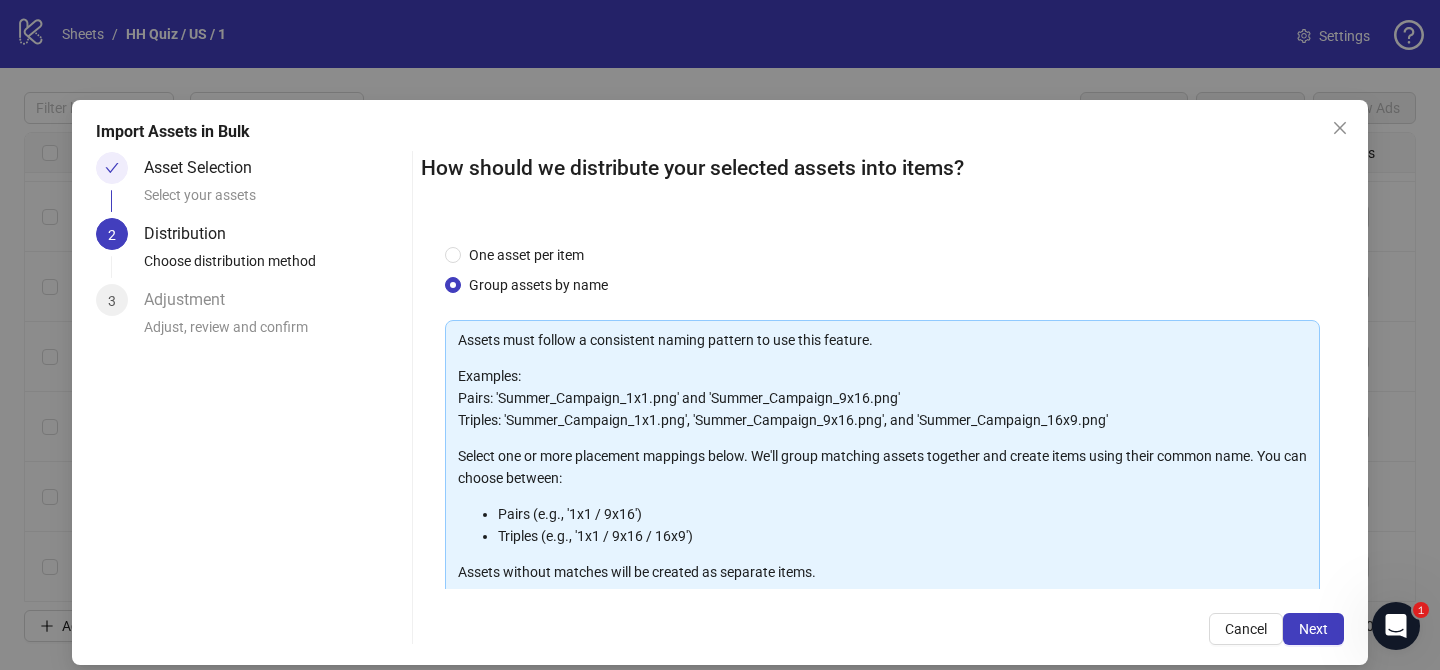 scroll, scrollTop: 216, scrollLeft: 0, axis: vertical 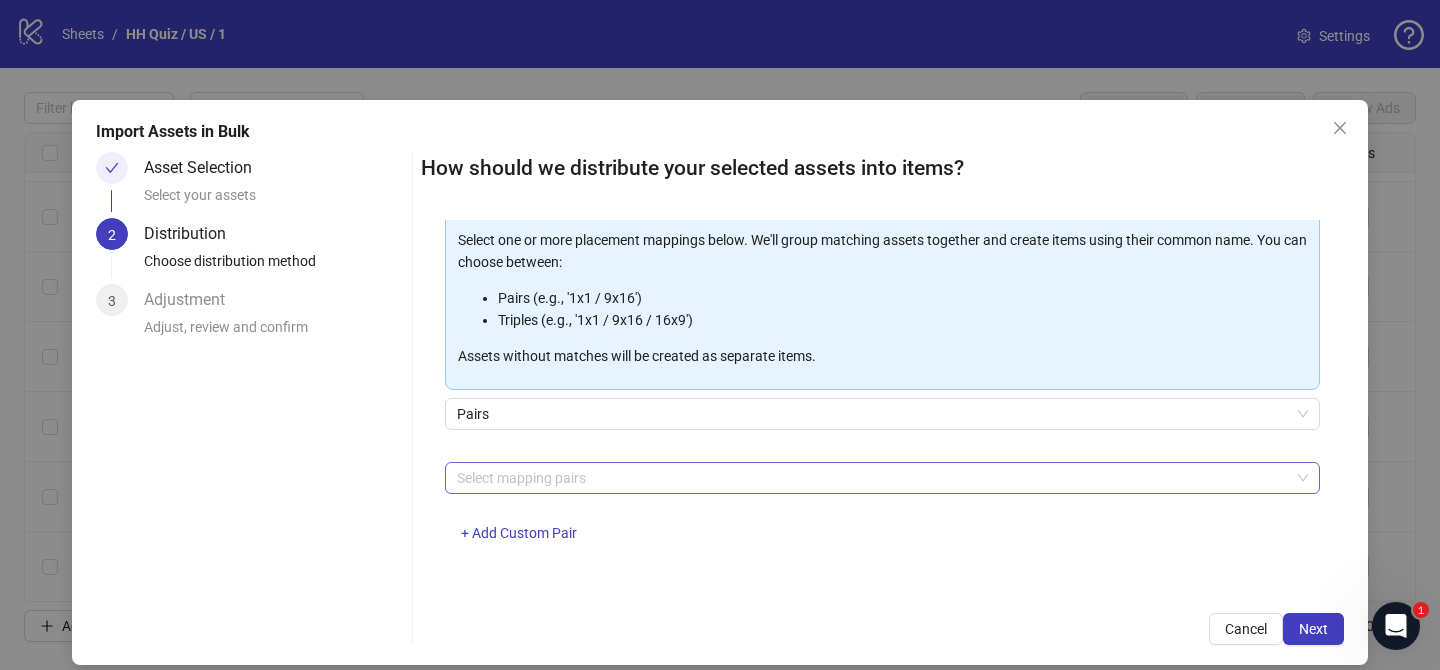 click on "Select mapping pairs" at bounding box center (882, 478) 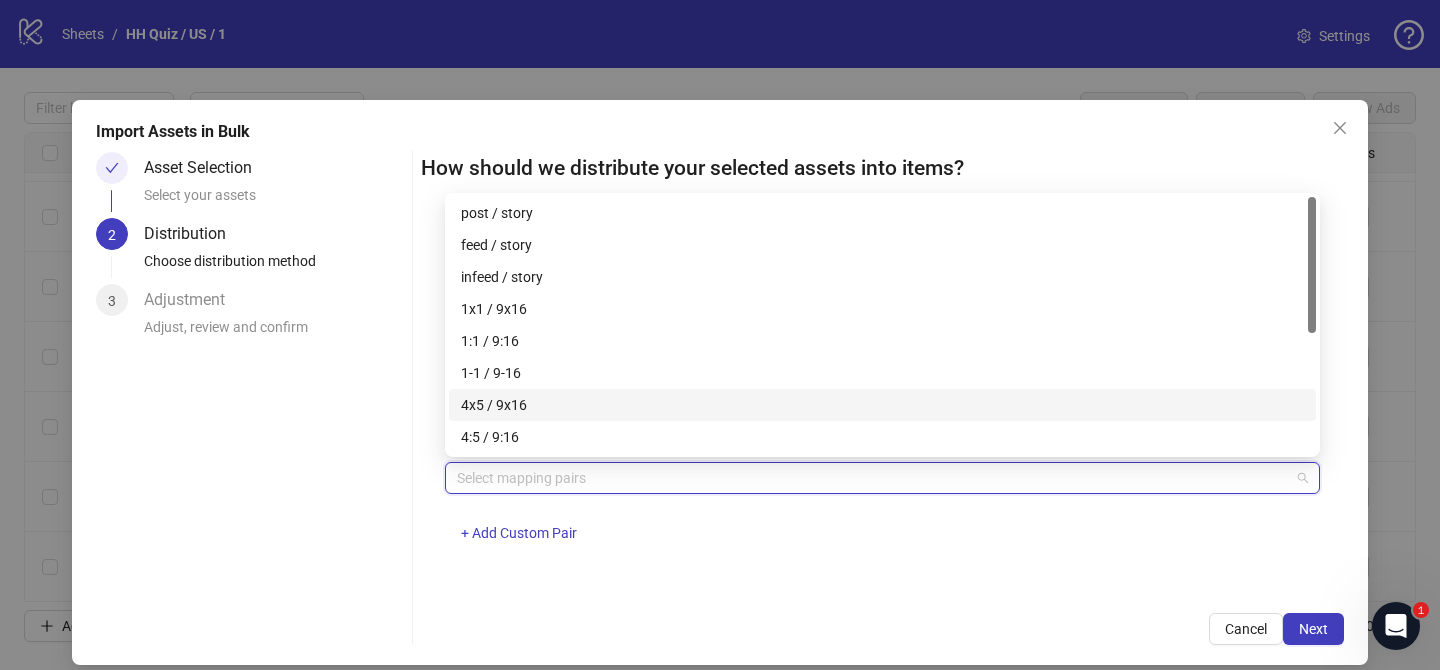 drag, startPoint x: 546, startPoint y: 404, endPoint x: 1292, endPoint y: 611, distance: 774.18665 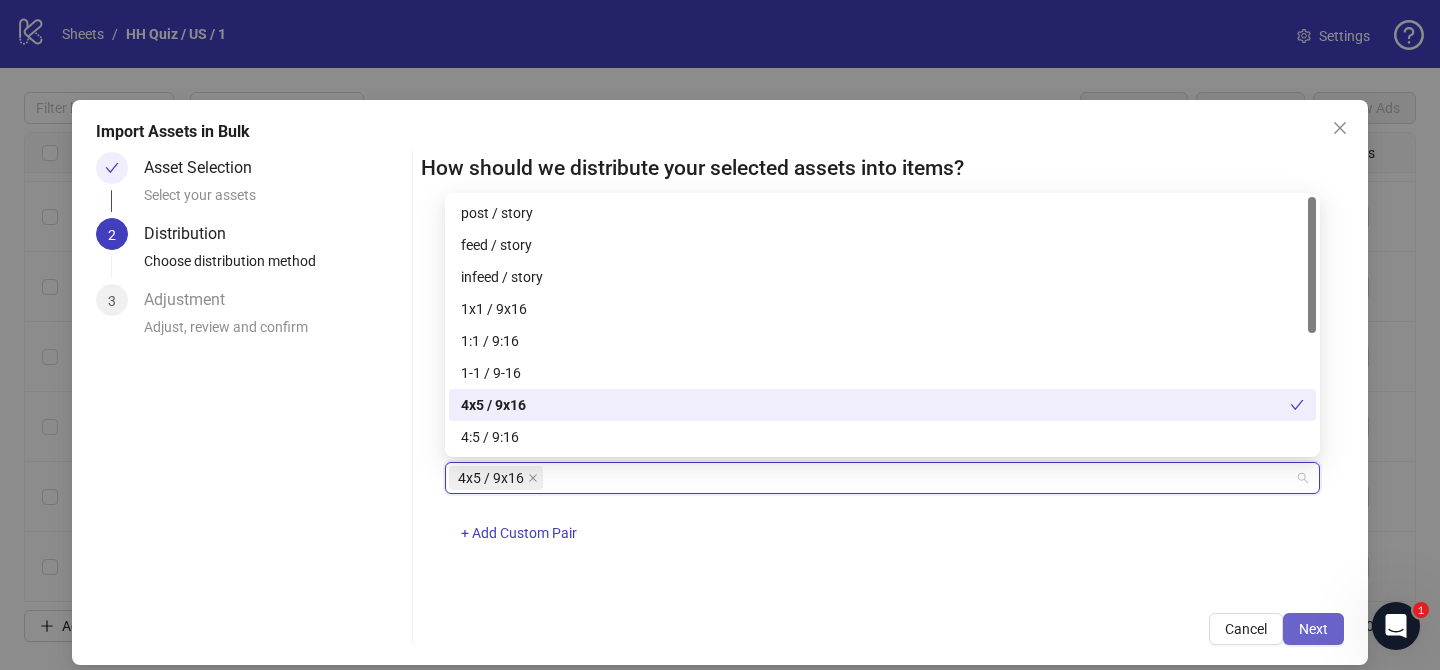 click on "Next" at bounding box center (1313, 629) 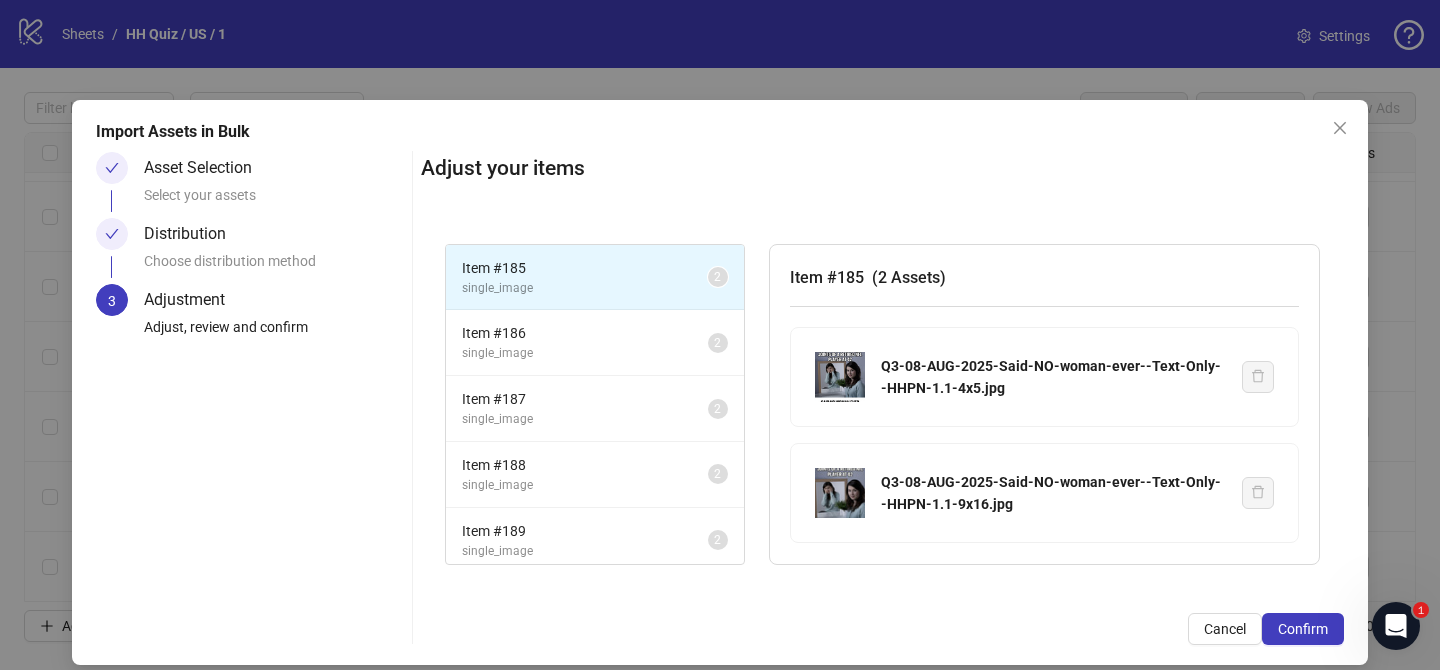 click on "Confirm" at bounding box center (1303, 629) 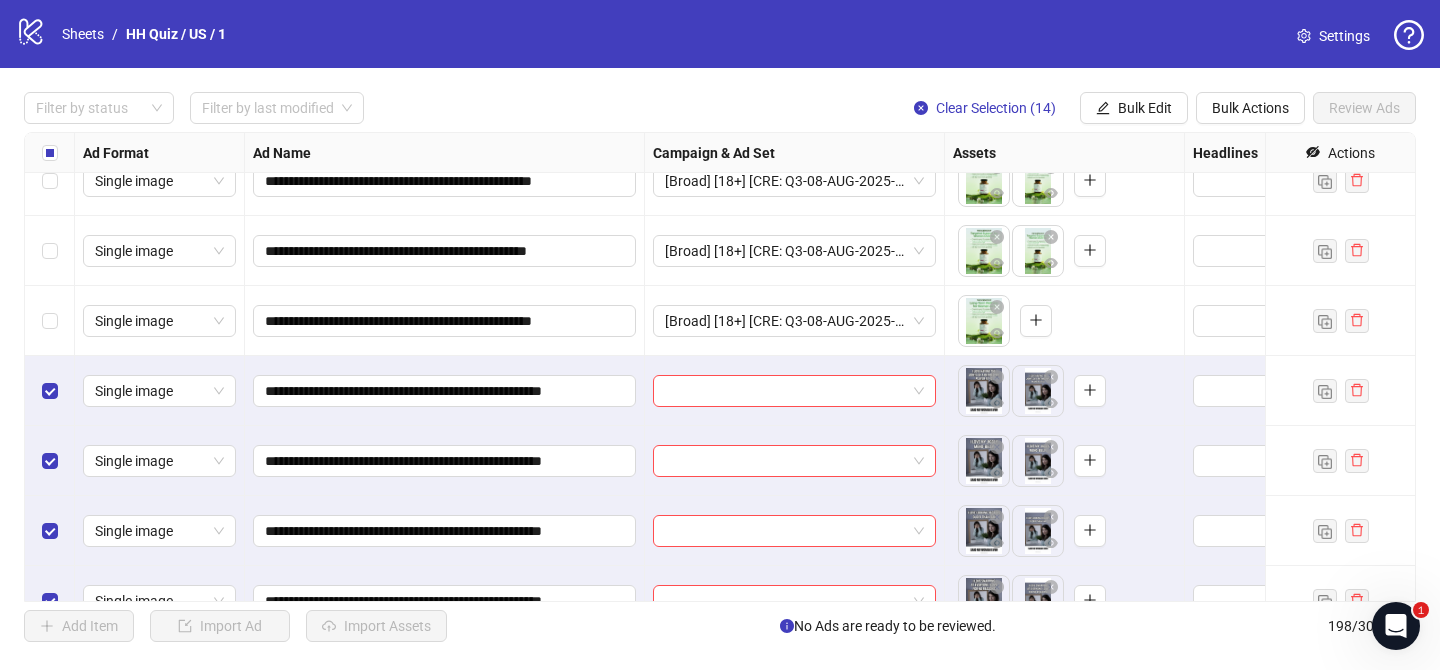 scroll, scrollTop: 12673, scrollLeft: 0, axis: vertical 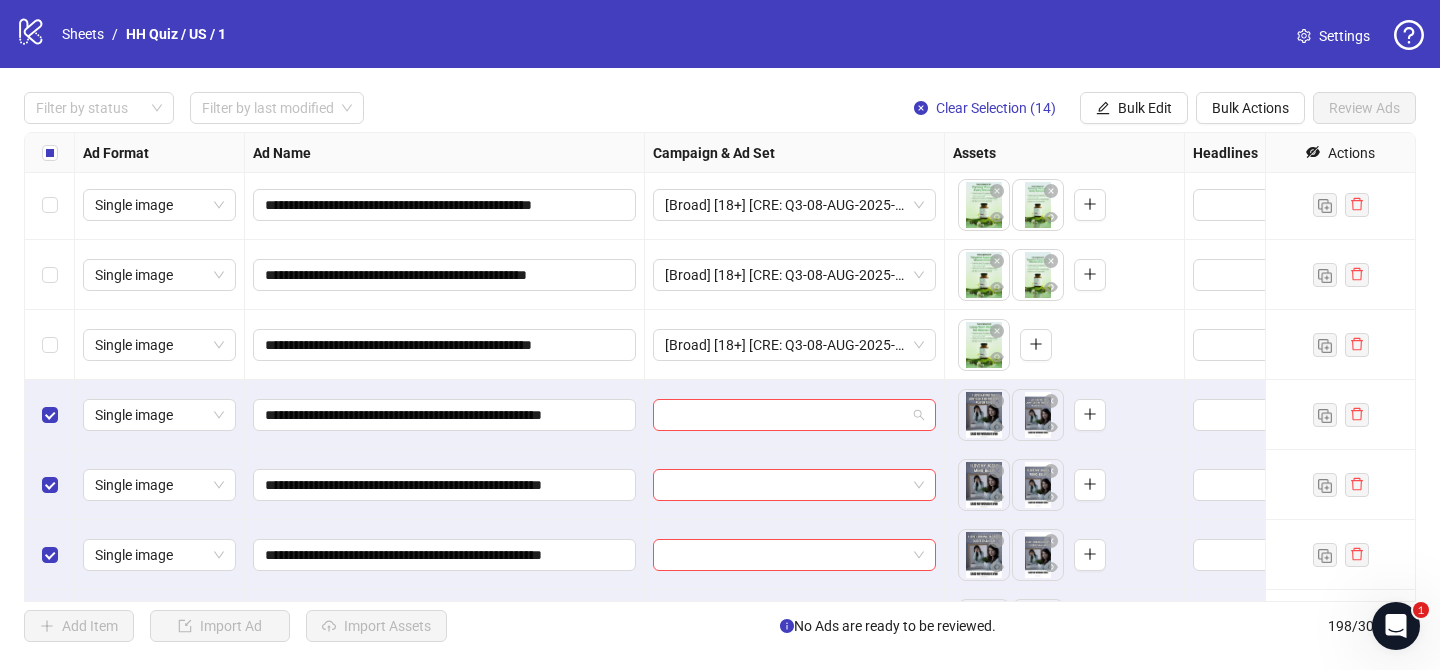 click at bounding box center [785, 415] 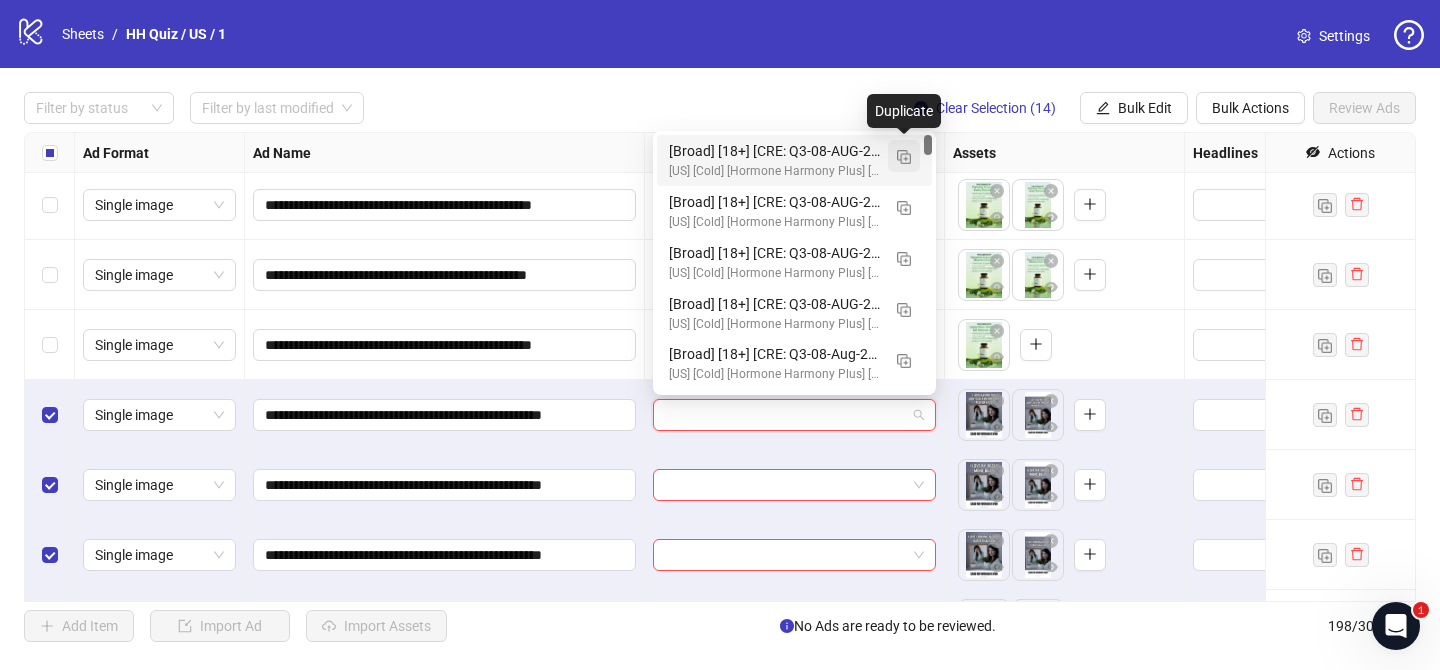 click at bounding box center [904, 157] 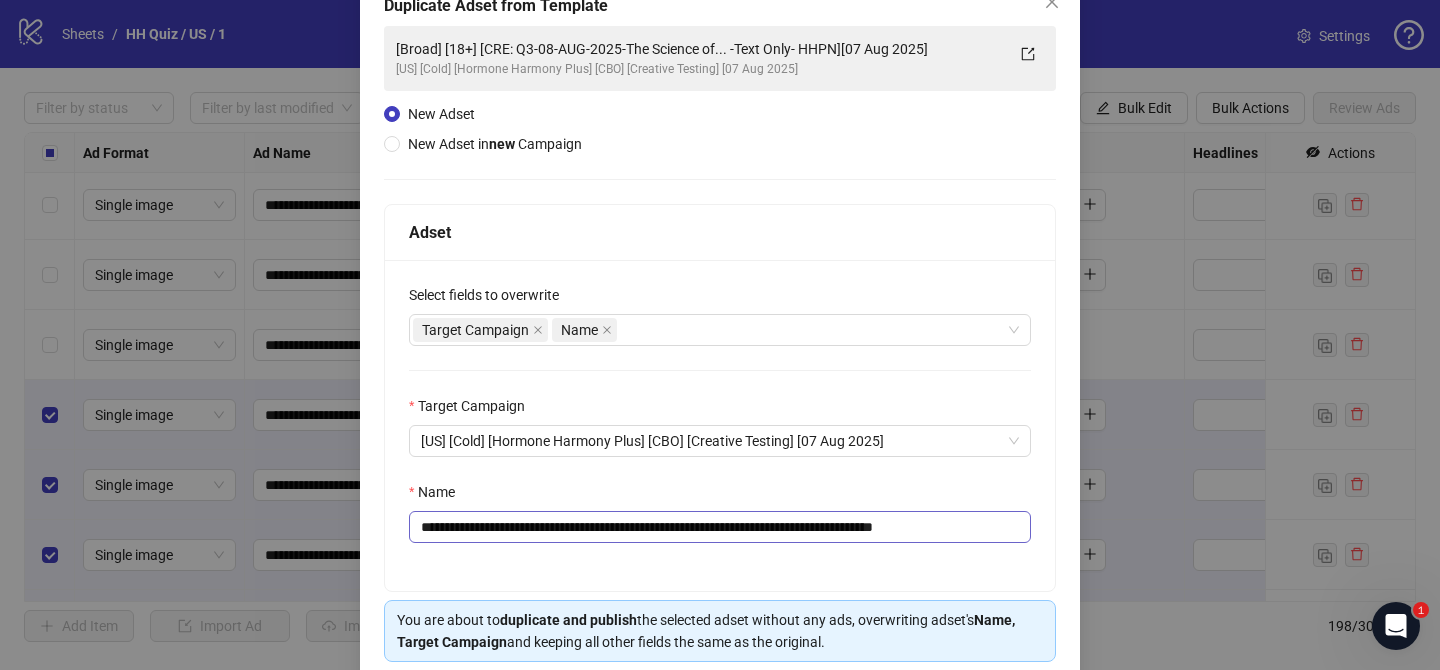 scroll, scrollTop: 155, scrollLeft: 0, axis: vertical 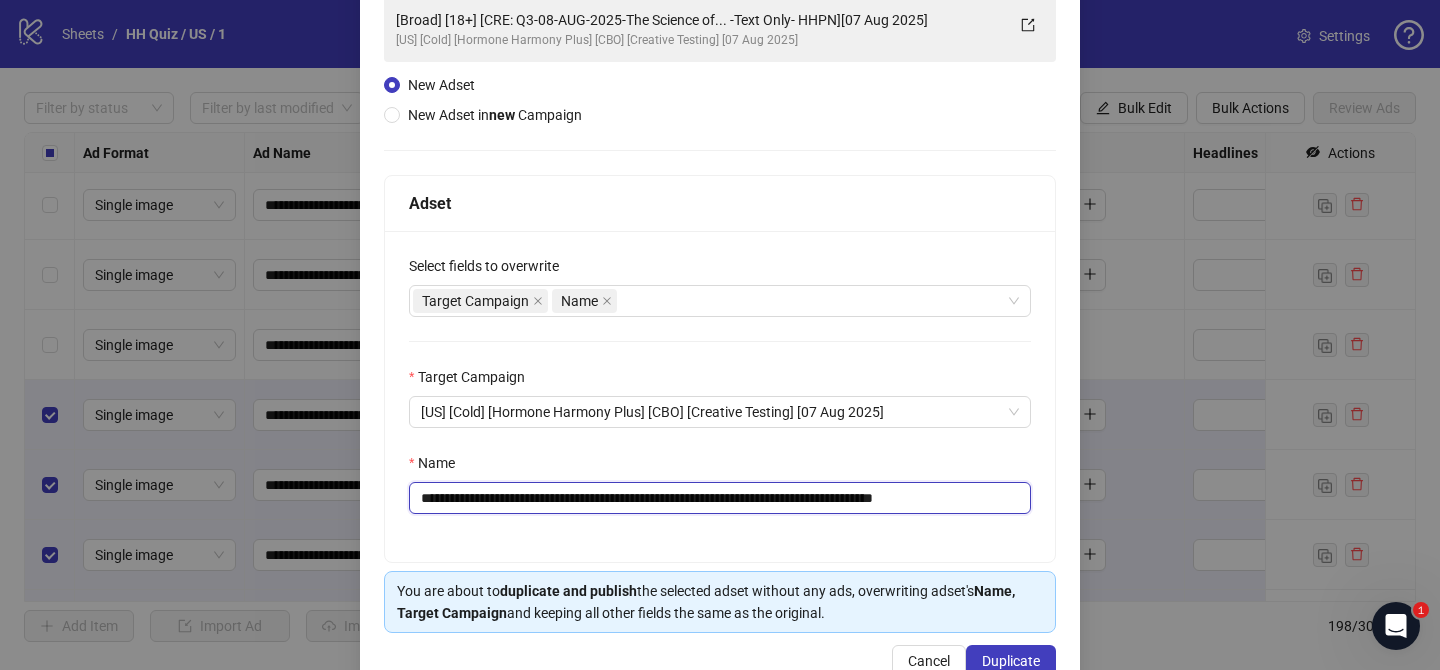 drag, startPoint x: 540, startPoint y: 499, endPoint x: 861, endPoint y: 496, distance: 321.014 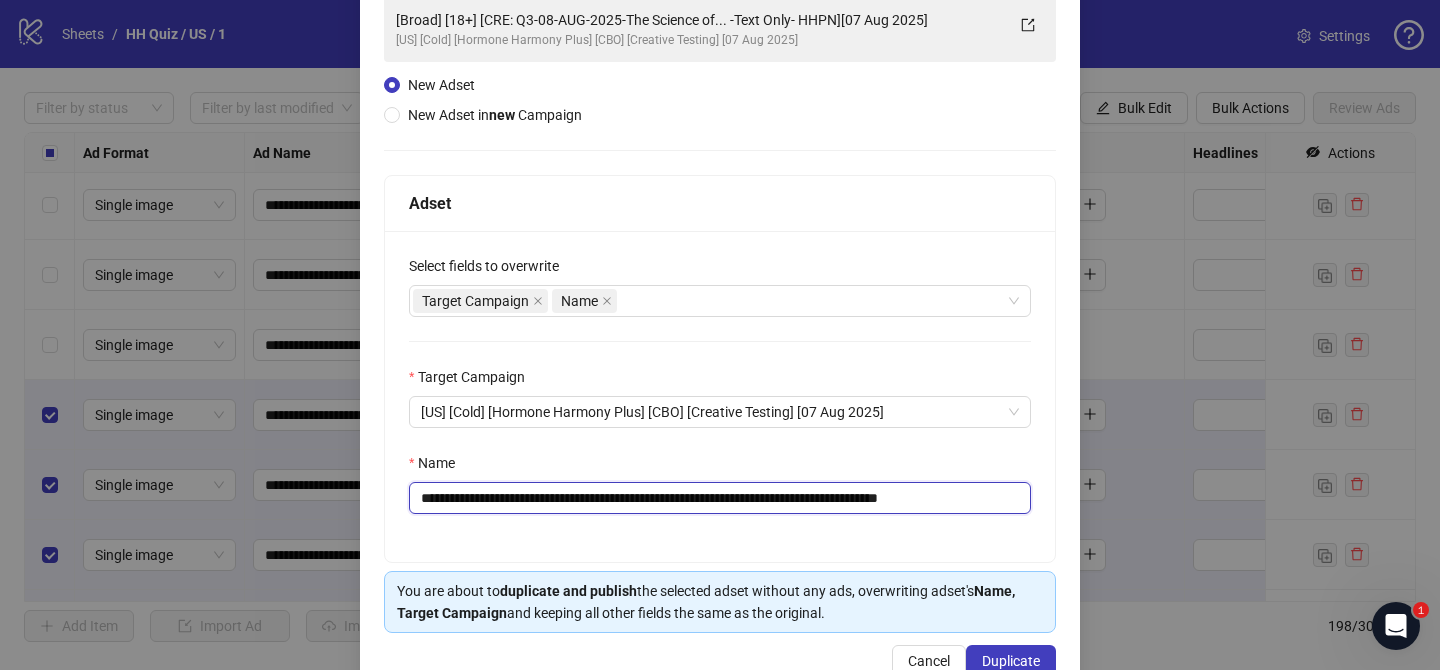 scroll, scrollTop: 0, scrollLeft: 1, axis: horizontal 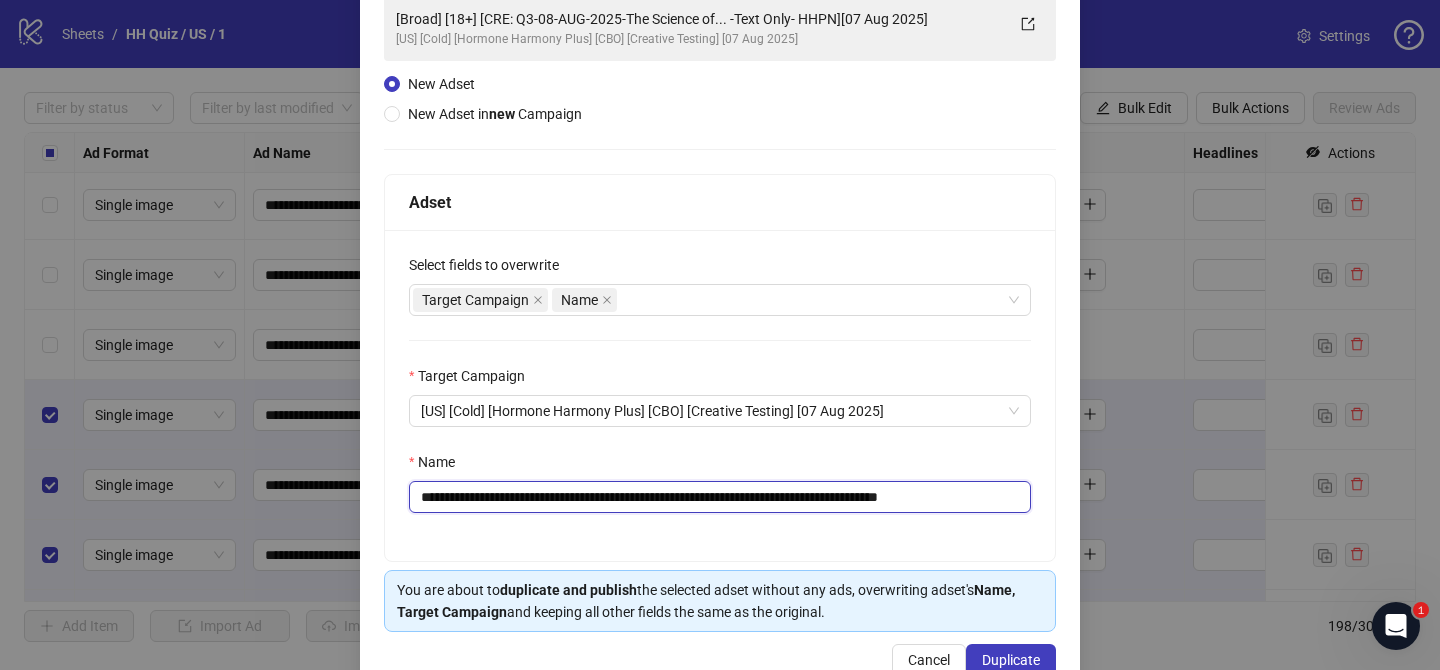 drag, startPoint x: 979, startPoint y: 498, endPoint x: 1062, endPoint y: 496, distance: 83.02409 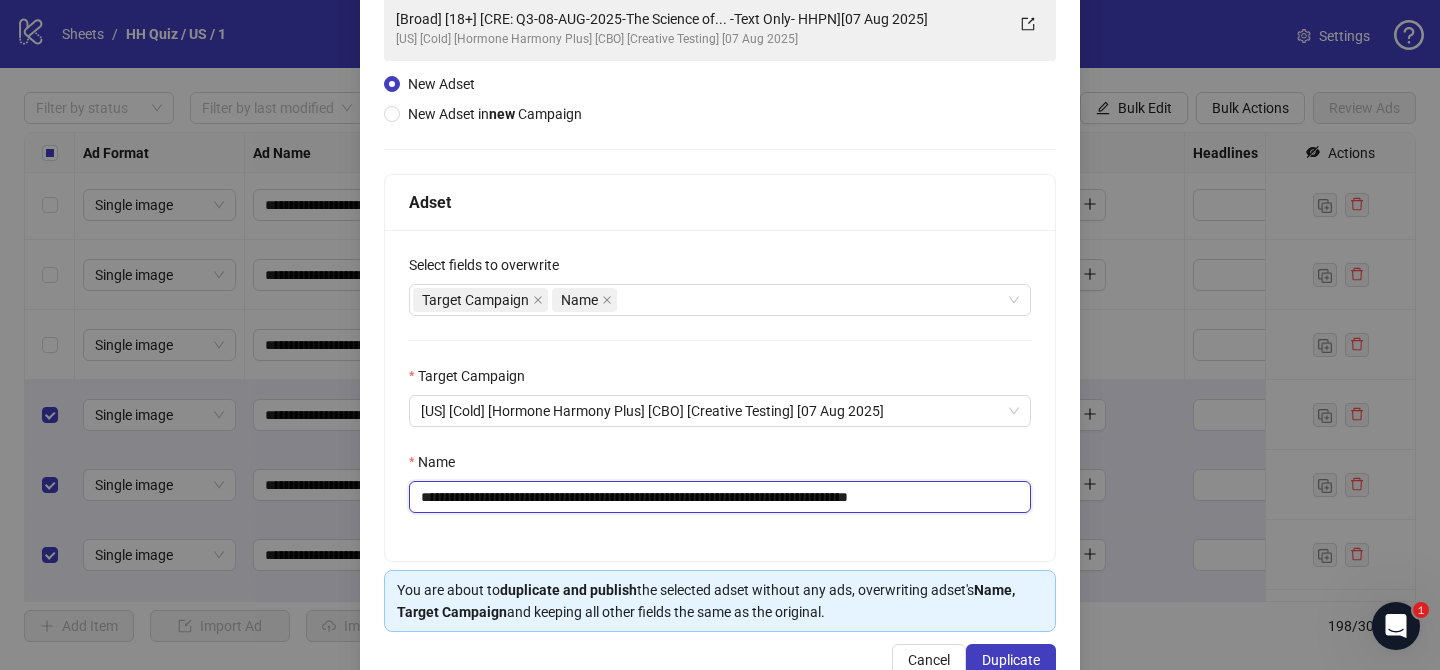 scroll, scrollTop: 0, scrollLeft: 0, axis: both 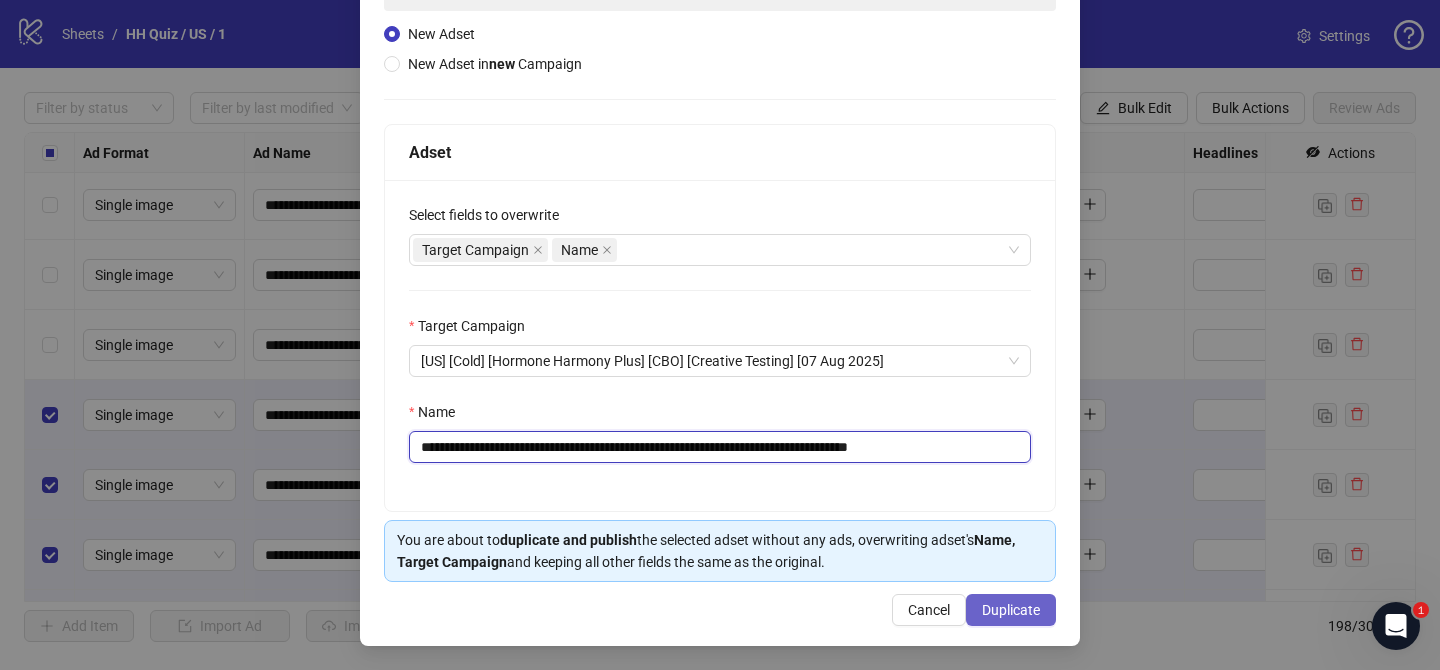 type on "**********" 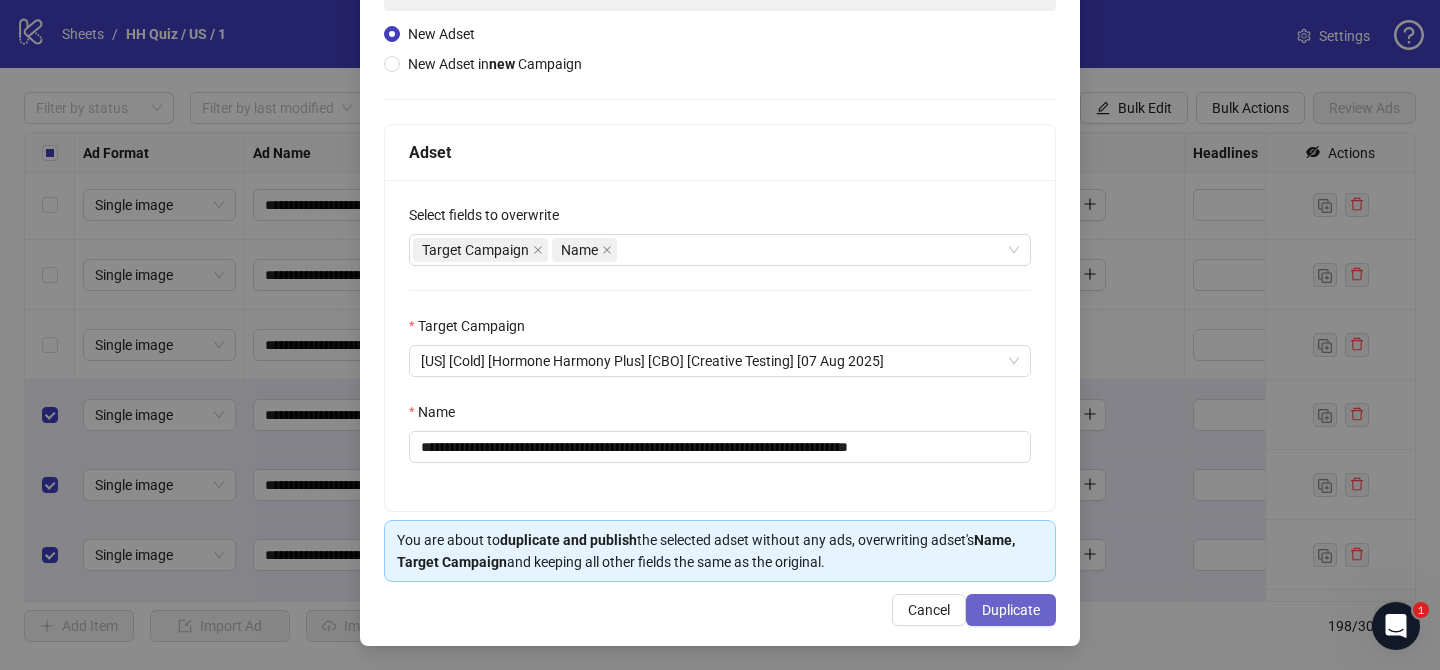 click on "Duplicate" at bounding box center (1011, 610) 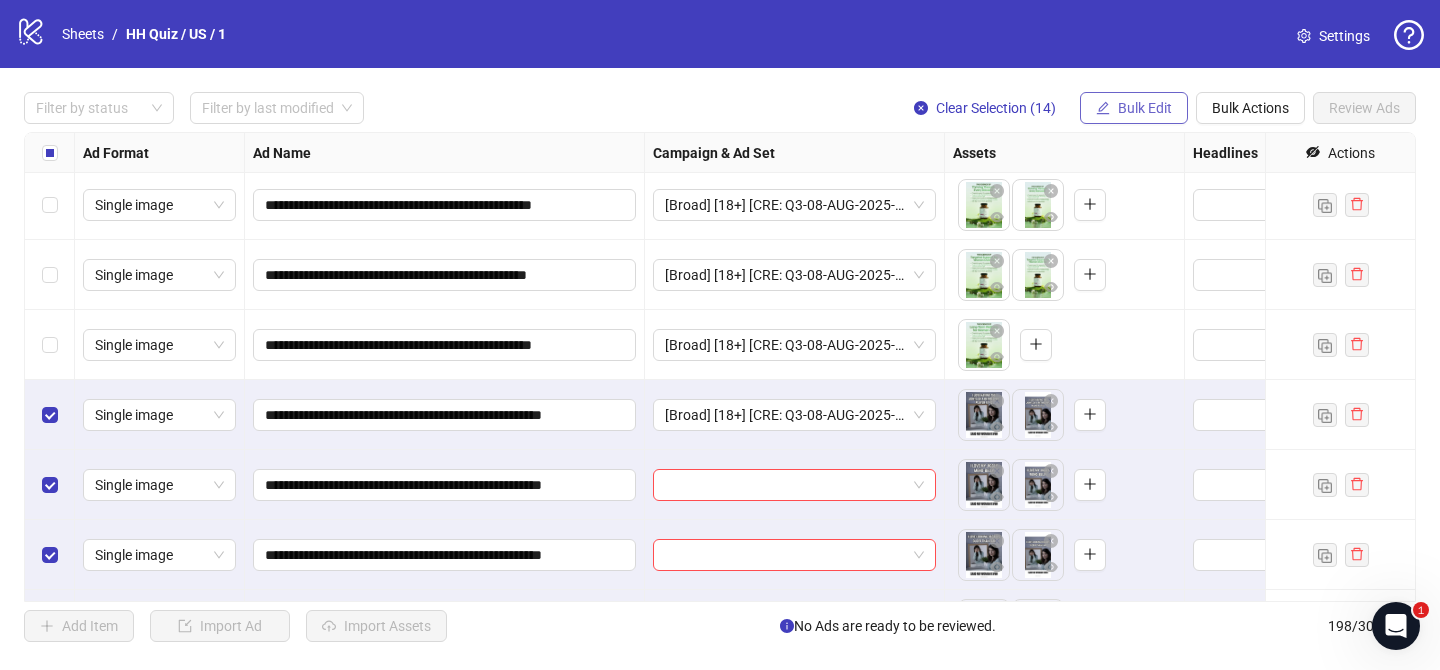 click on "Bulk Edit" at bounding box center [1145, 108] 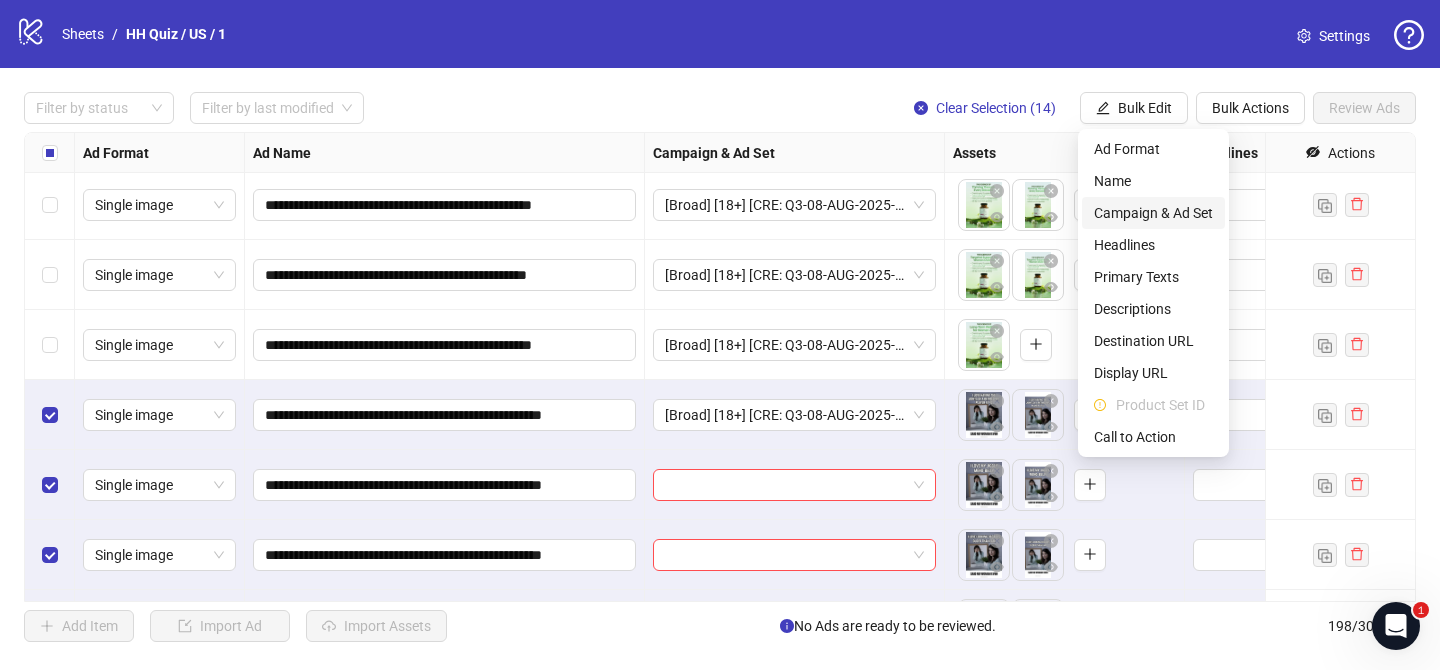 click on "Campaign & Ad Set" at bounding box center (1153, 213) 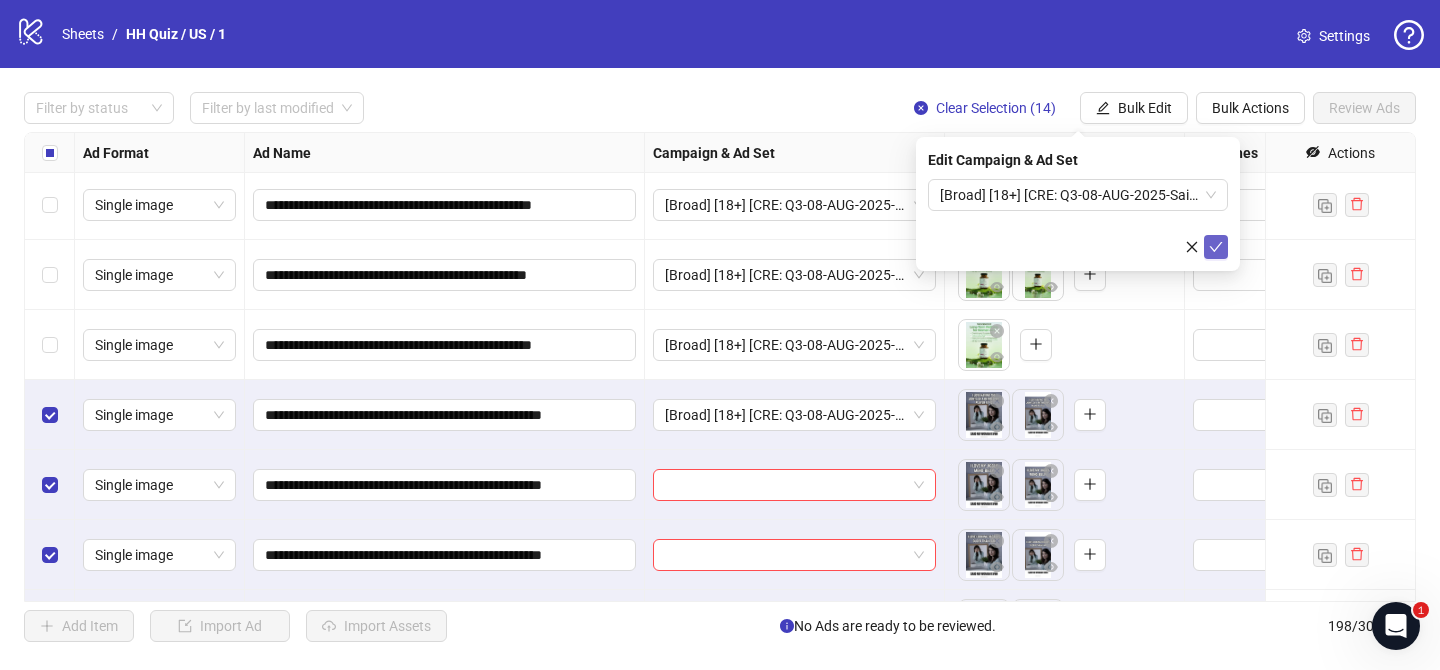 click 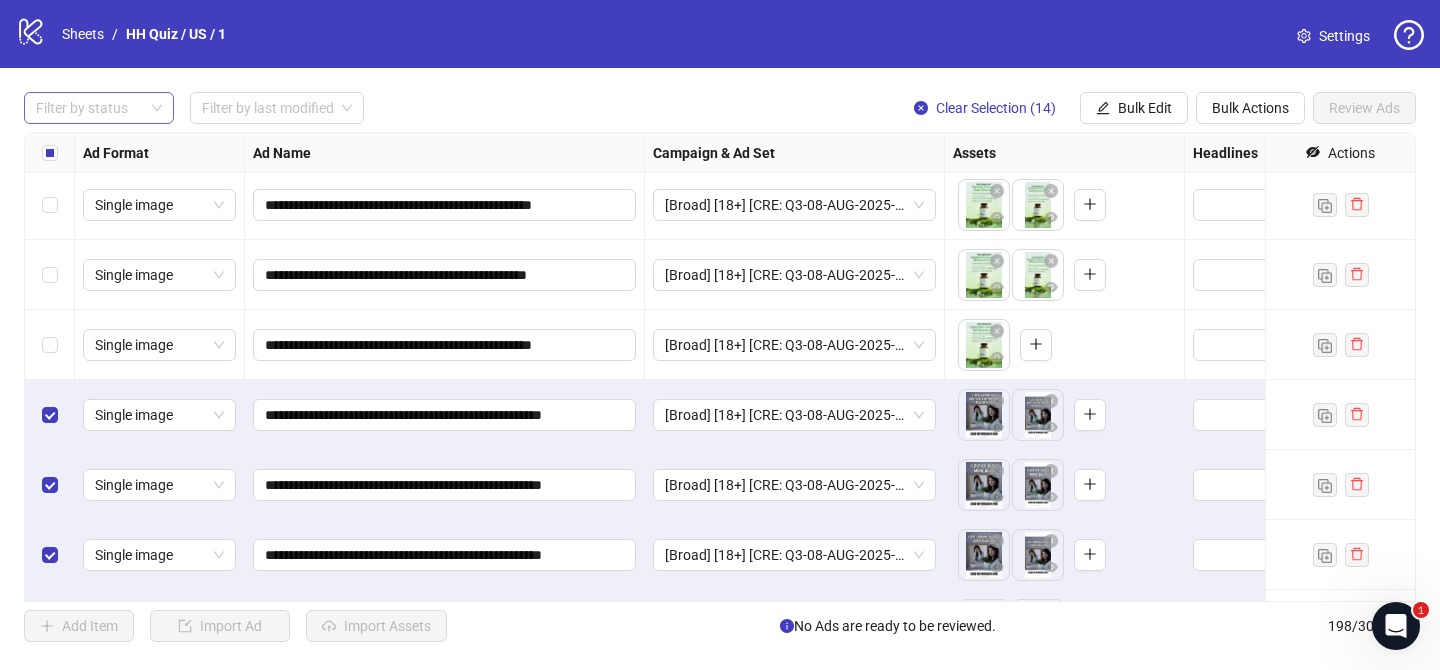 click at bounding box center (88, 108) 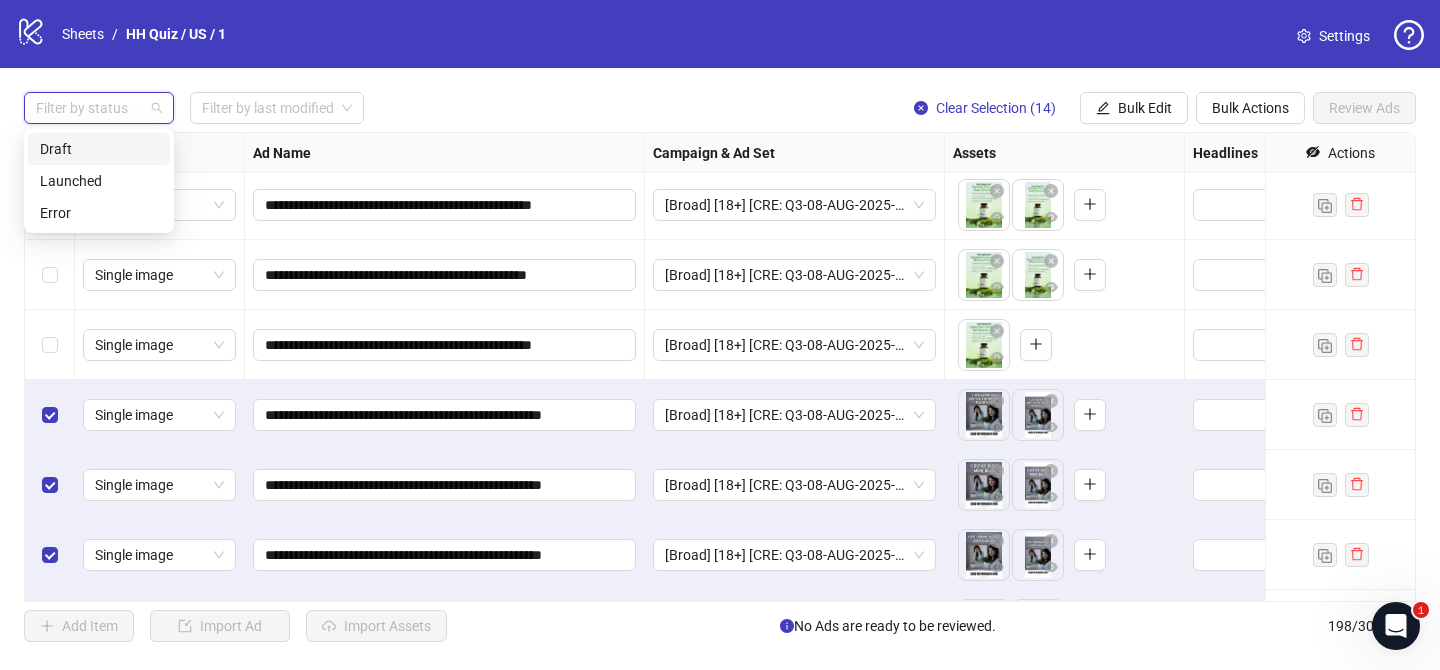 click on "Draft" at bounding box center [99, 149] 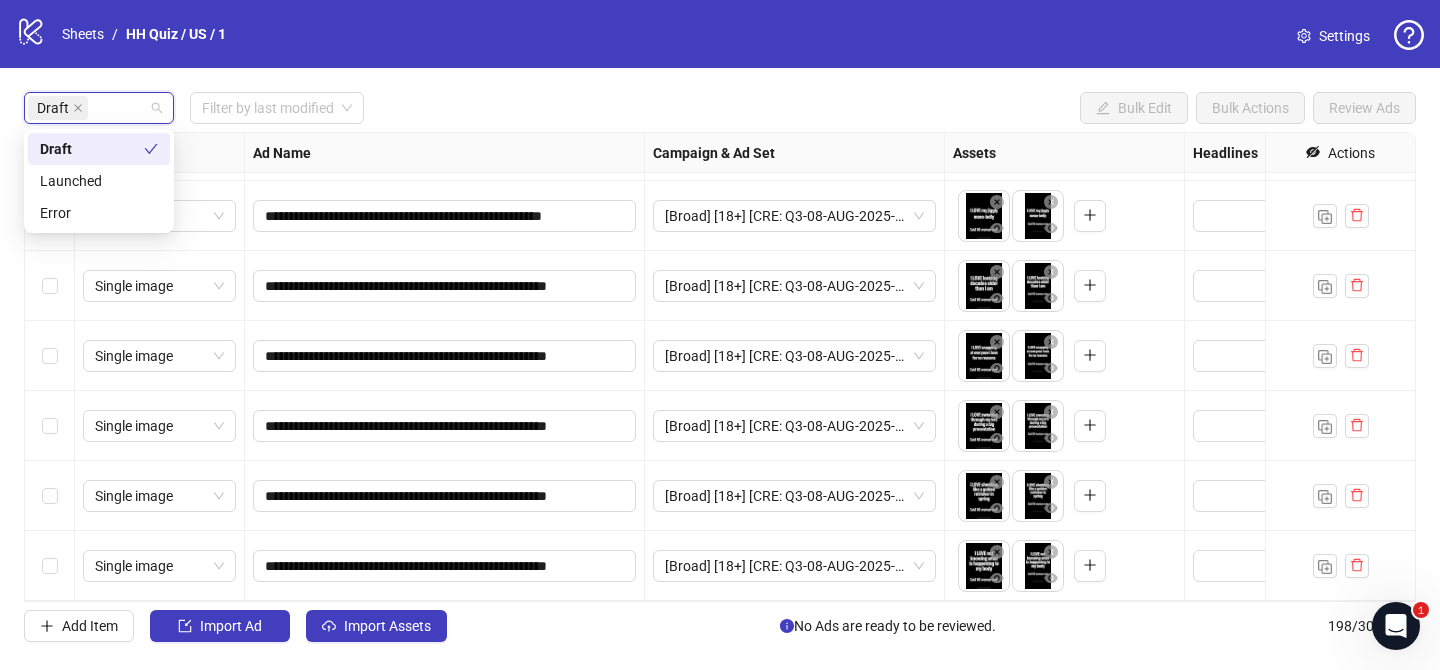 scroll, scrollTop: 3072, scrollLeft: 0, axis: vertical 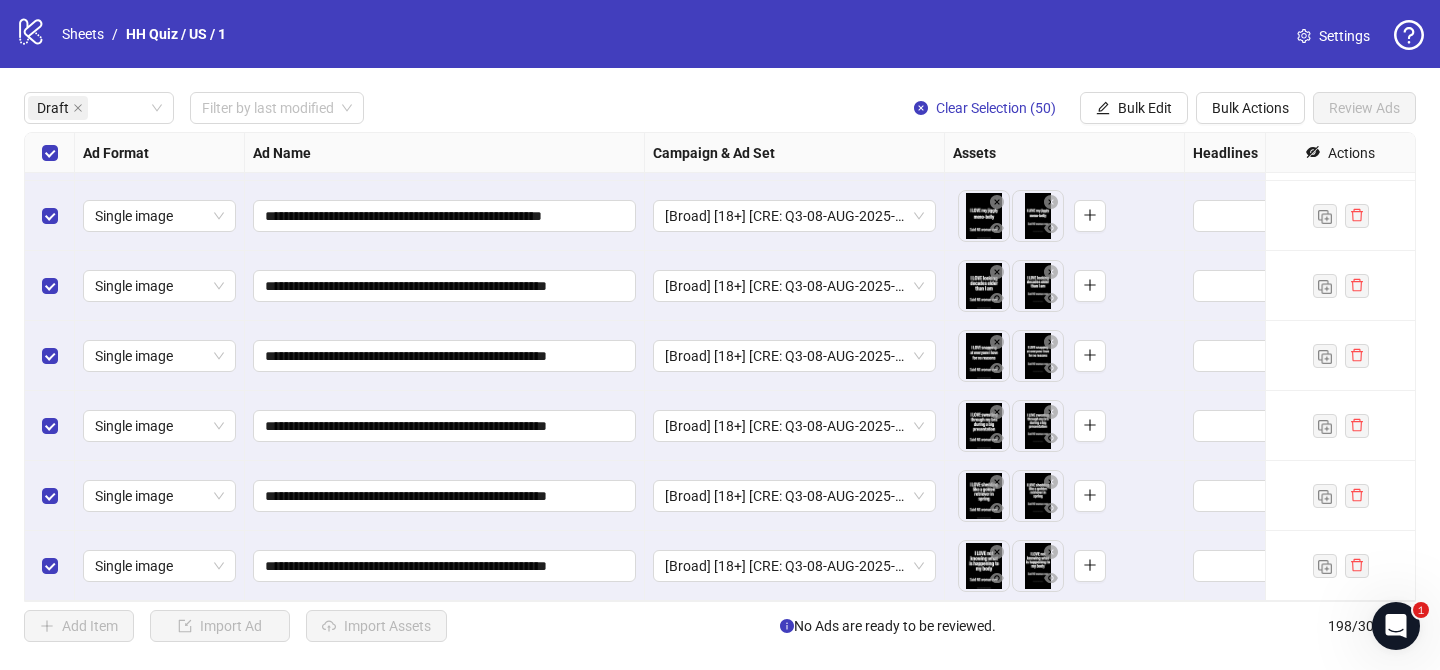 drag, startPoint x: 1150, startPoint y: 106, endPoint x: 1155, endPoint y: 143, distance: 37.336308 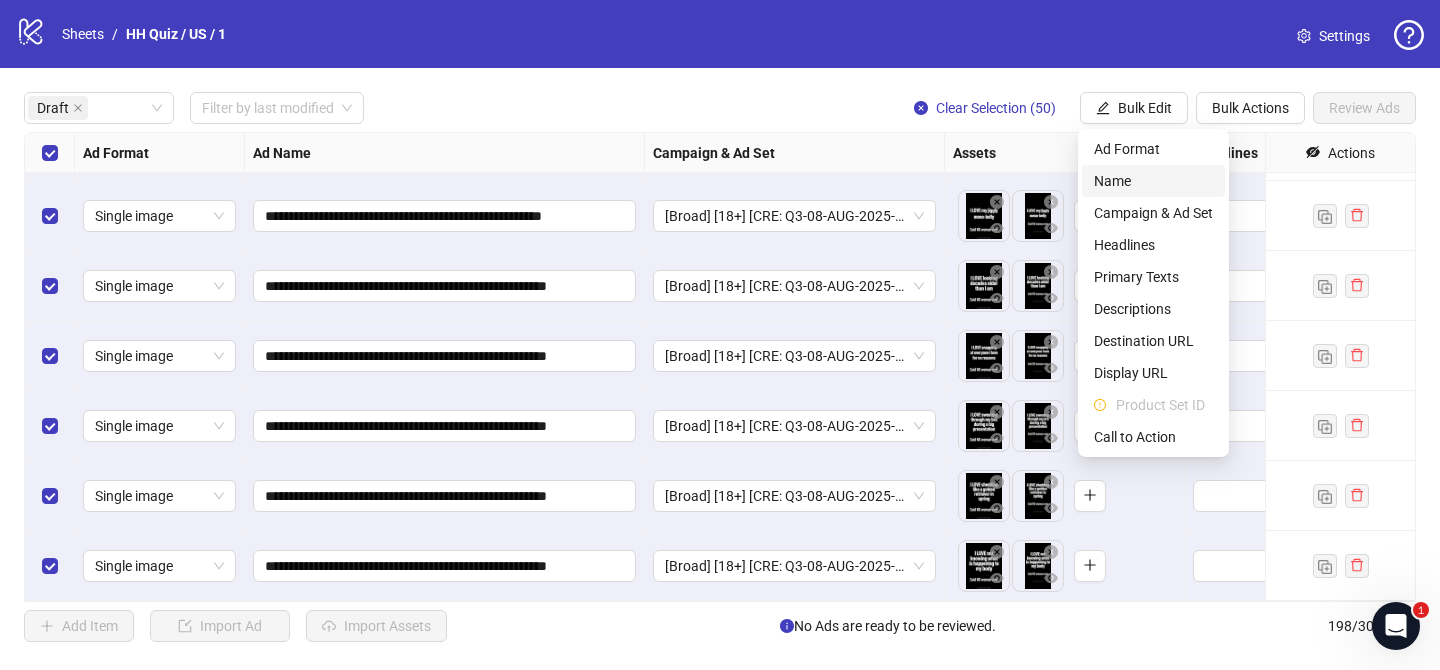 click on "Name" at bounding box center [1153, 181] 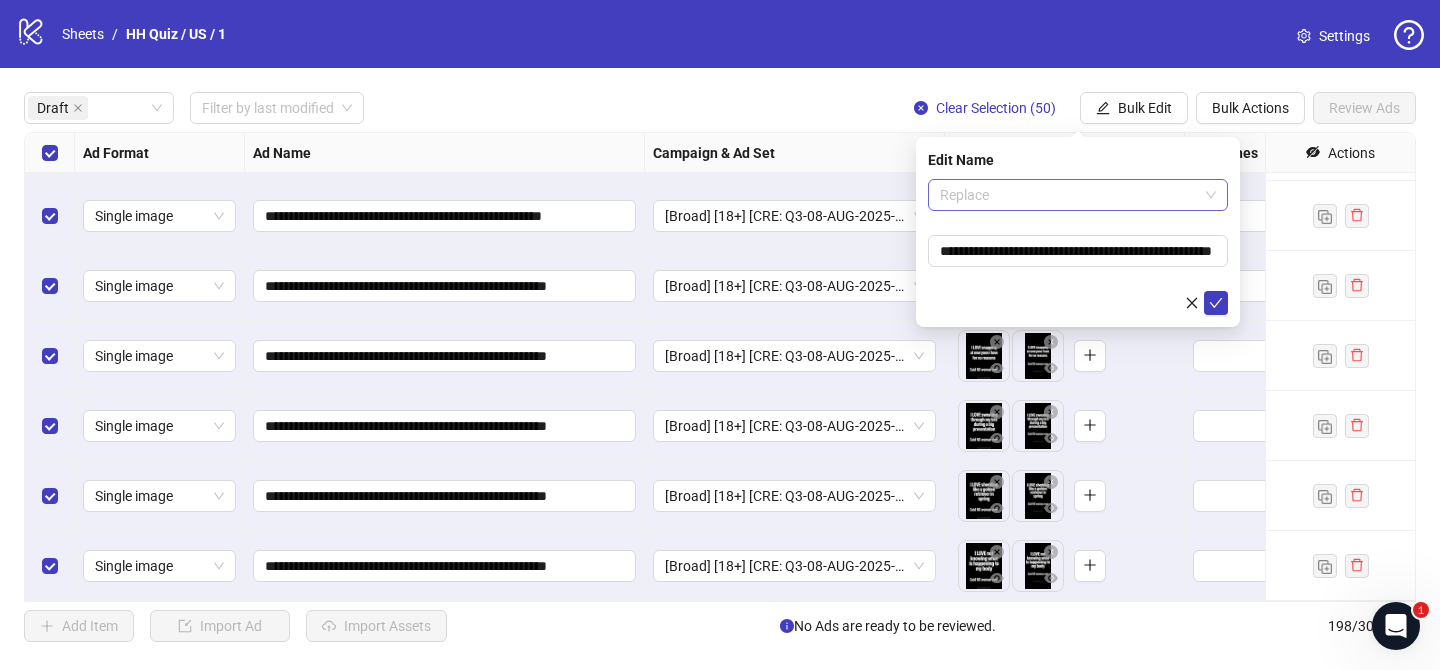 click on "Replace" at bounding box center [1078, 195] 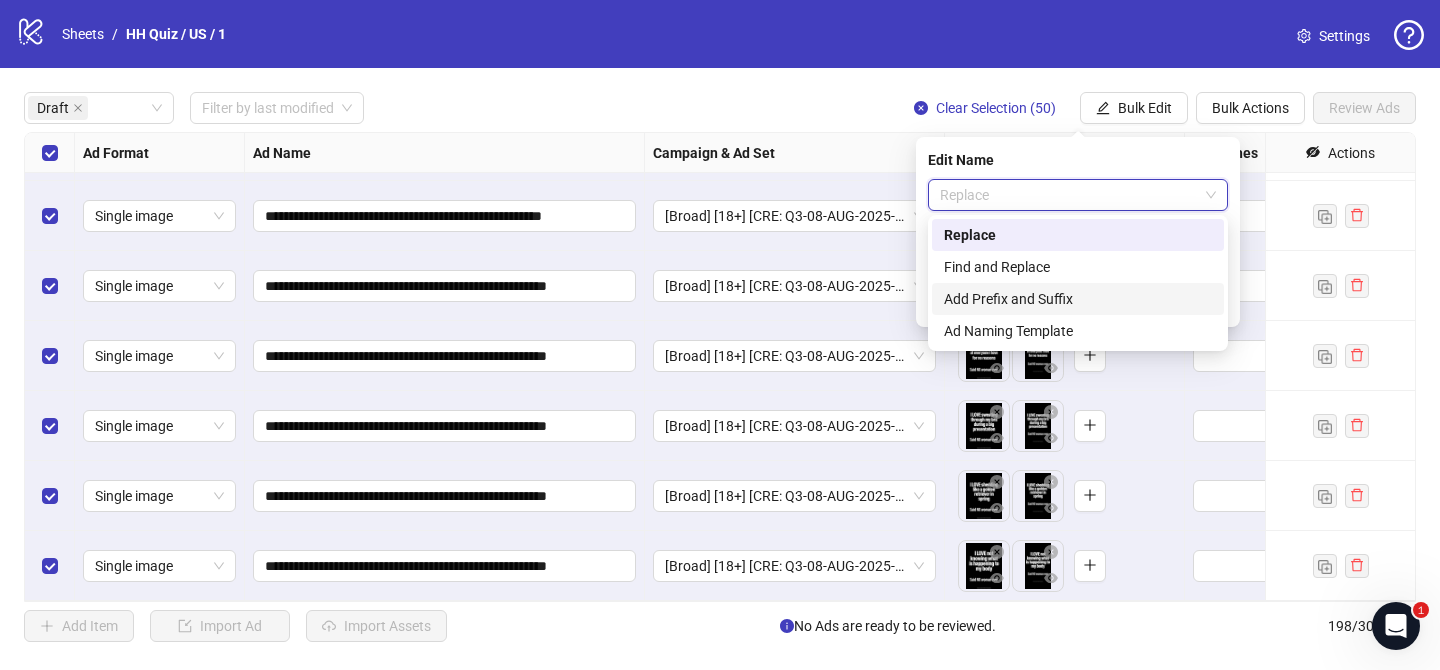 click on "Add Prefix and Suffix" at bounding box center (1078, 299) 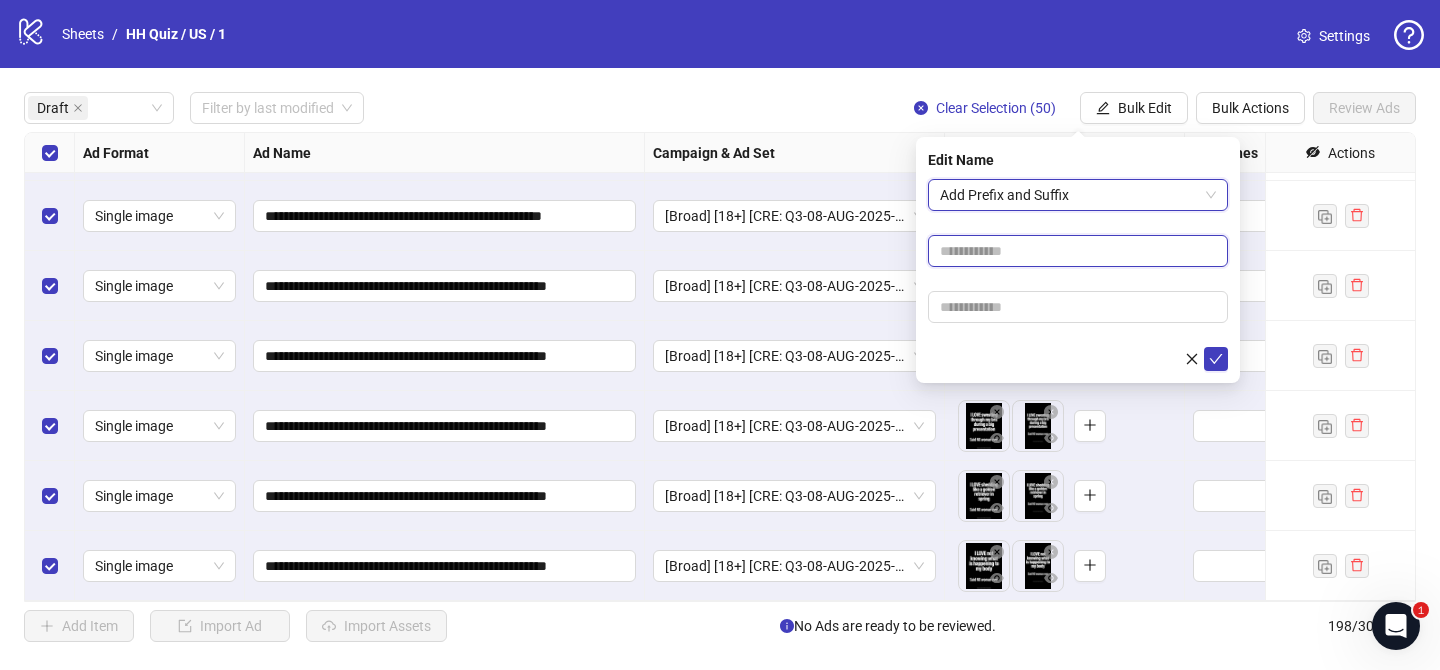 click at bounding box center [1078, 251] 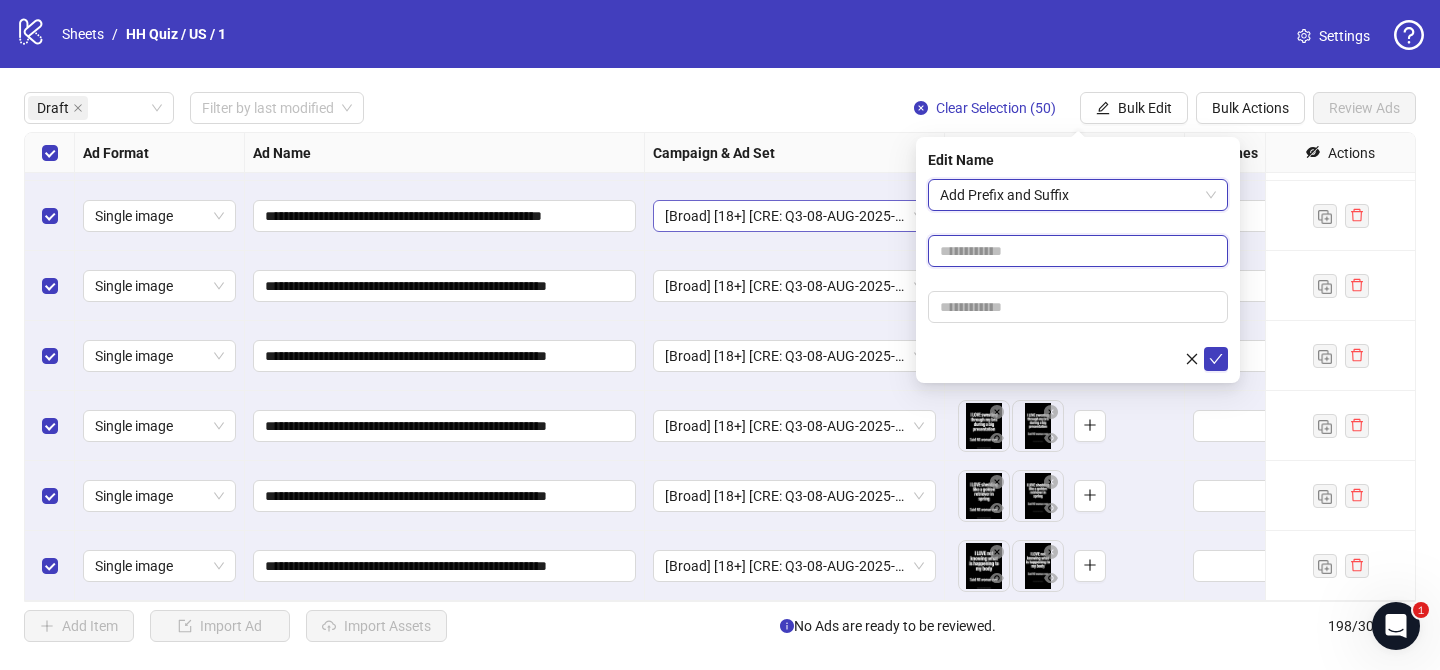 paste on "**********" 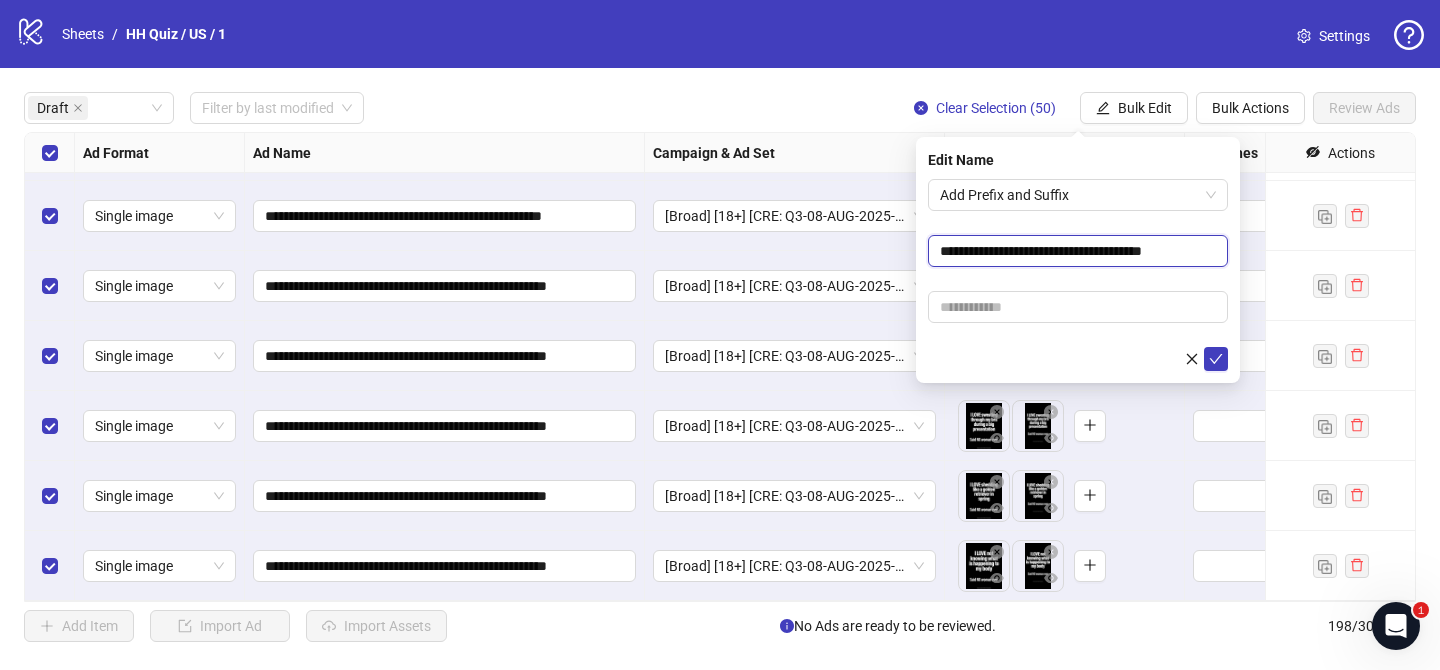 type on "**********" 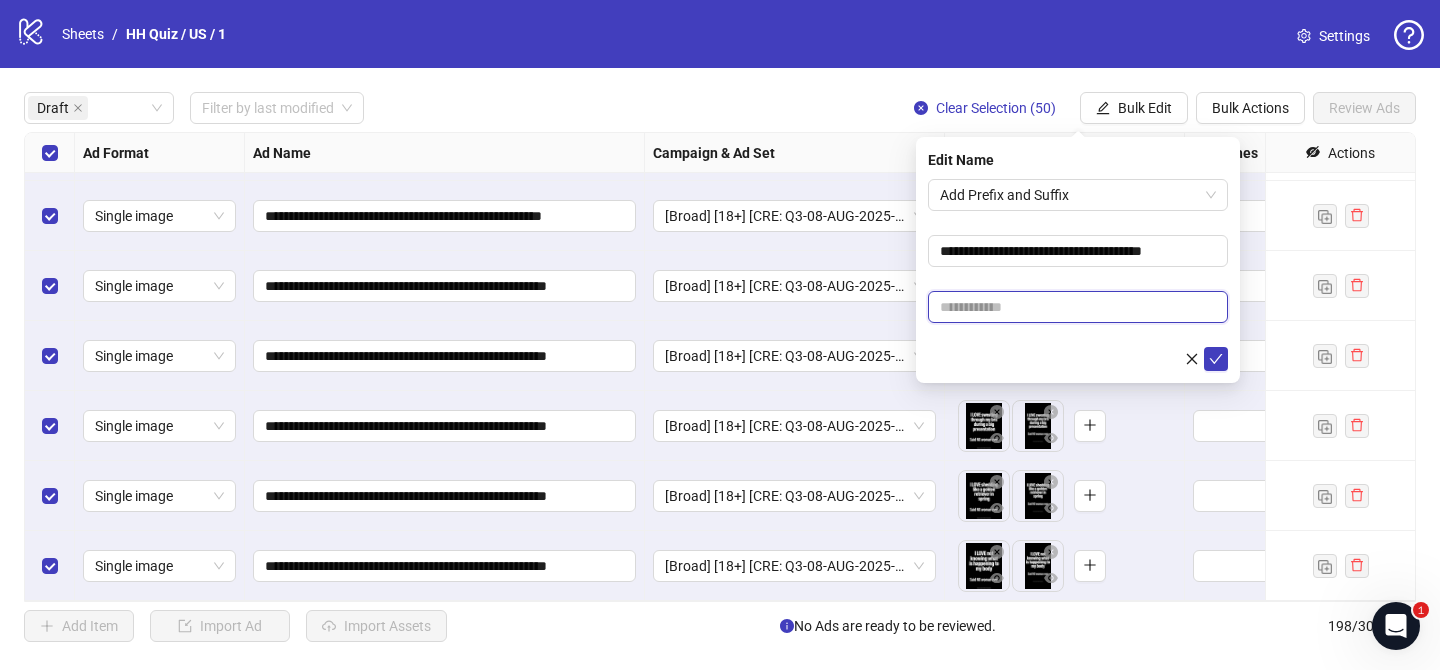 drag, startPoint x: 1101, startPoint y: 306, endPoint x: 1119, endPoint y: 310, distance: 18.439089 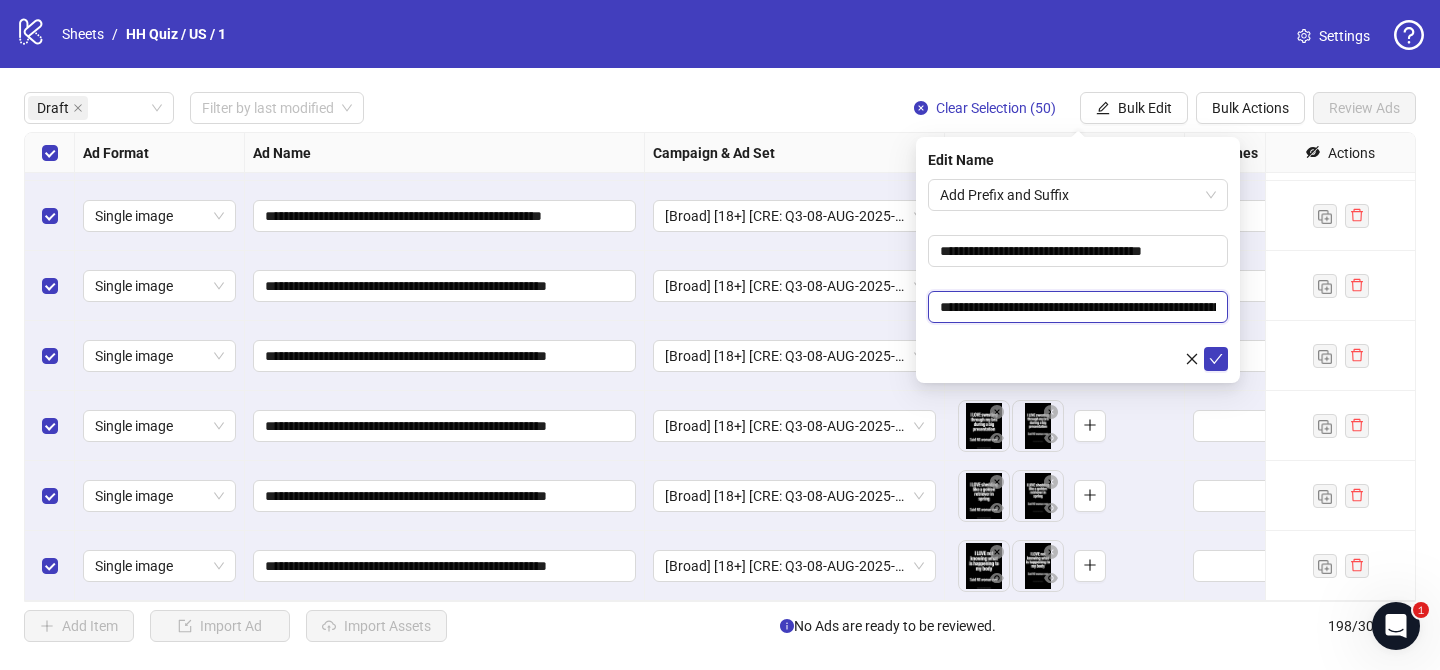 scroll, scrollTop: 0, scrollLeft: 286, axis: horizontal 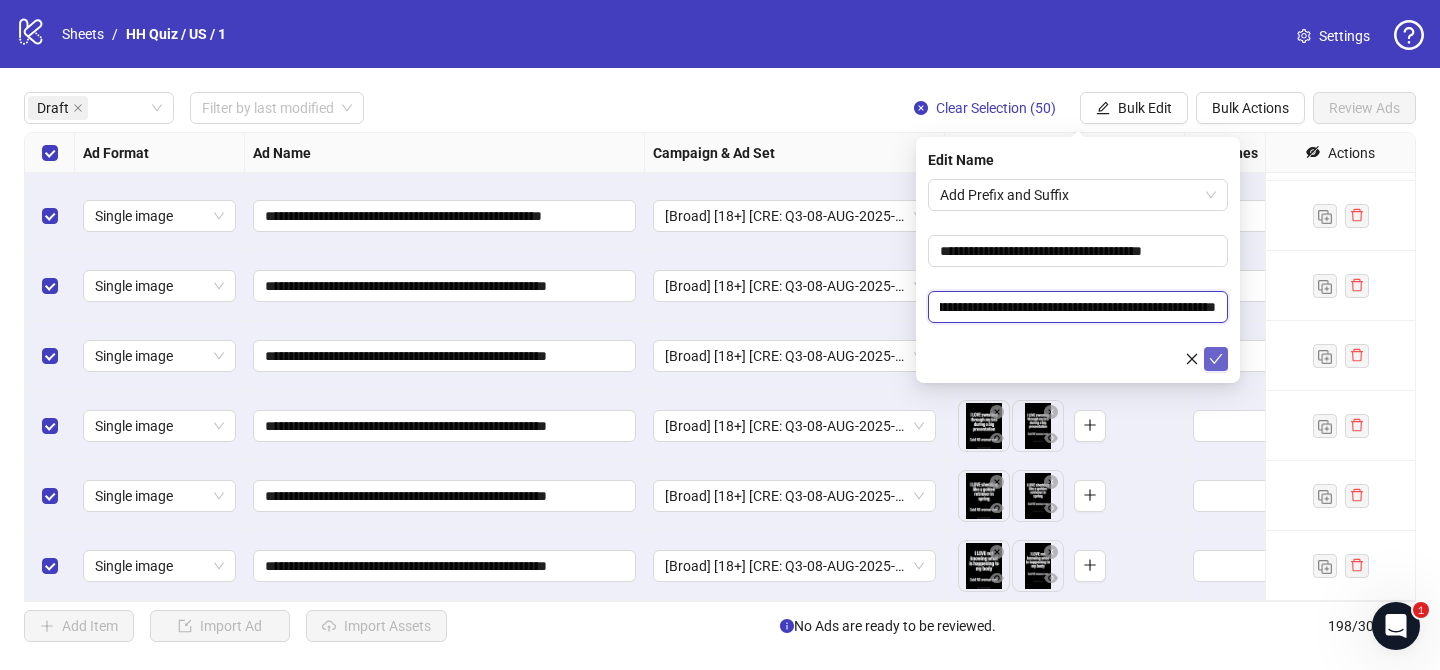 type on "**********" 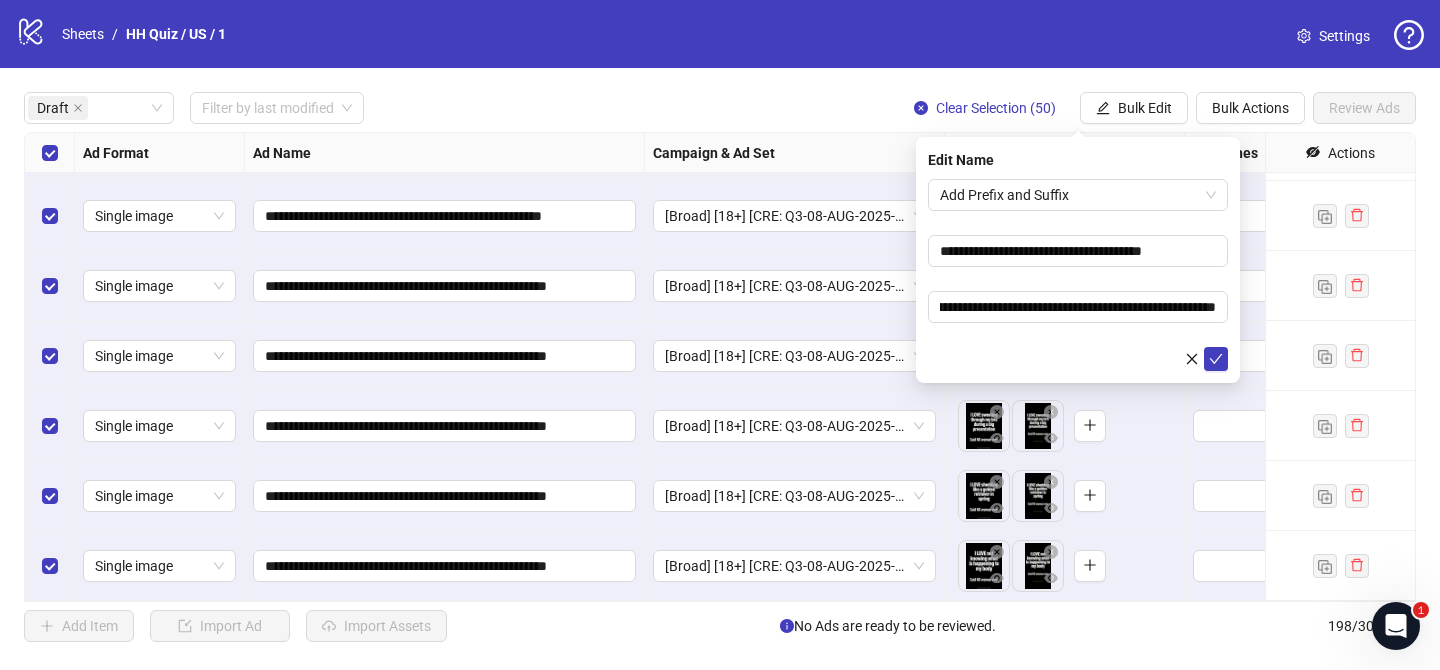 drag, startPoint x: 1215, startPoint y: 358, endPoint x: 1160, endPoint y: 328, distance: 62.649822 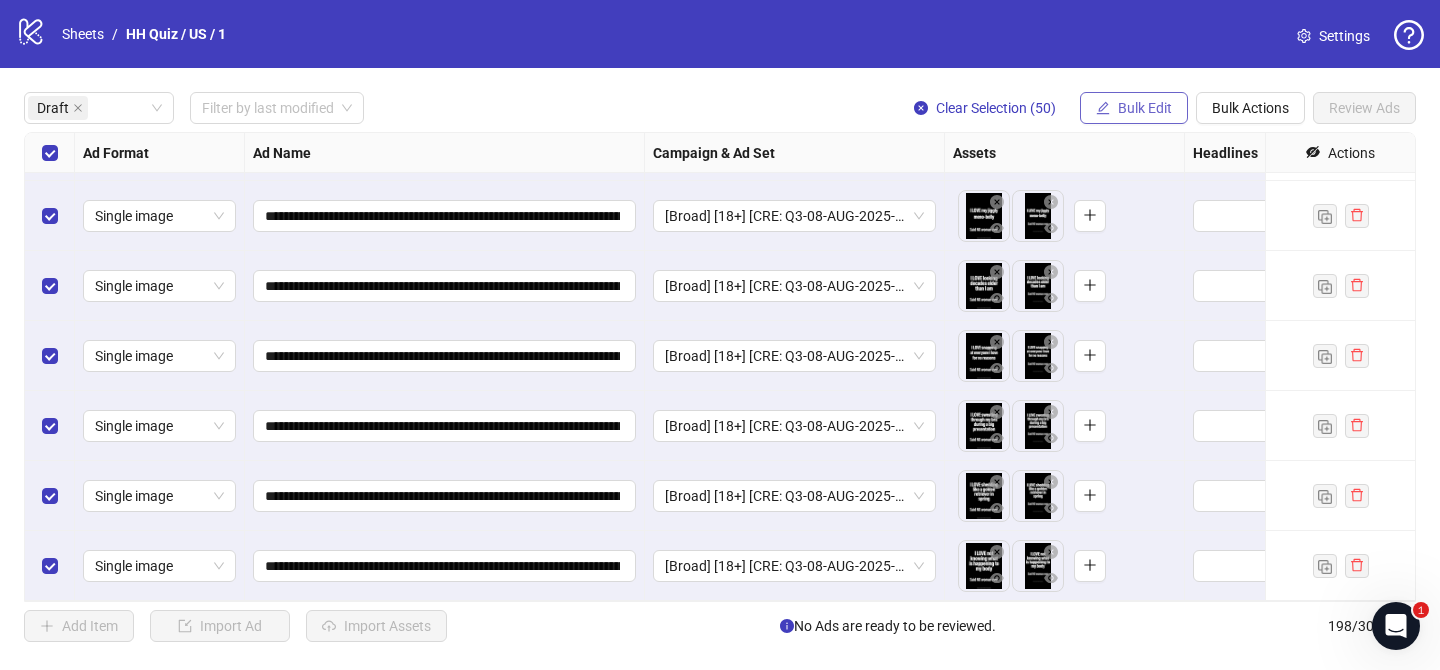click on "Bulk Edit" at bounding box center (1134, 108) 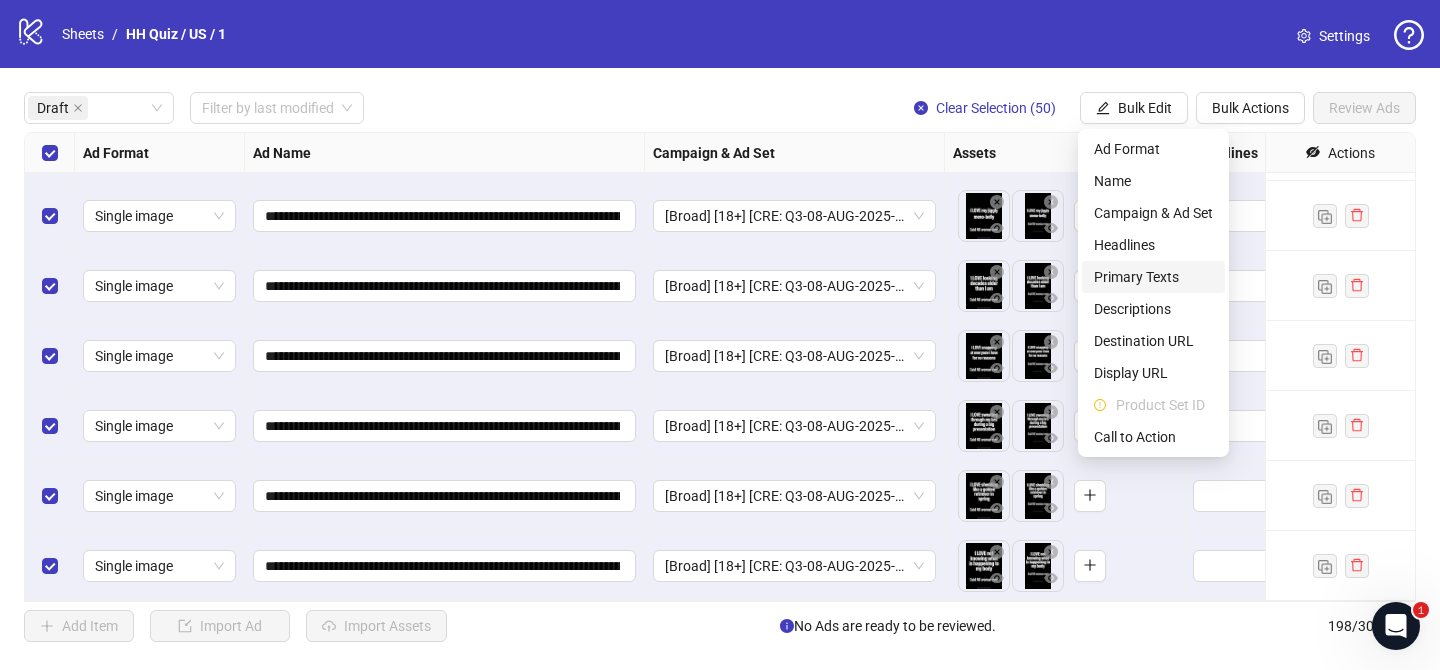 click on "Primary Texts" at bounding box center (1153, 277) 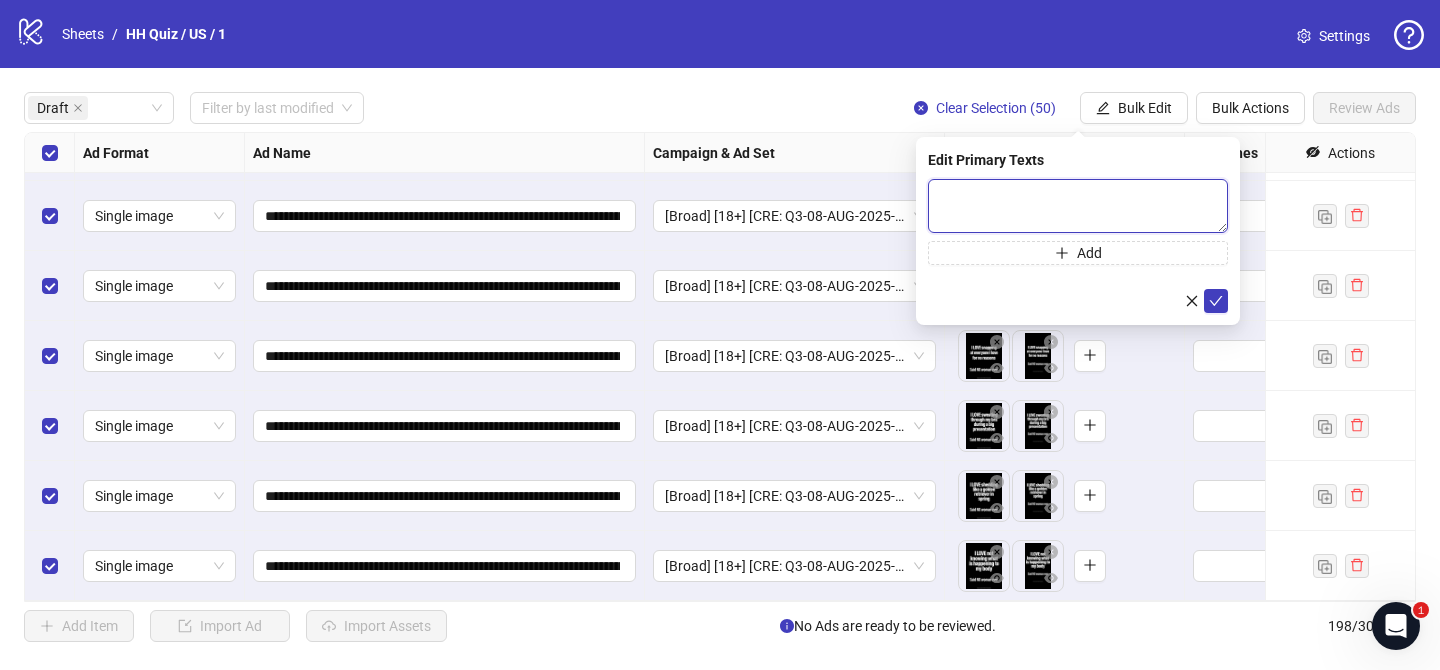 click at bounding box center (1078, 206) 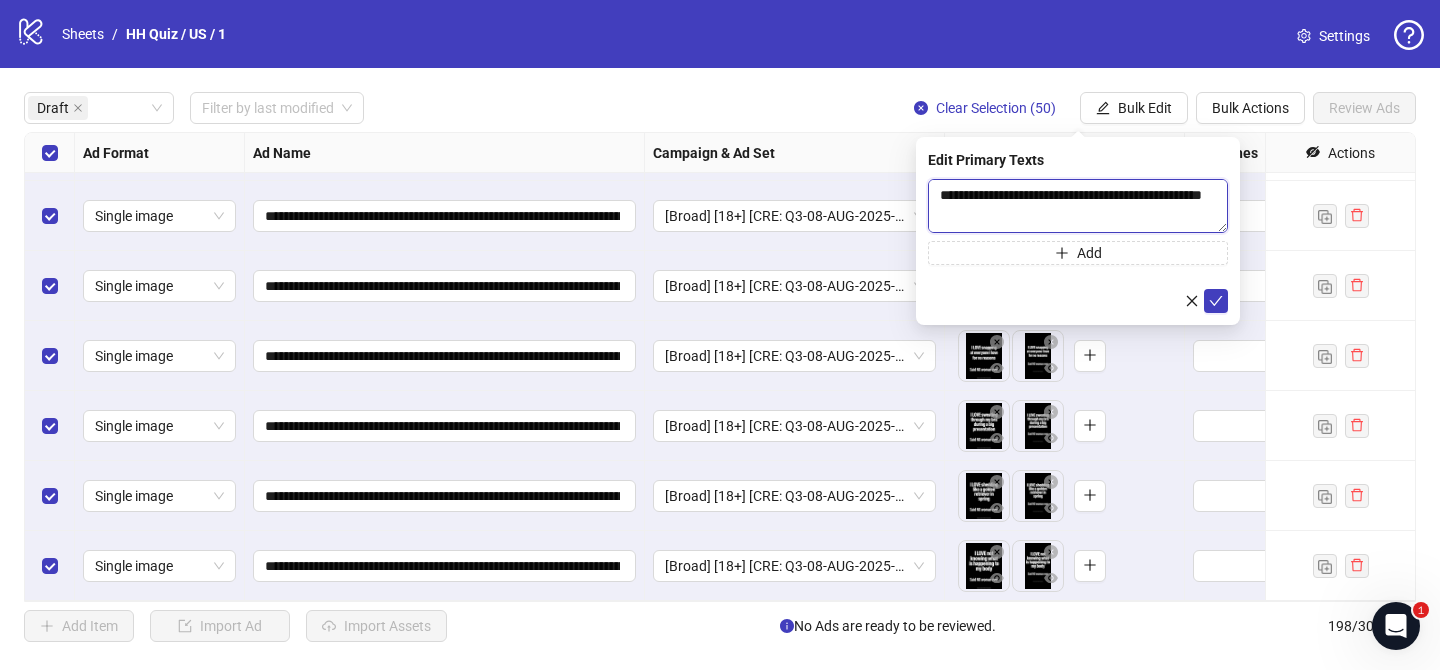 scroll, scrollTop: 1467, scrollLeft: 0, axis: vertical 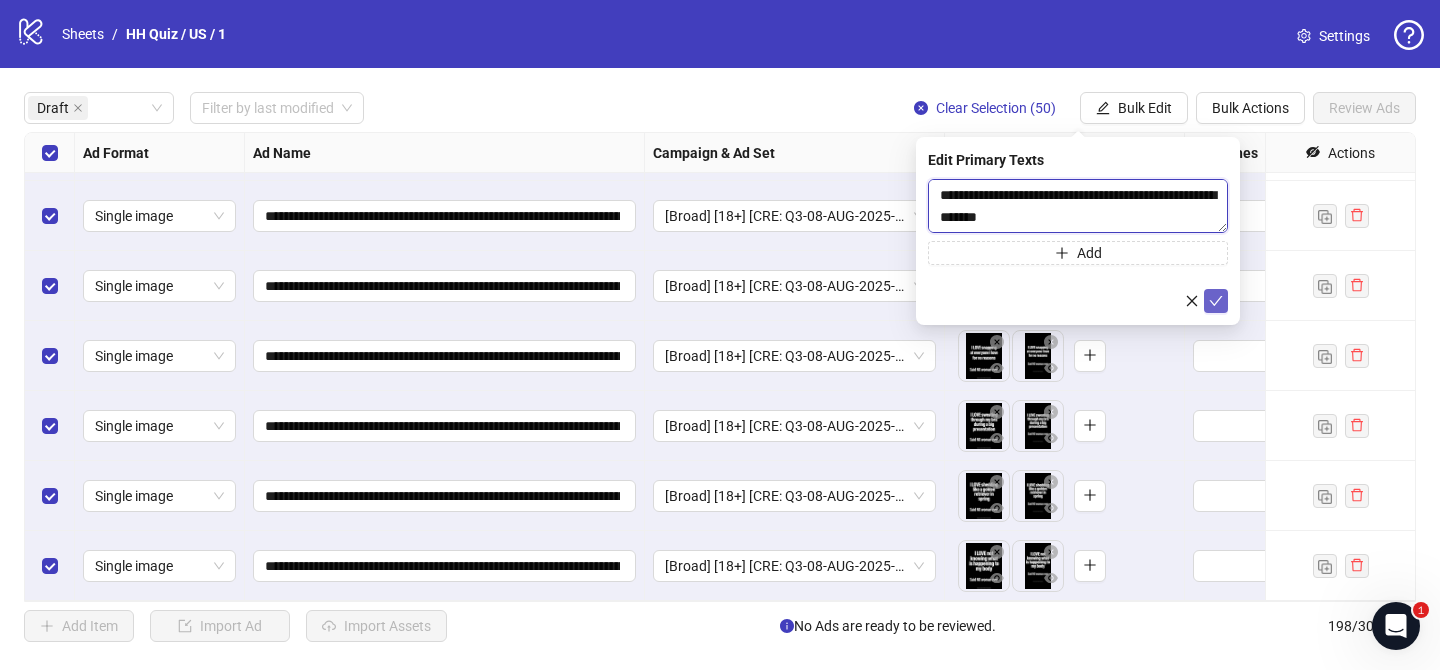 type on "**********" 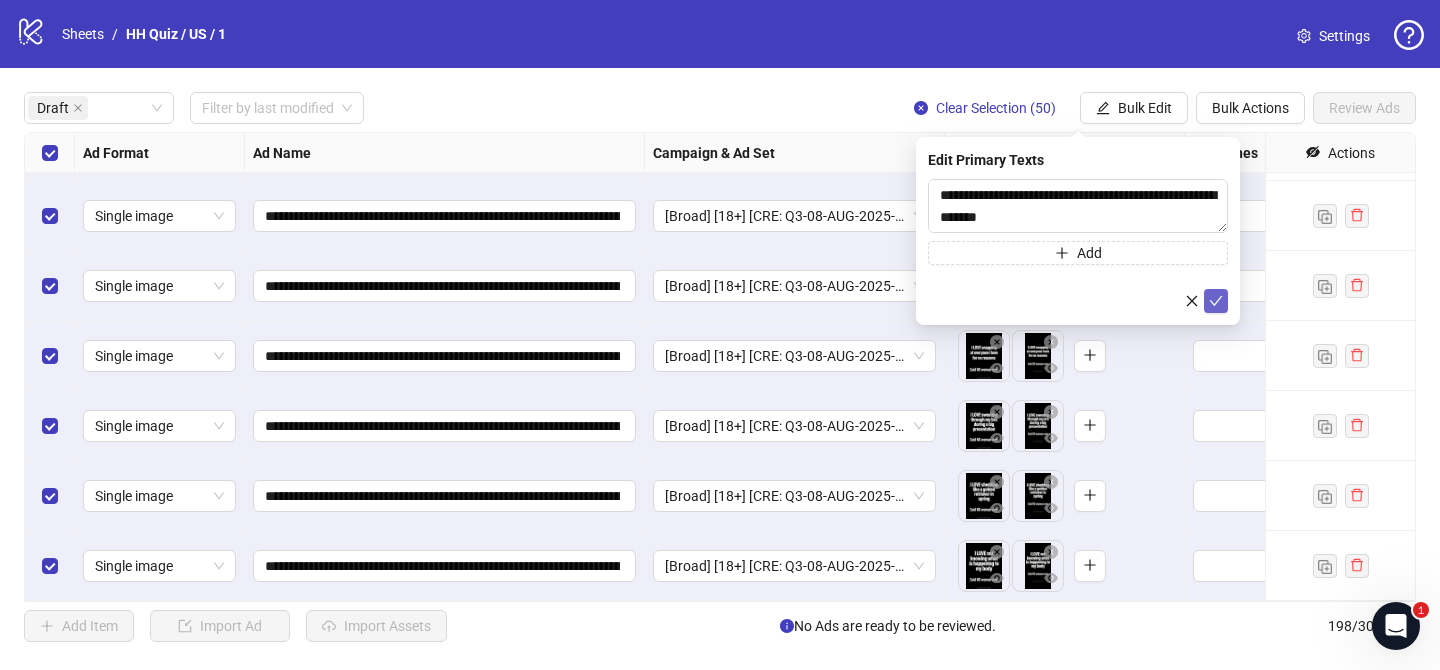 click at bounding box center [1216, 301] 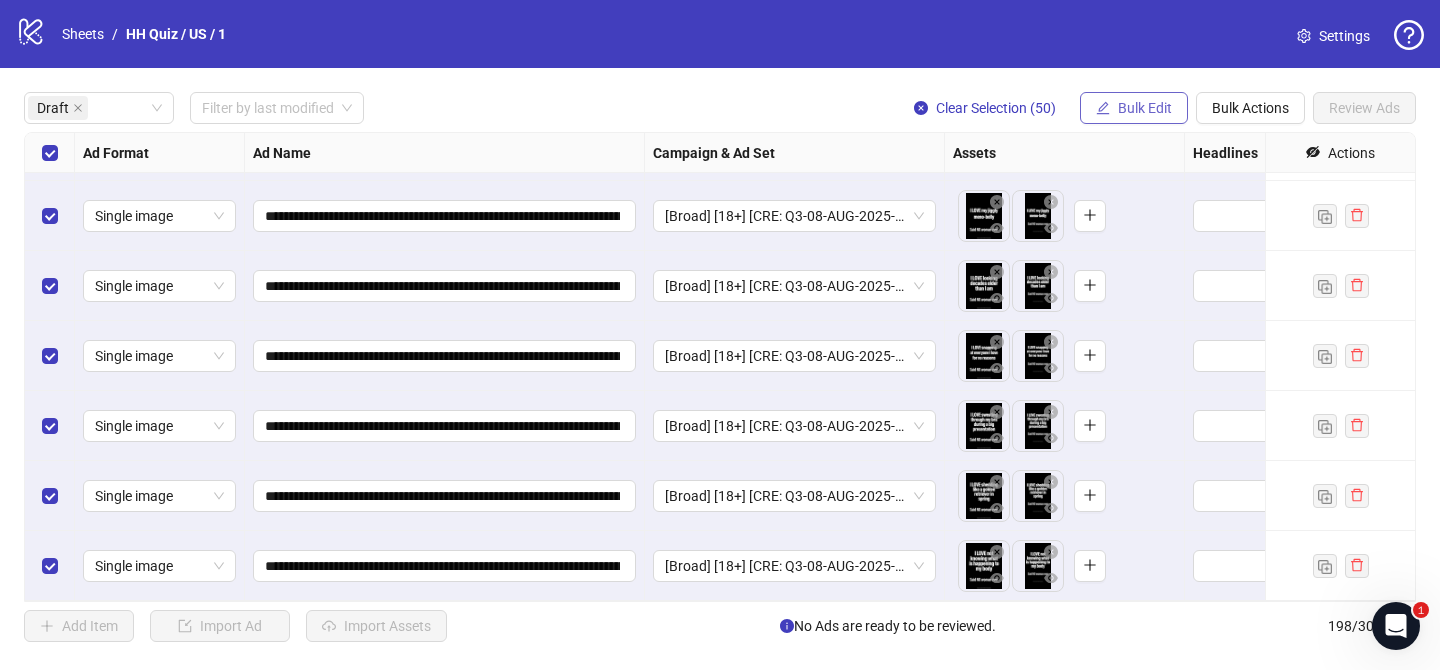 click on "Bulk Edit" at bounding box center (1134, 108) 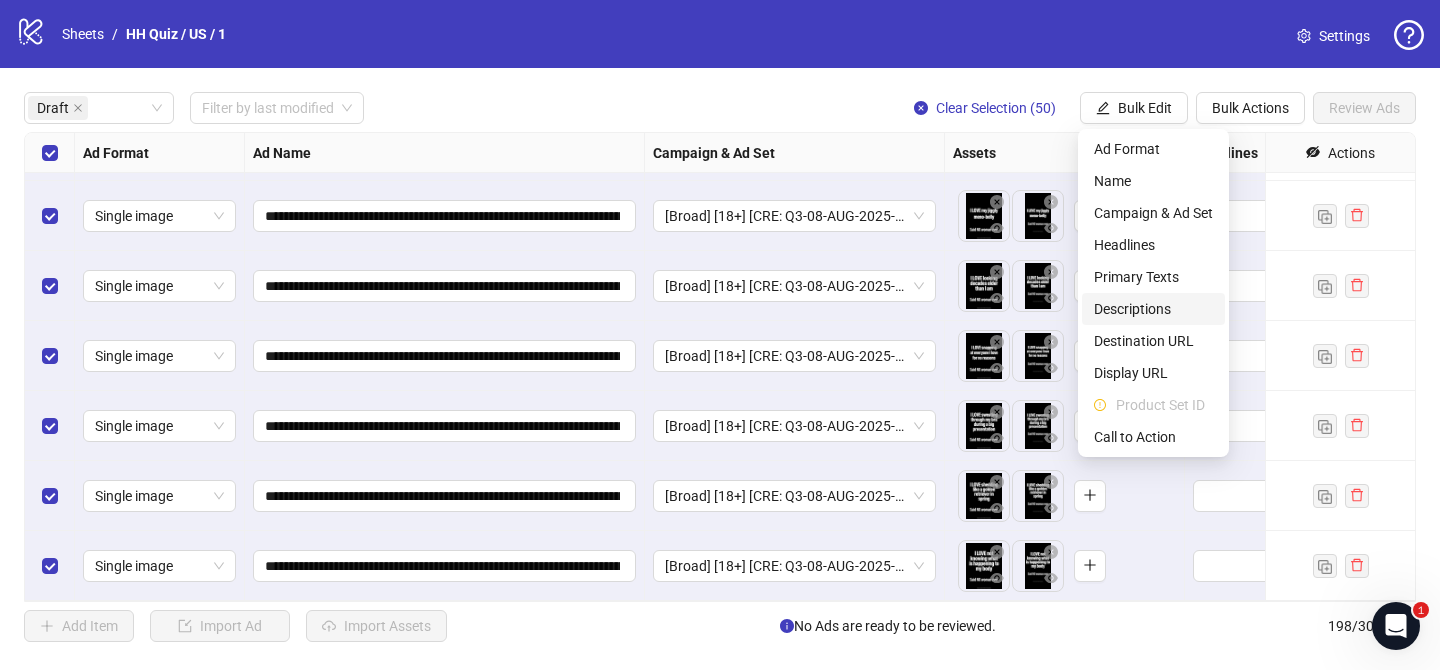 click on "Descriptions" at bounding box center (1153, 309) 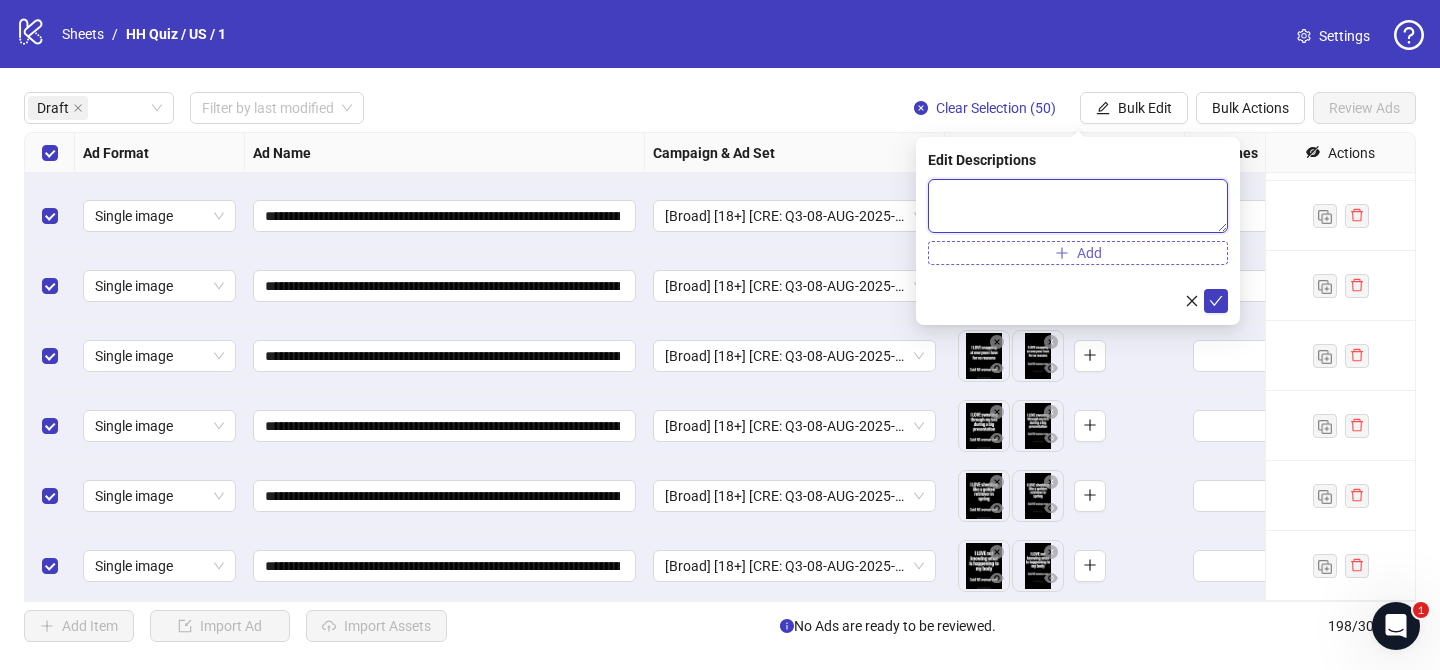 drag, startPoint x: 1078, startPoint y: 216, endPoint x: 1188, endPoint y: 262, distance: 119.230865 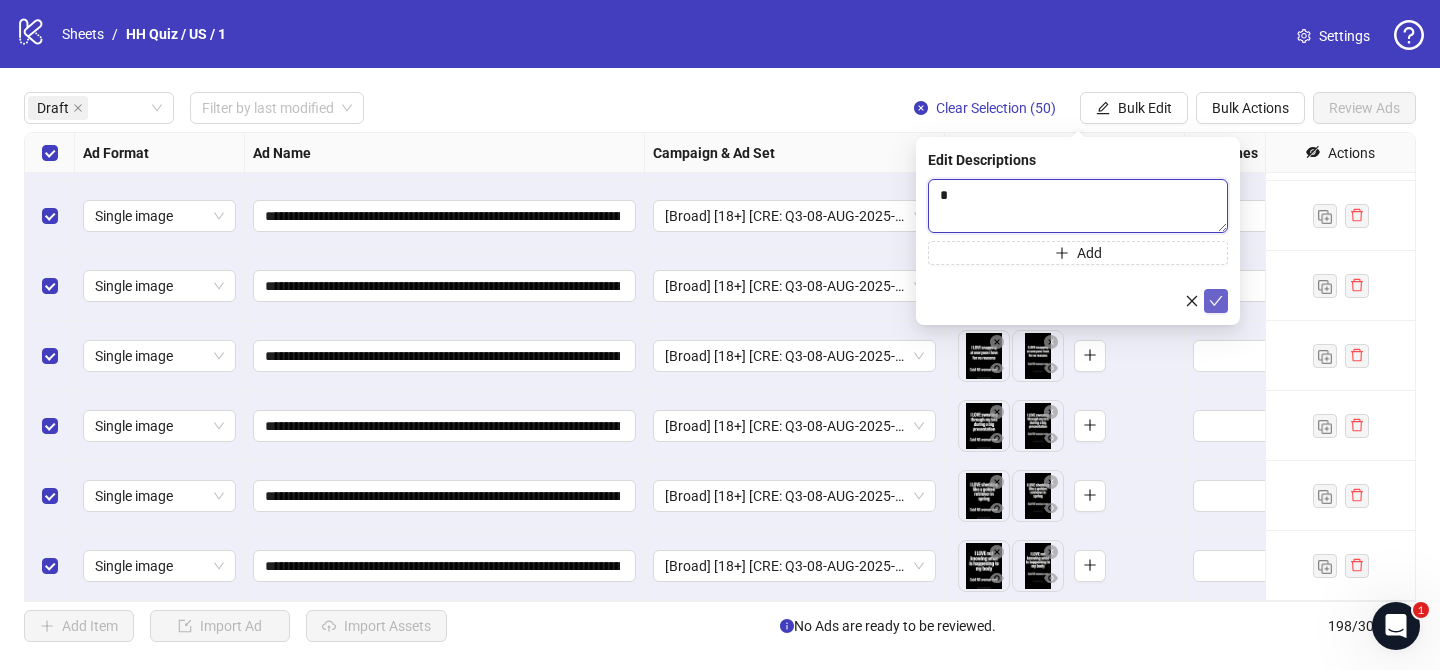 type 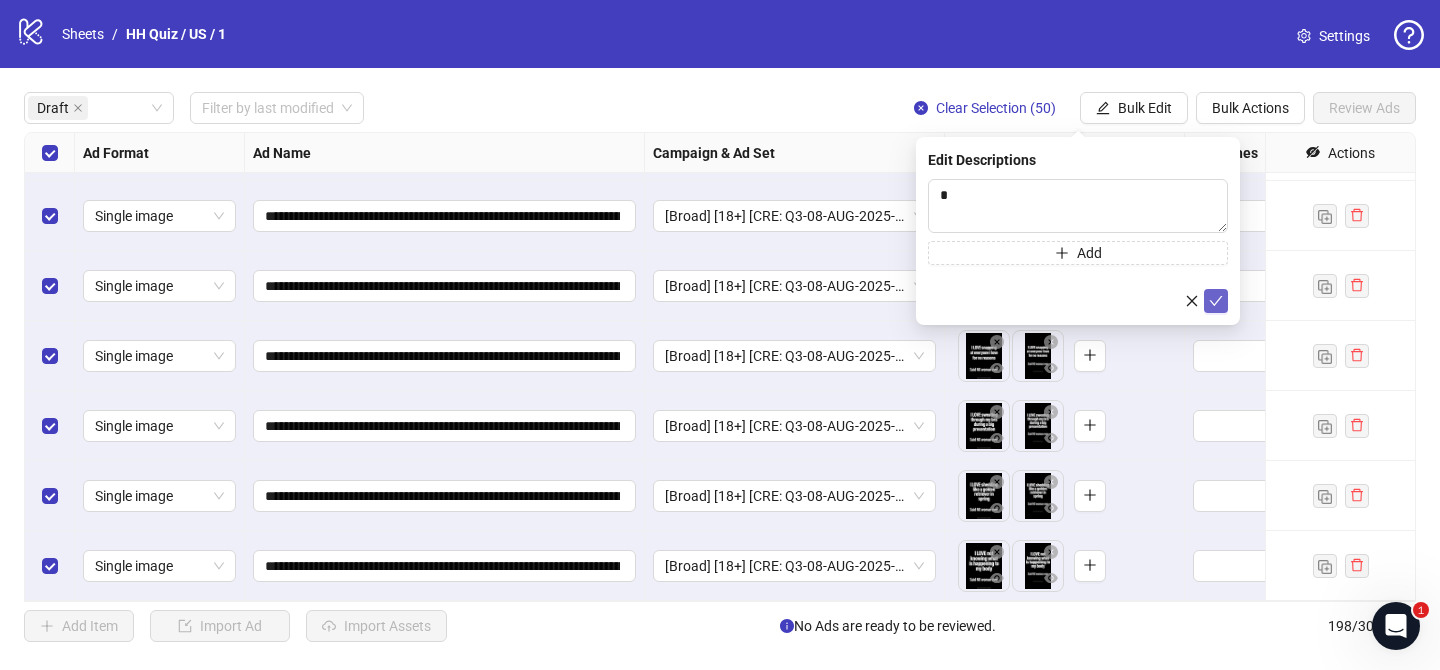 click 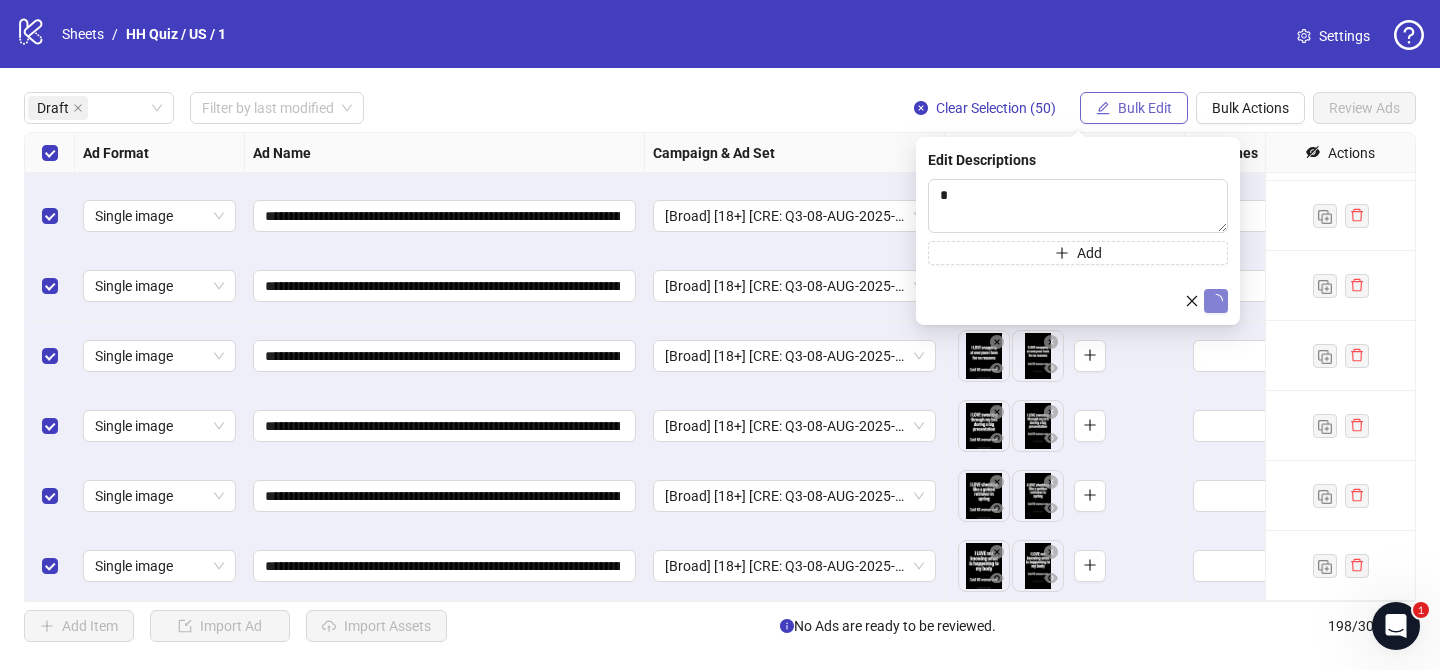 click on "Bulk Edit" at bounding box center [1145, 108] 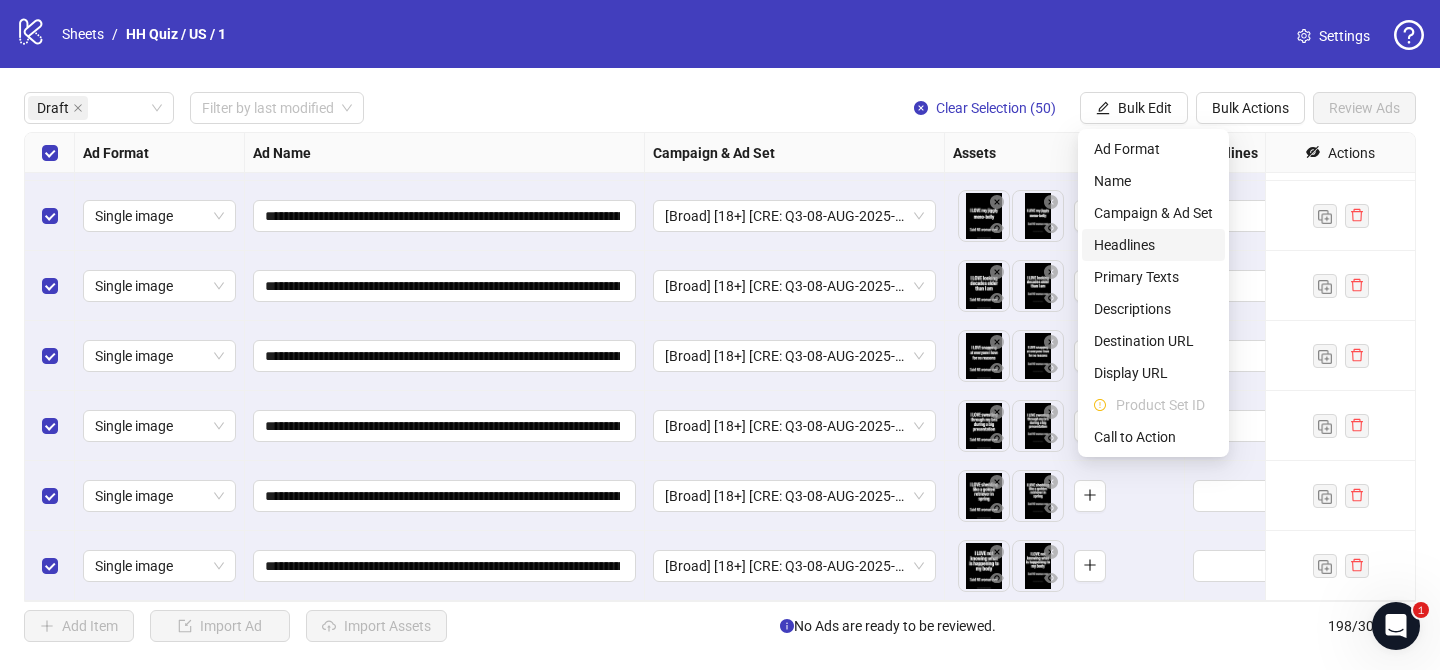 click on "Headlines" at bounding box center (1153, 245) 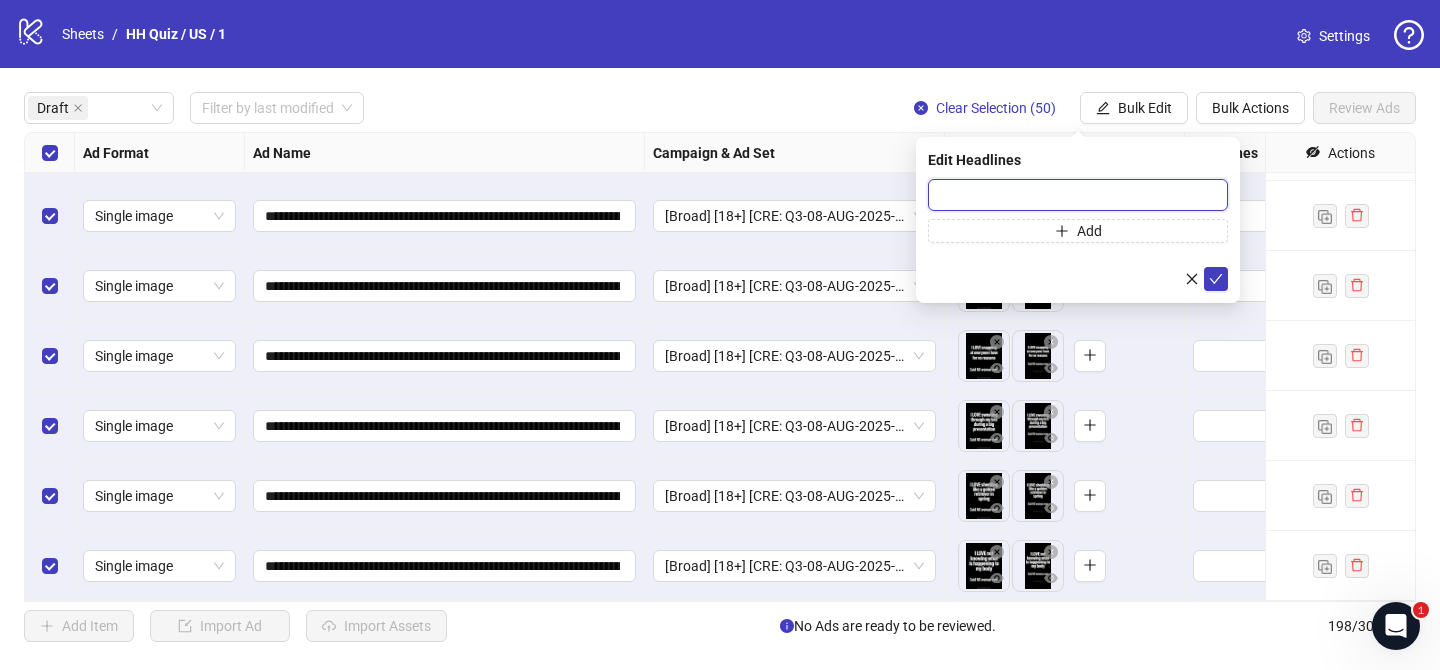 drag, startPoint x: 1183, startPoint y: 191, endPoint x: 1198, endPoint y: 206, distance: 21.213203 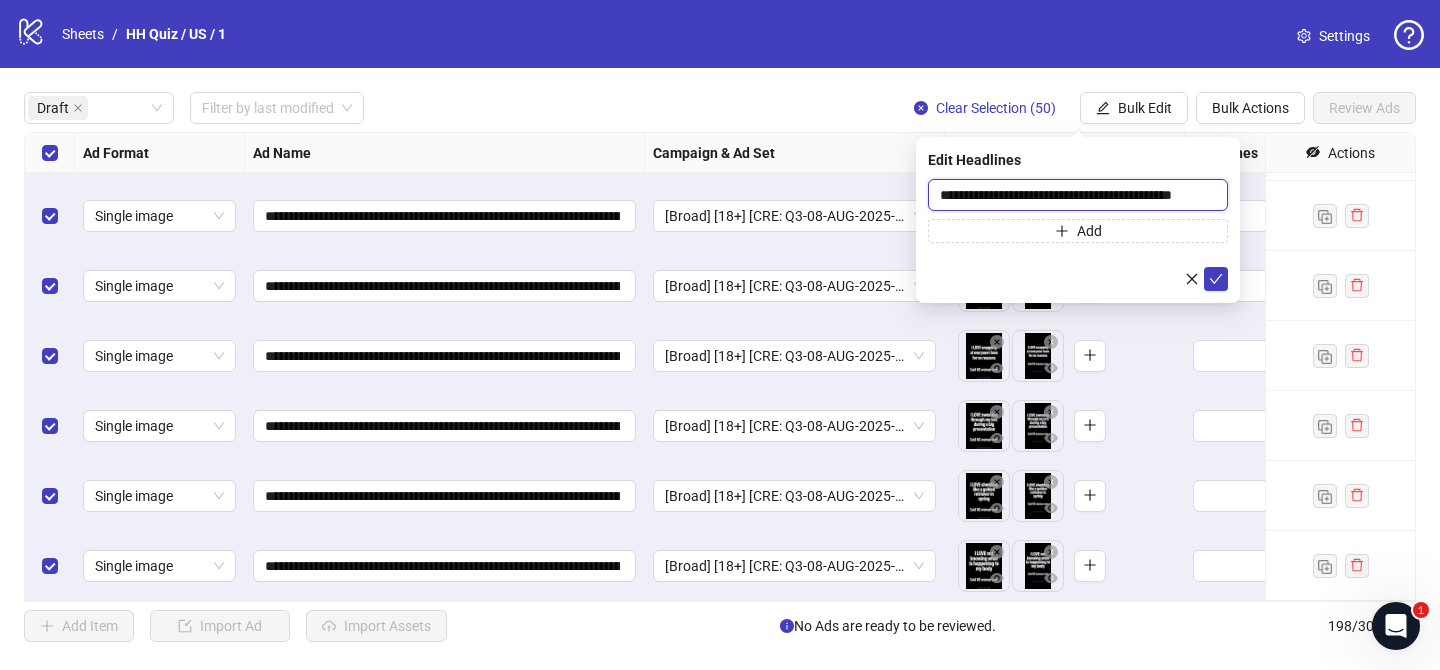 scroll, scrollTop: 0, scrollLeft: 42, axis: horizontal 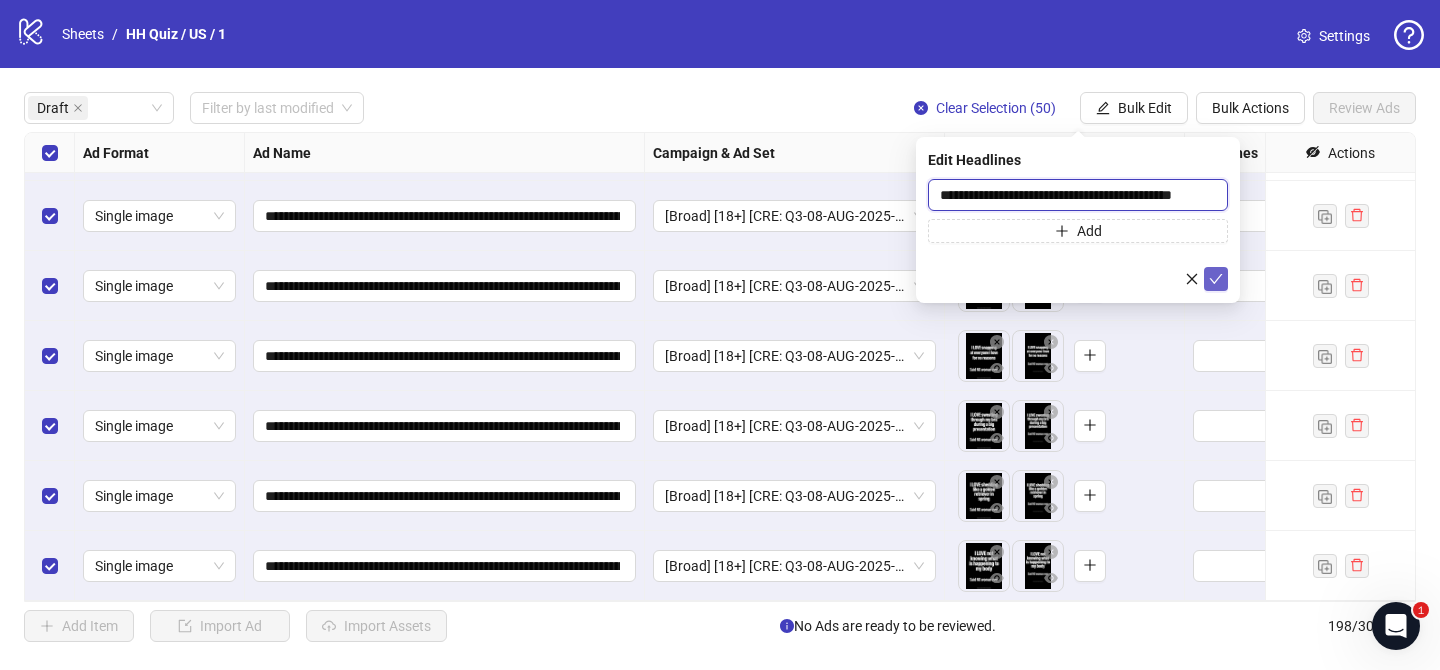 type on "**********" 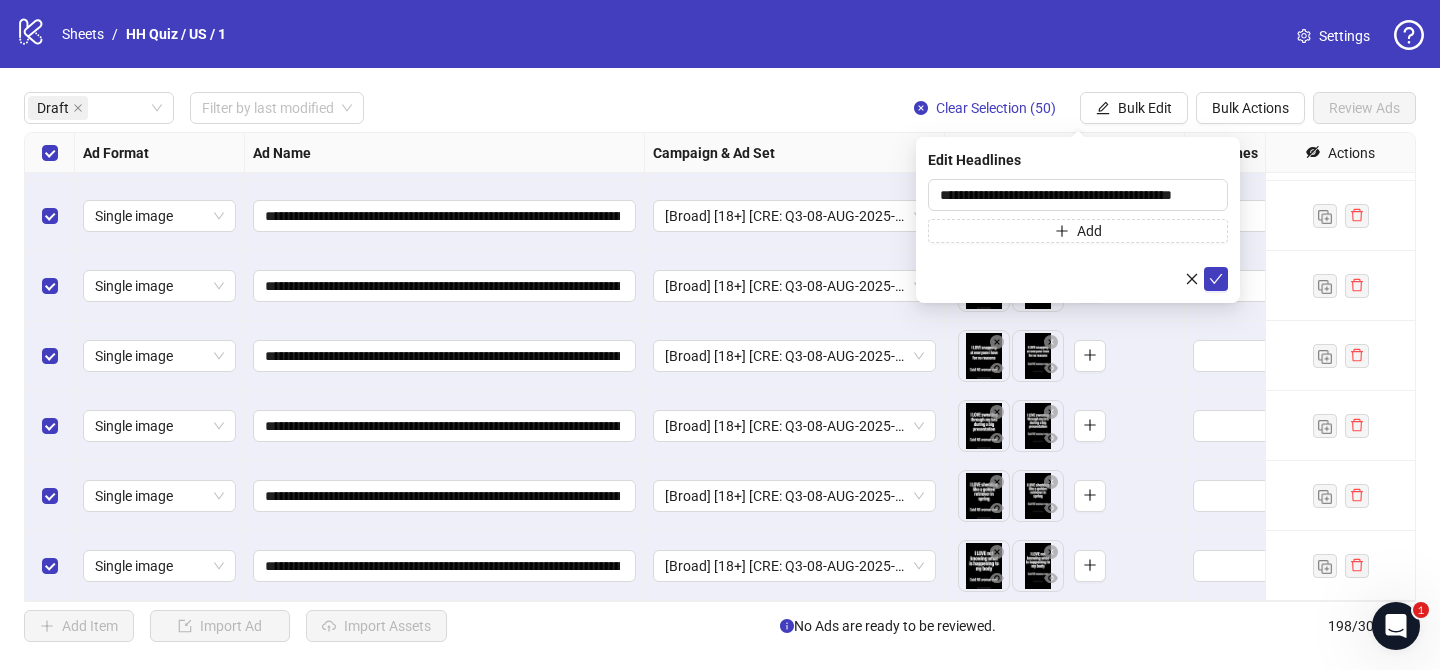 drag, startPoint x: 1218, startPoint y: 272, endPoint x: 924, endPoint y: 143, distance: 321.05606 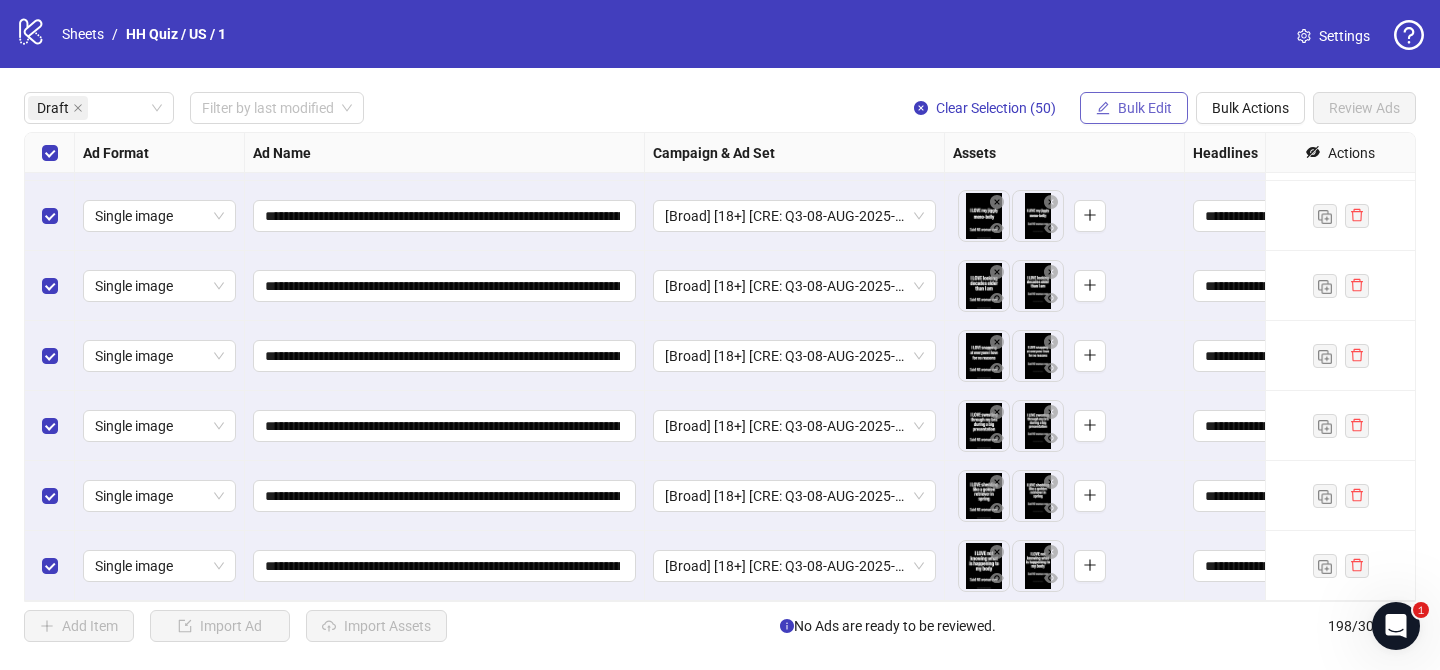 click on "Bulk Edit" at bounding box center (1145, 108) 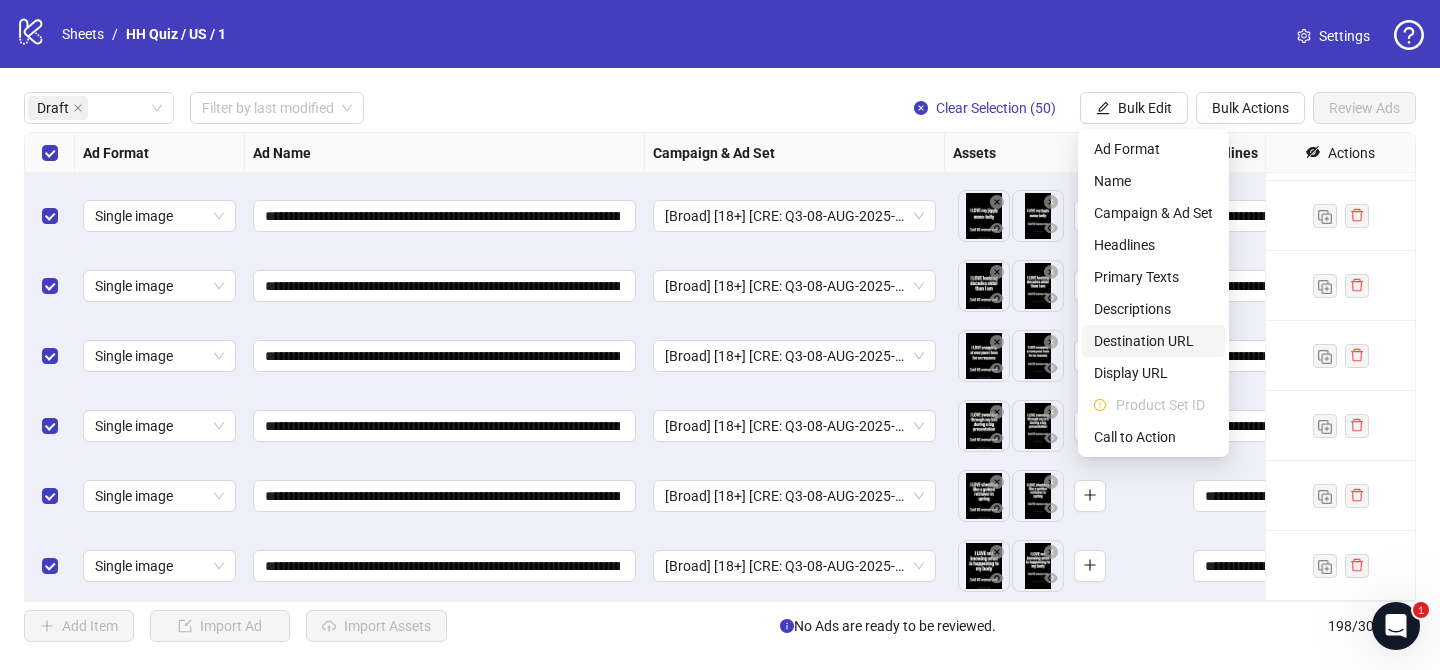 click on "Destination URL" at bounding box center (1153, 341) 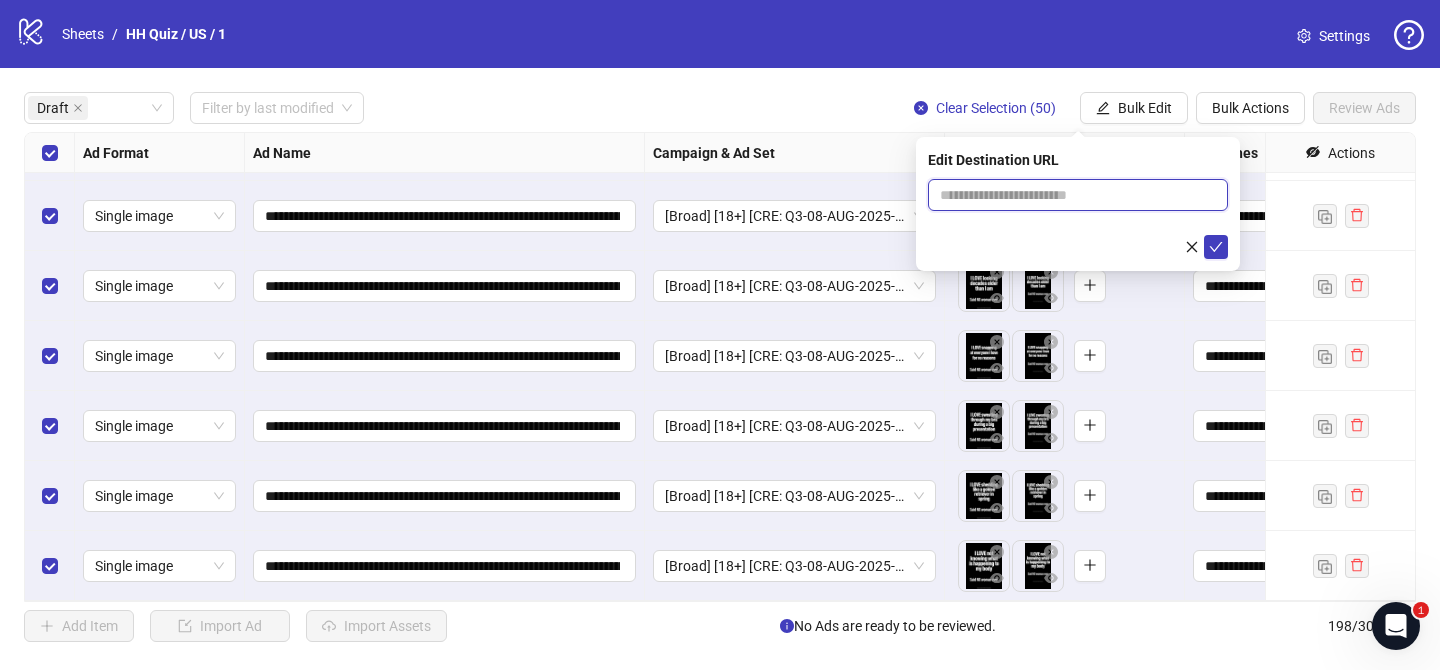 click at bounding box center [1070, 195] 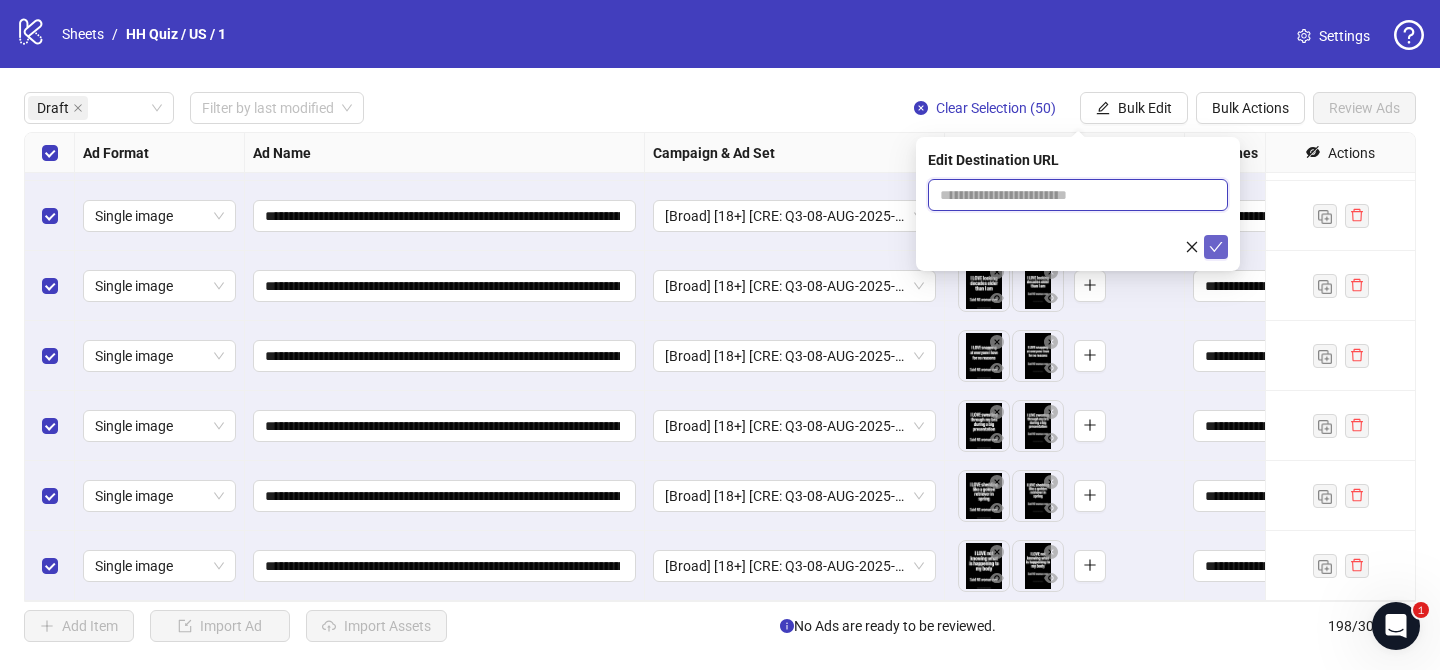 paste on "**********" 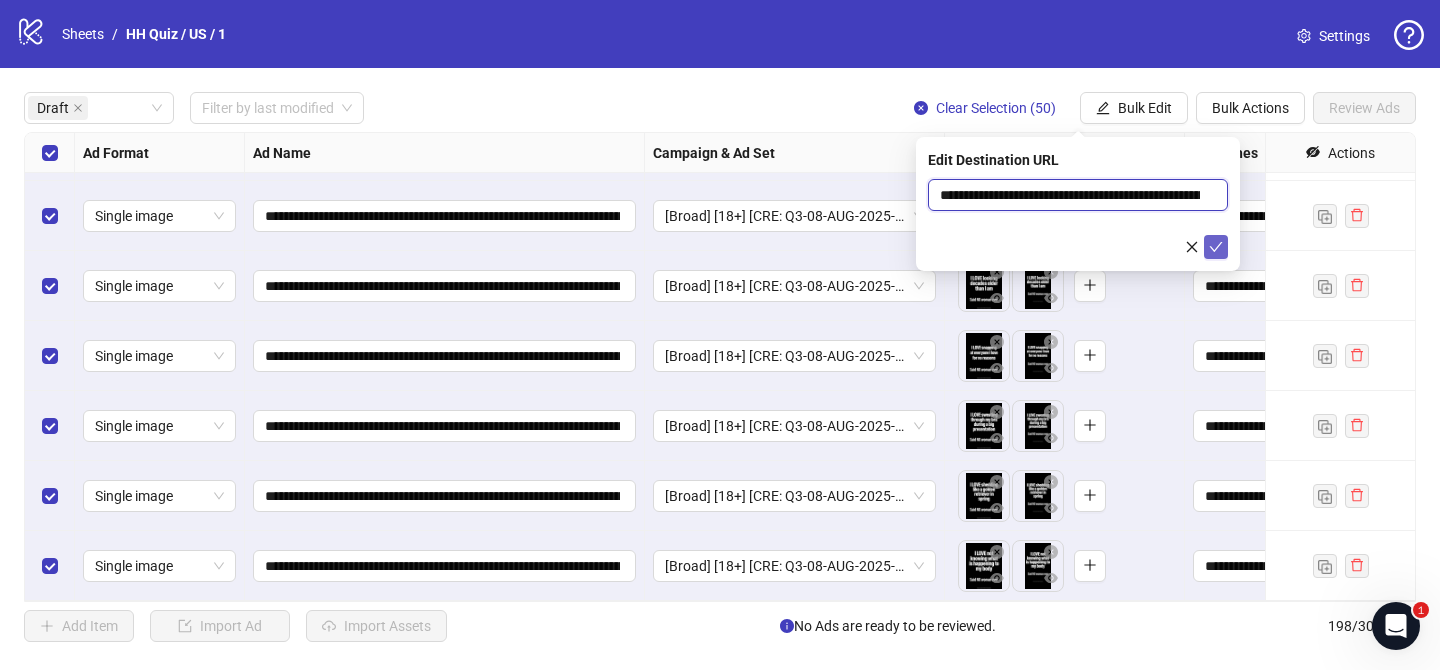 scroll, scrollTop: 0, scrollLeft: 183, axis: horizontal 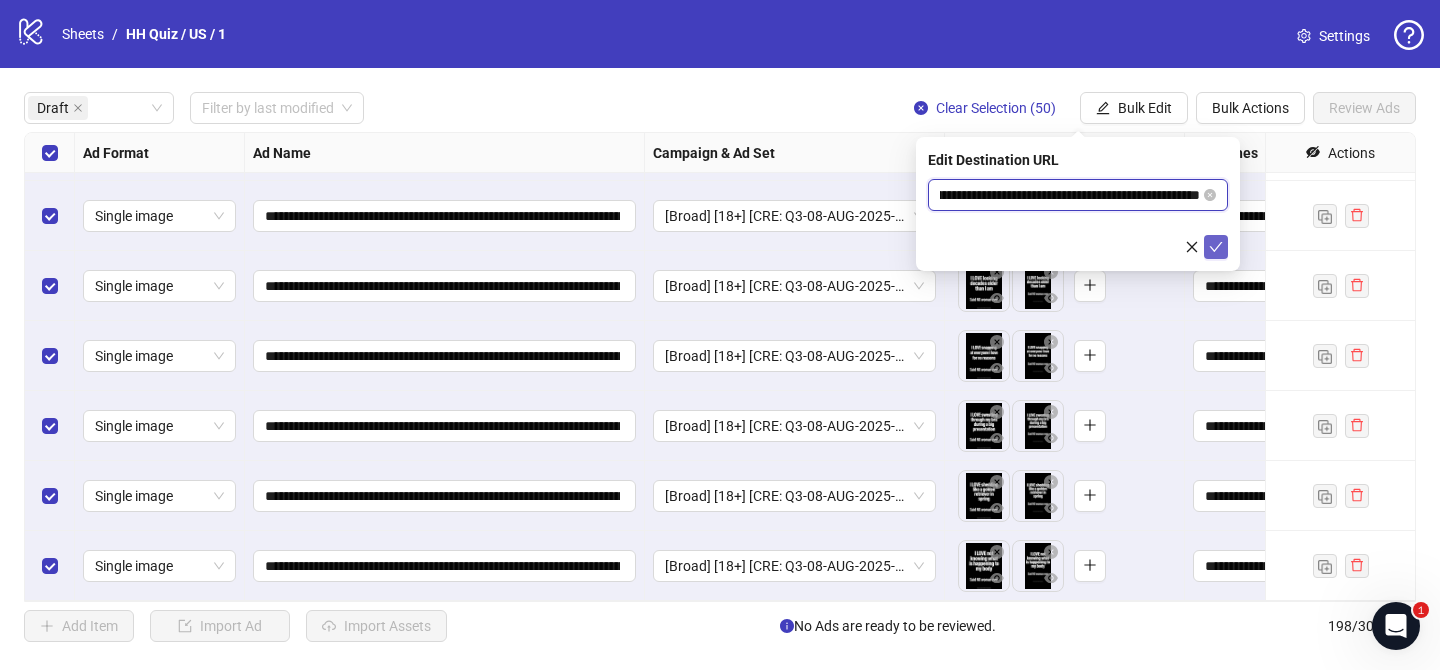 type on "**********" 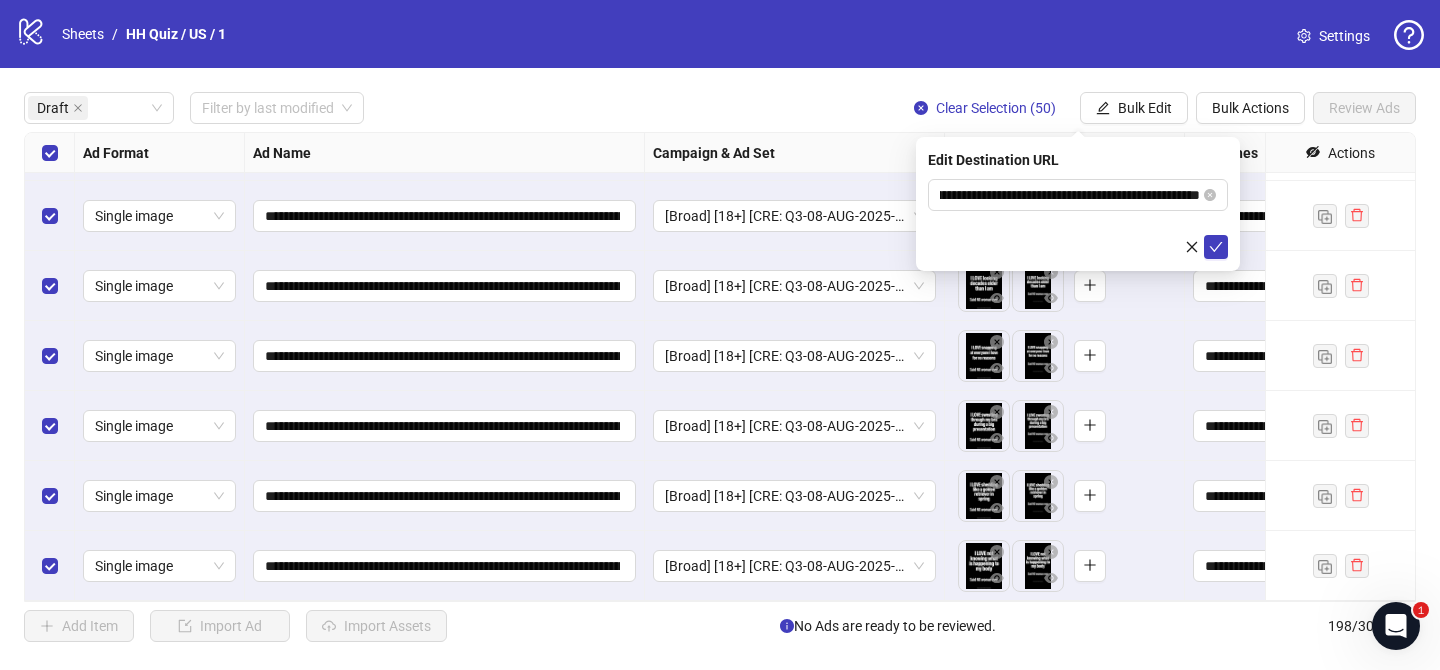 scroll, scrollTop: 0, scrollLeft: 0, axis: both 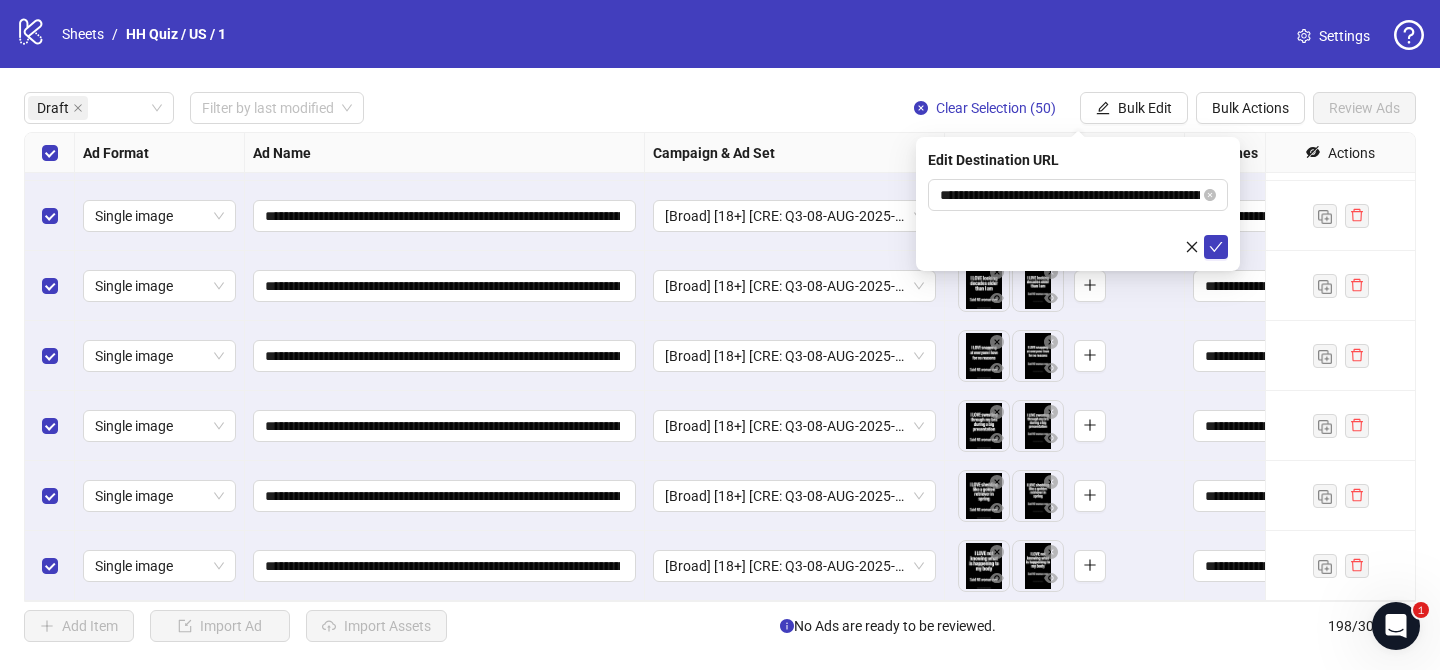 drag, startPoint x: 1214, startPoint y: 242, endPoint x: 1211, endPoint y: 226, distance: 16.27882 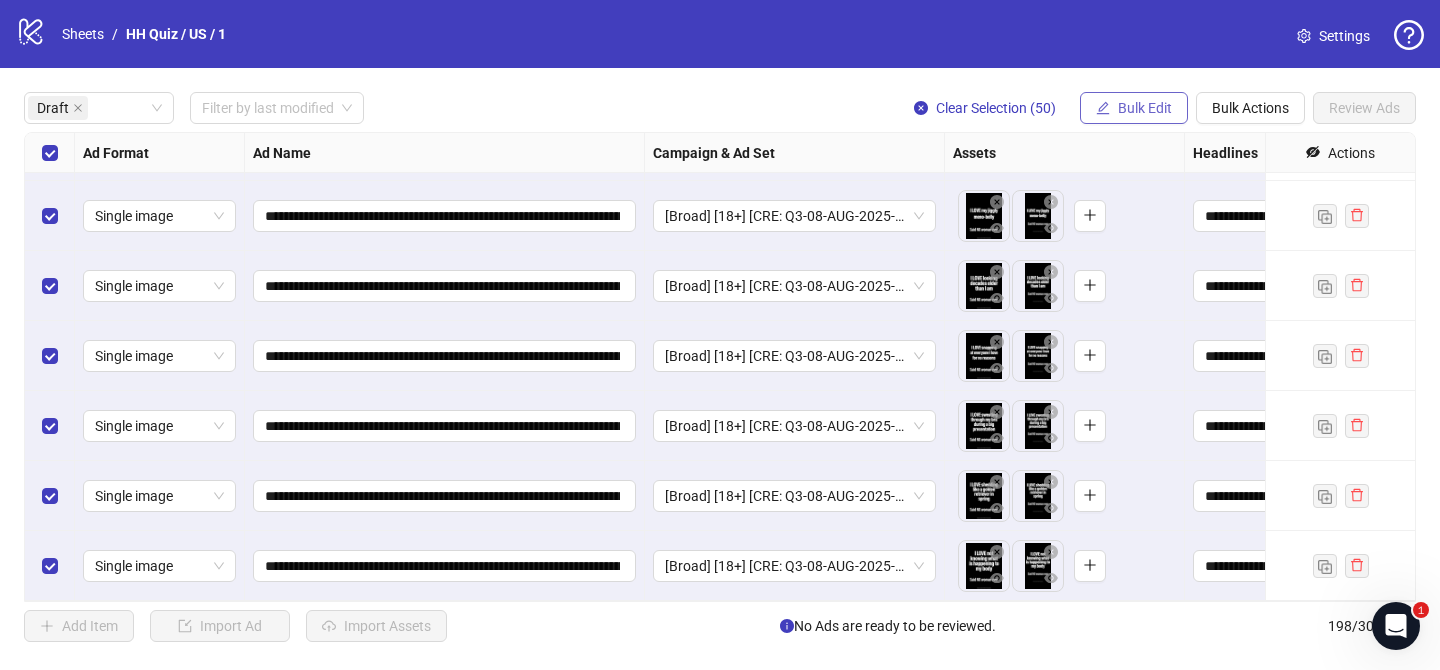 click on "Bulk Edit" at bounding box center [1145, 108] 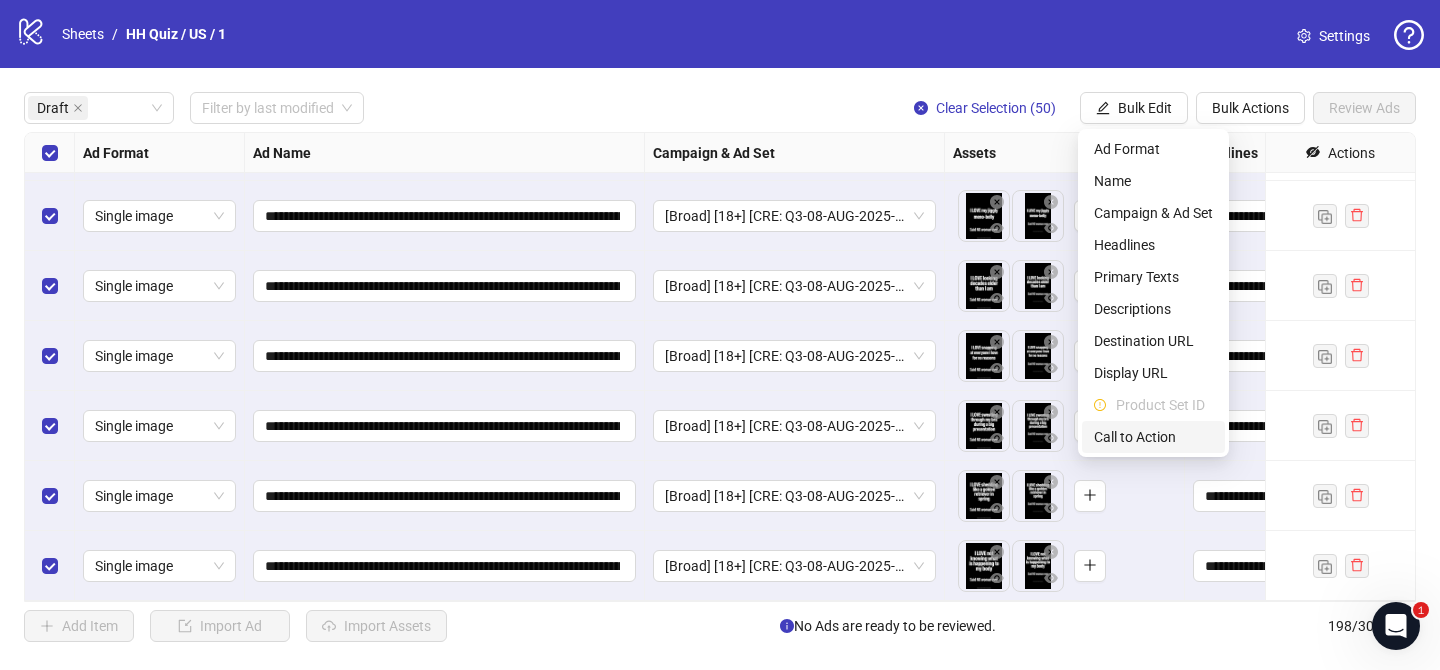 drag, startPoint x: 1151, startPoint y: 436, endPoint x: 1133, endPoint y: 269, distance: 167.96725 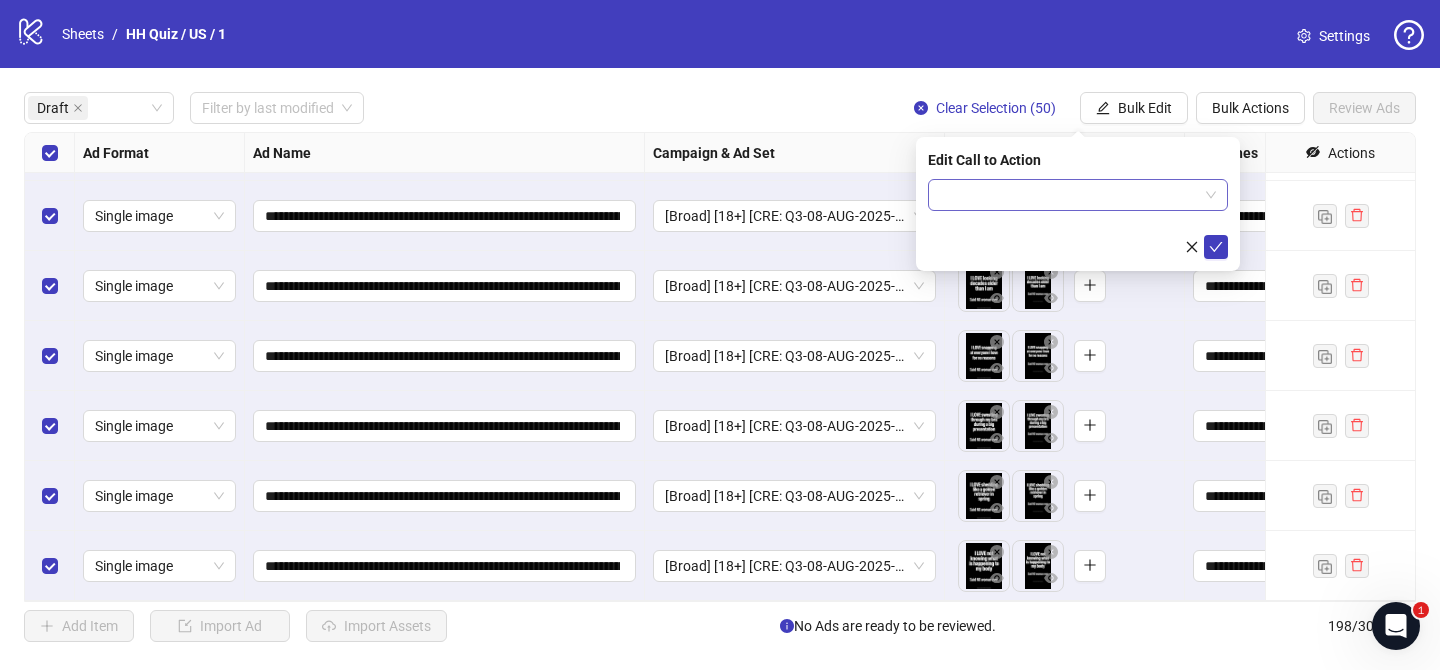 drag, startPoint x: 1075, startPoint y: 168, endPoint x: 1076, endPoint y: 179, distance: 11.045361 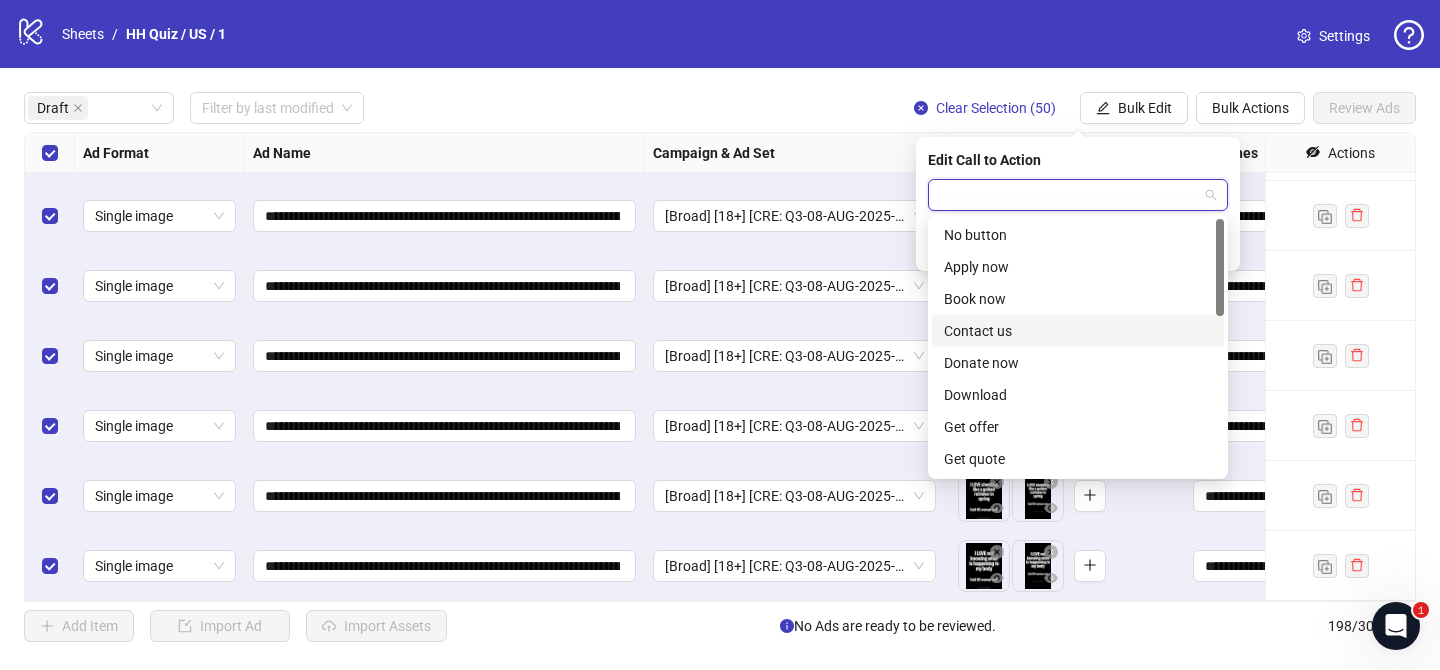 scroll, scrollTop: 416, scrollLeft: 0, axis: vertical 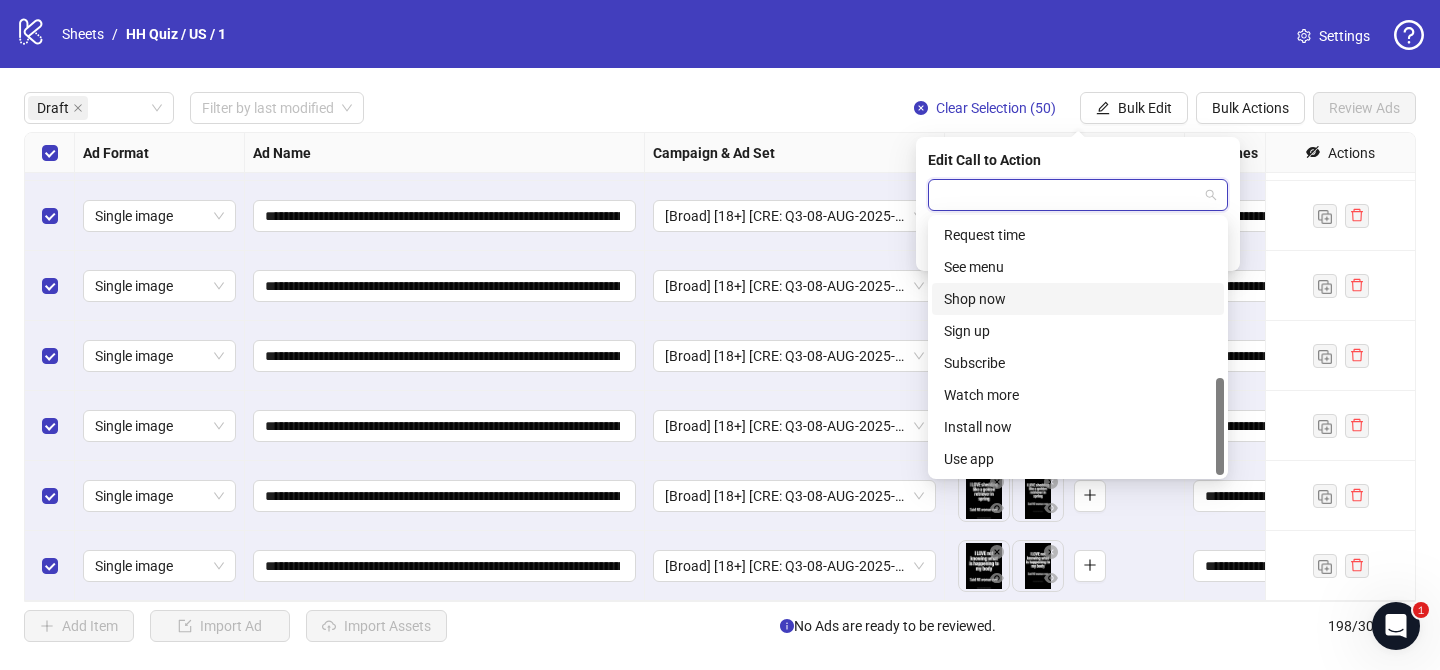 click on "Shop now" at bounding box center (1078, 299) 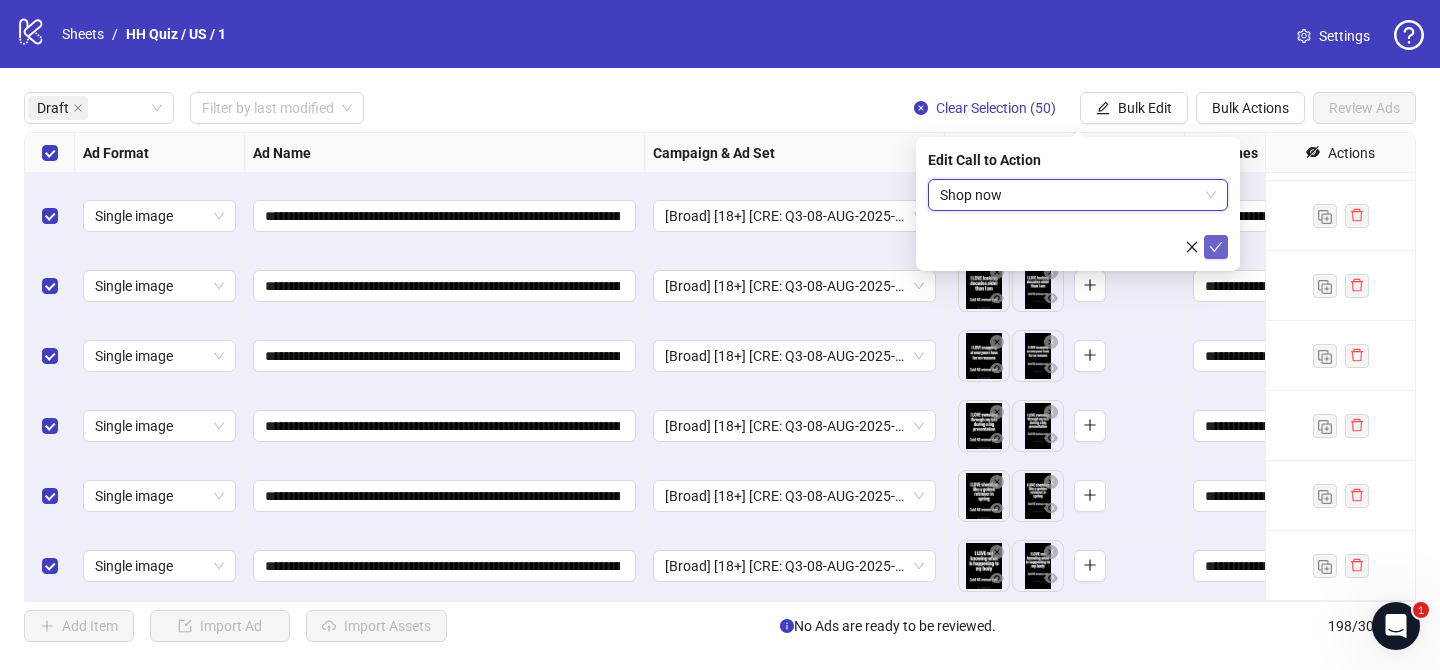 click 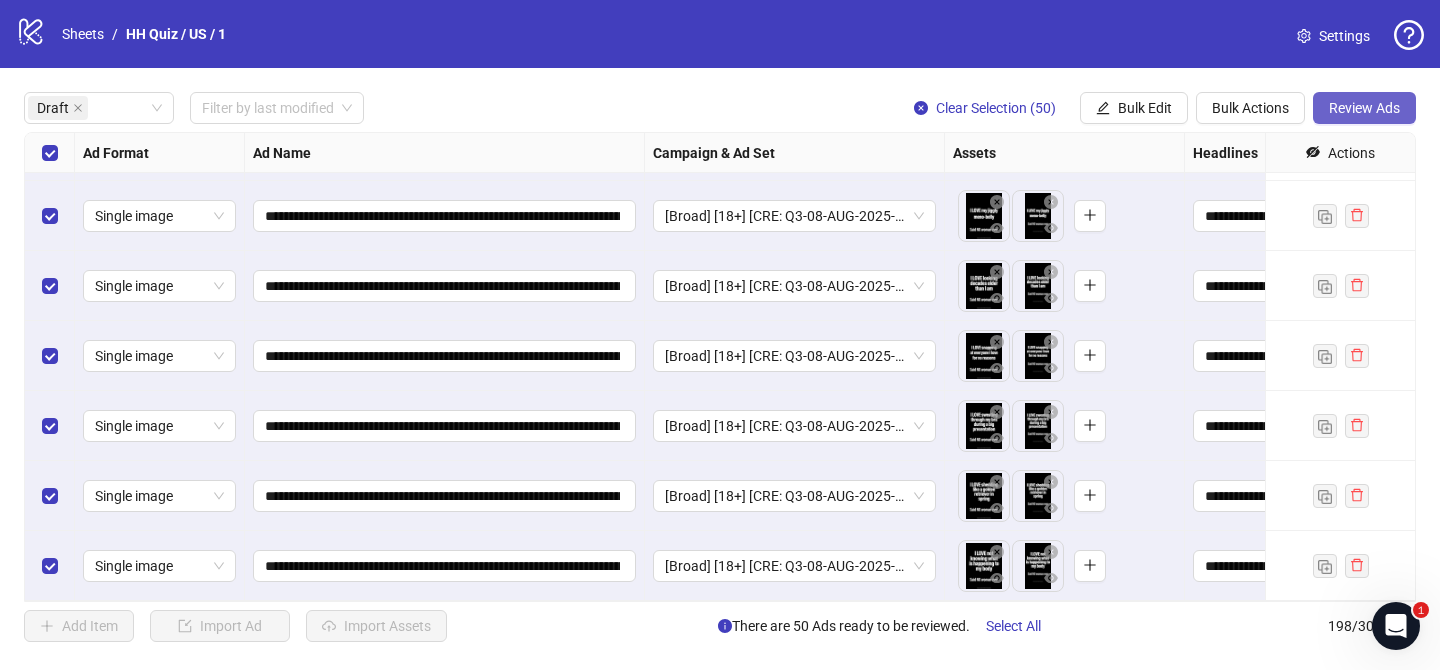 click on "Review Ads" at bounding box center [1364, 108] 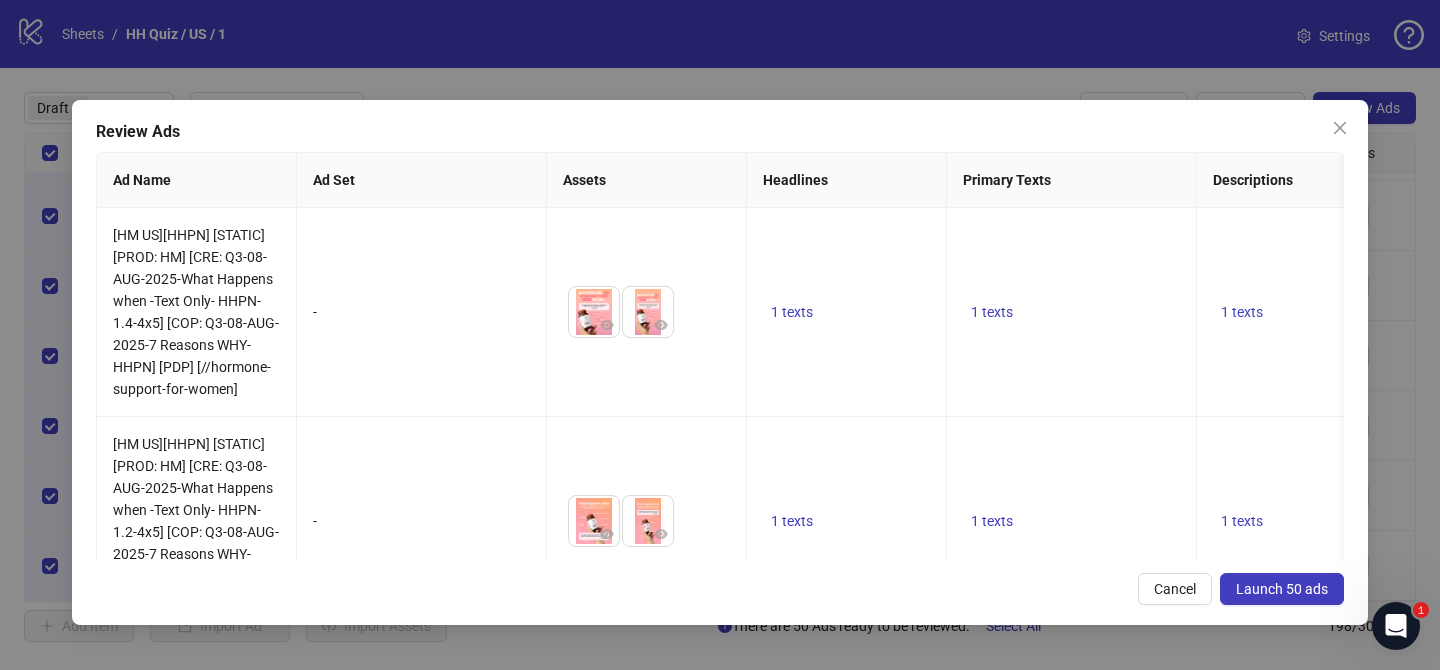 click on "Launch 50 ads" at bounding box center (1282, 589) 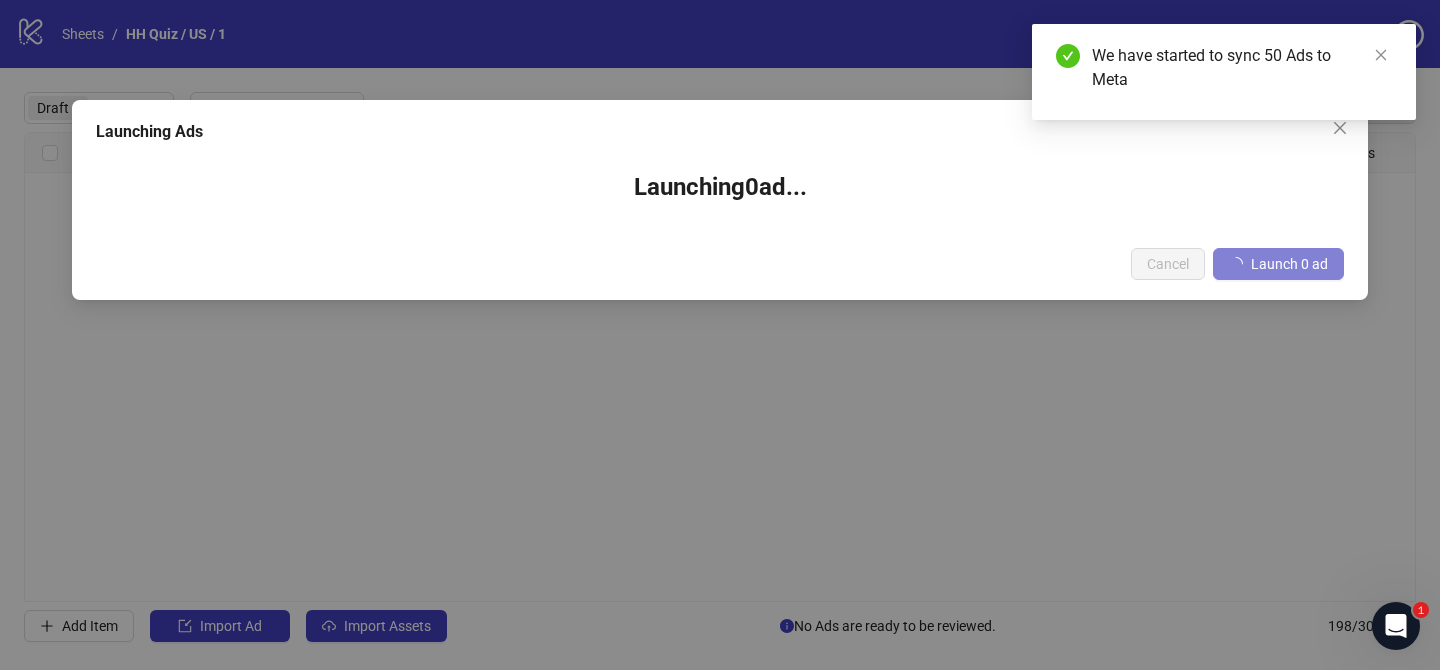 scroll, scrollTop: 0, scrollLeft: 0, axis: both 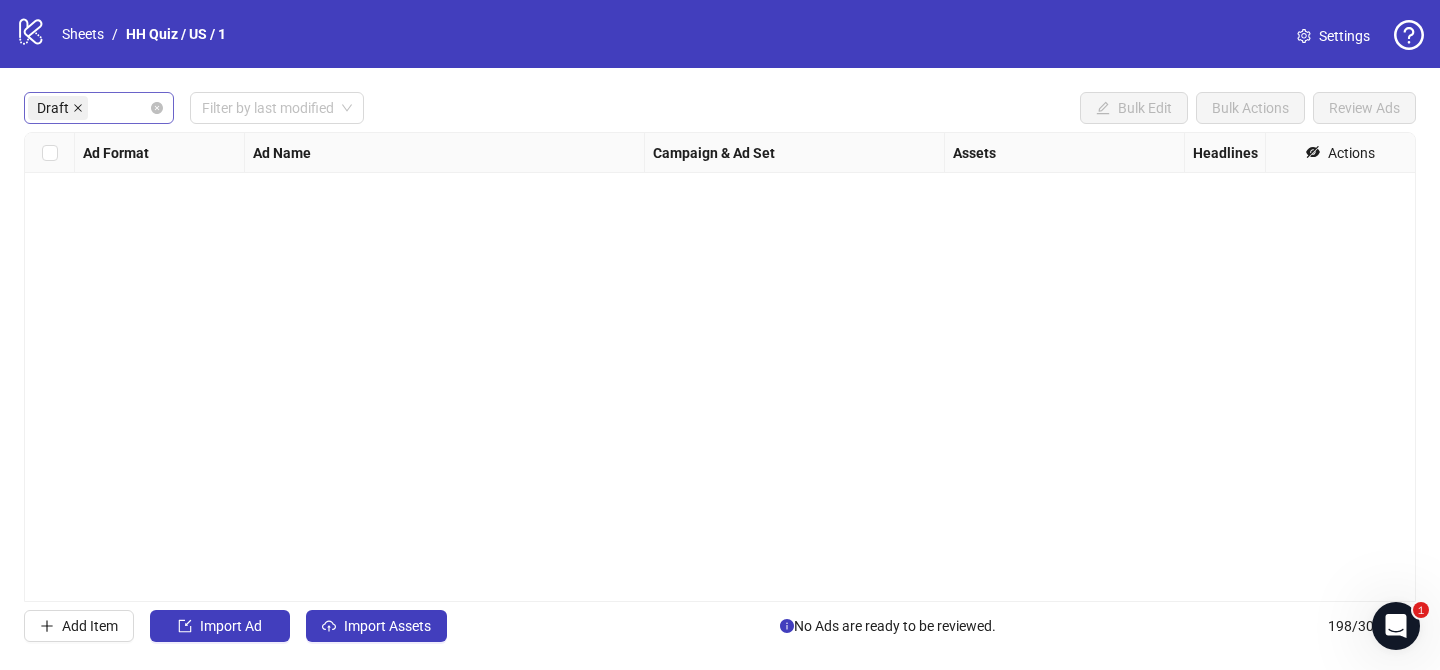 click 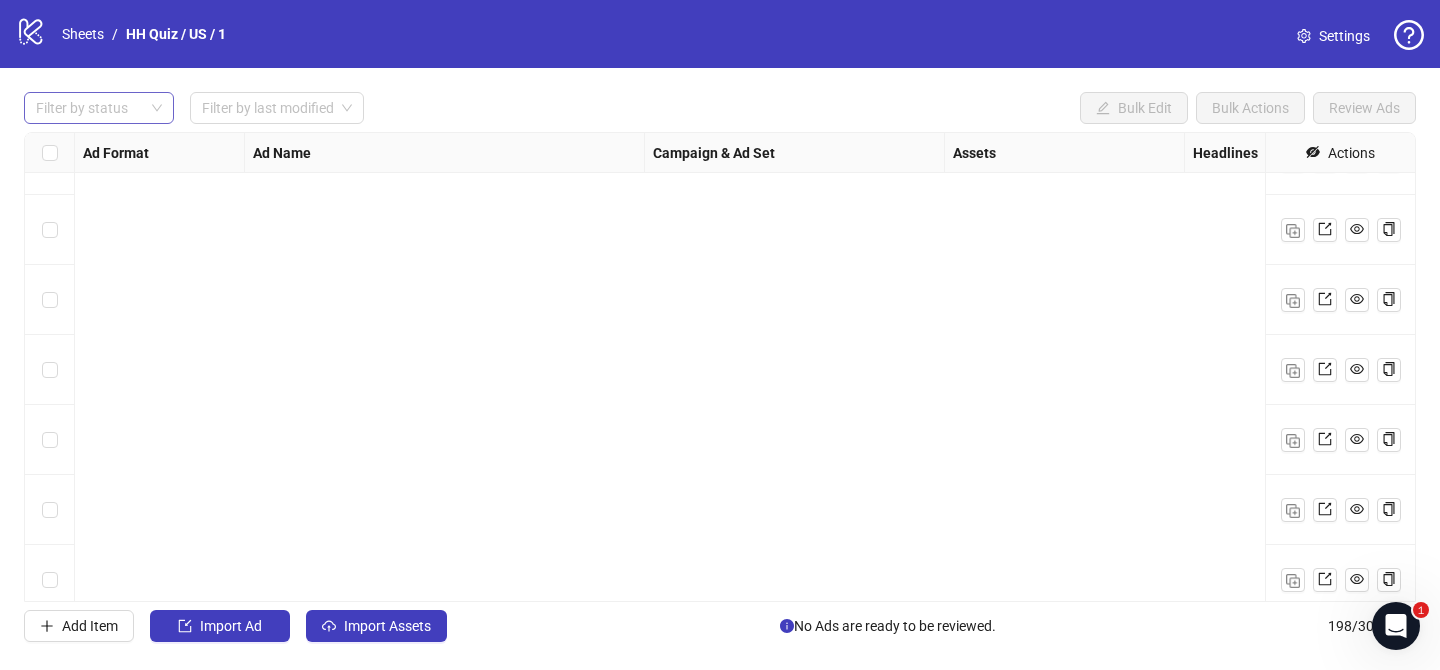 scroll, scrollTop: 8564, scrollLeft: 0, axis: vertical 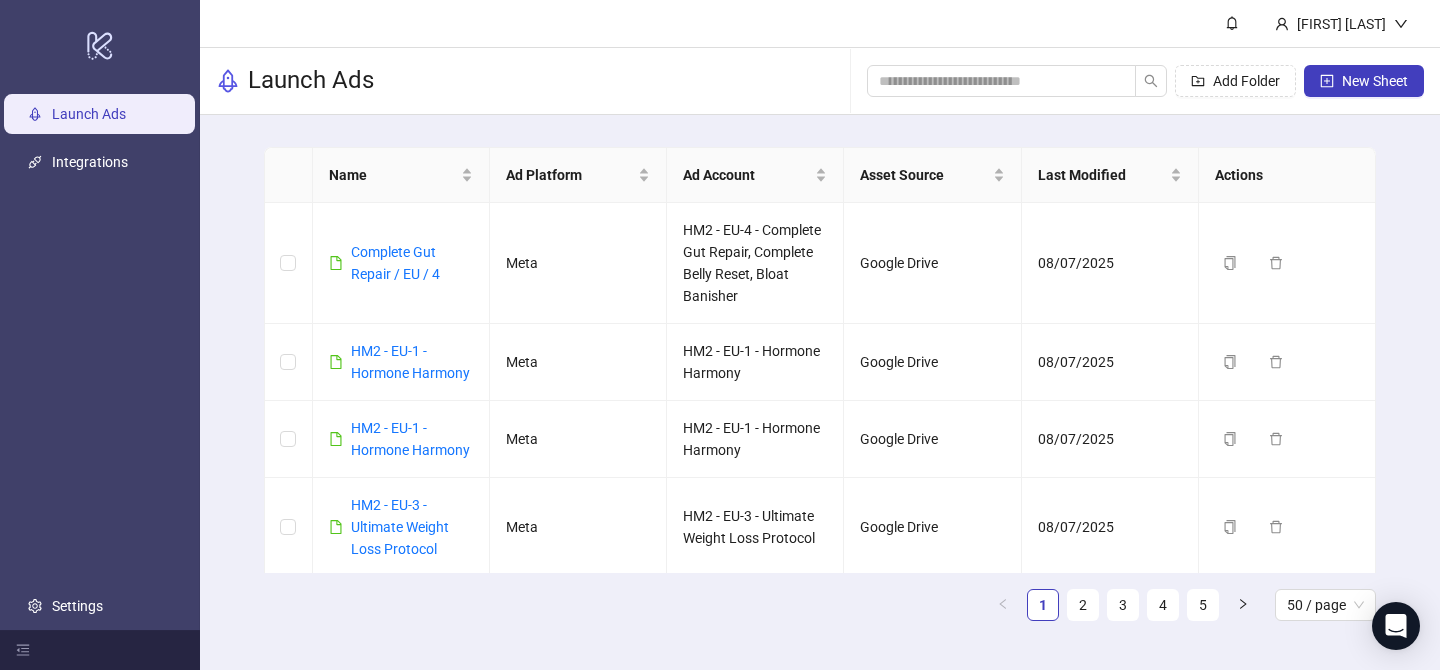 click on "Add Folder New Sheet" at bounding box center [1145, 81] 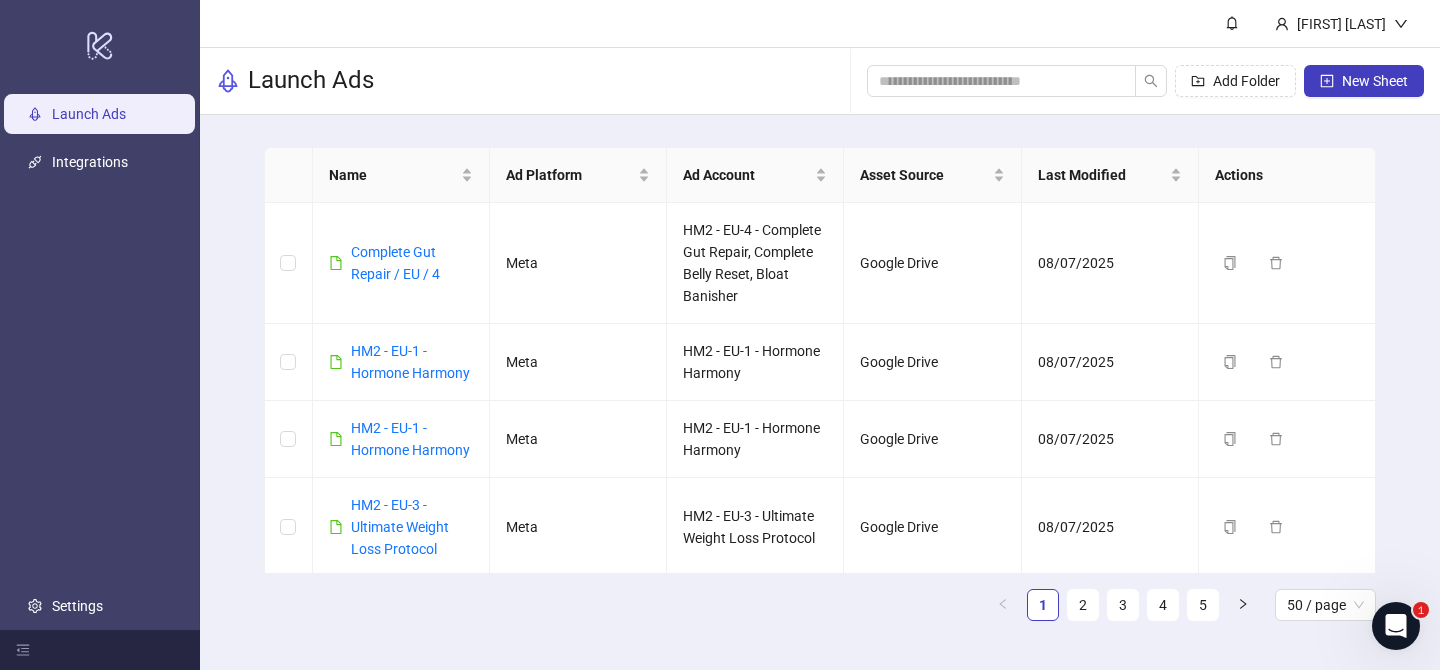 scroll, scrollTop: 0, scrollLeft: 0, axis: both 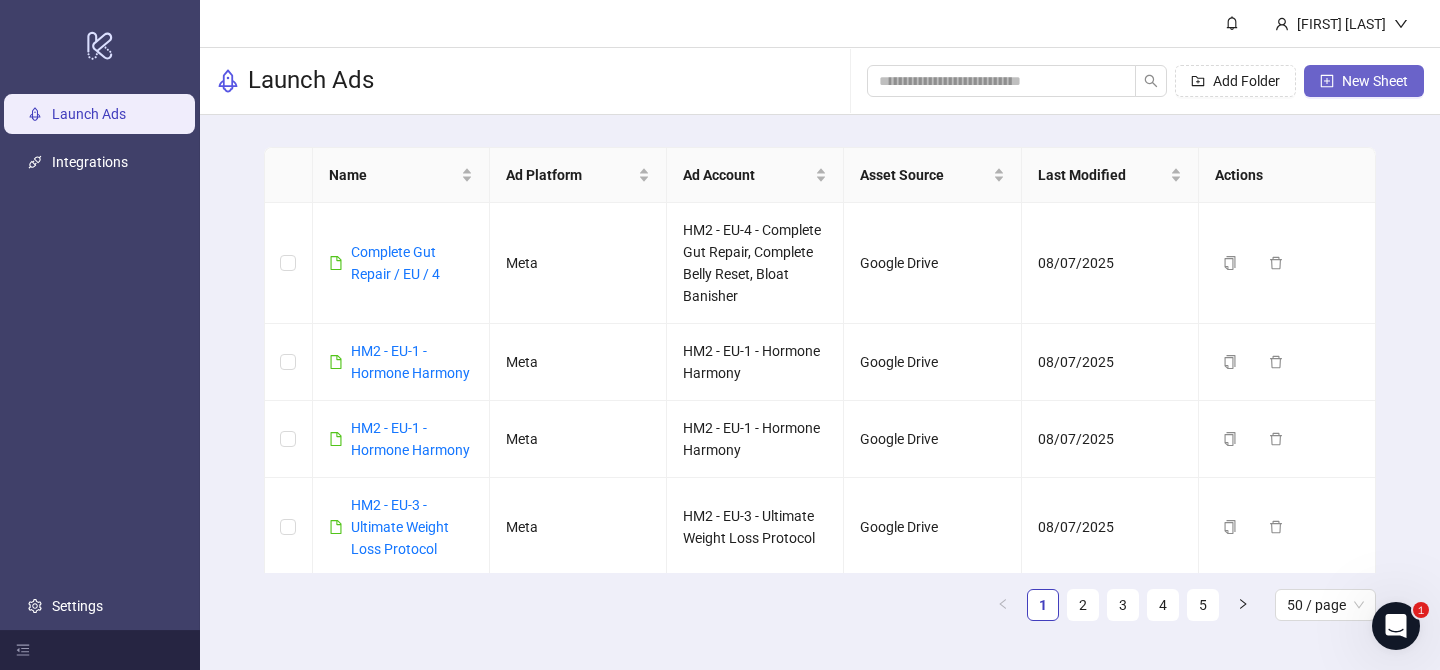 click on "New Sheet" at bounding box center [1375, 81] 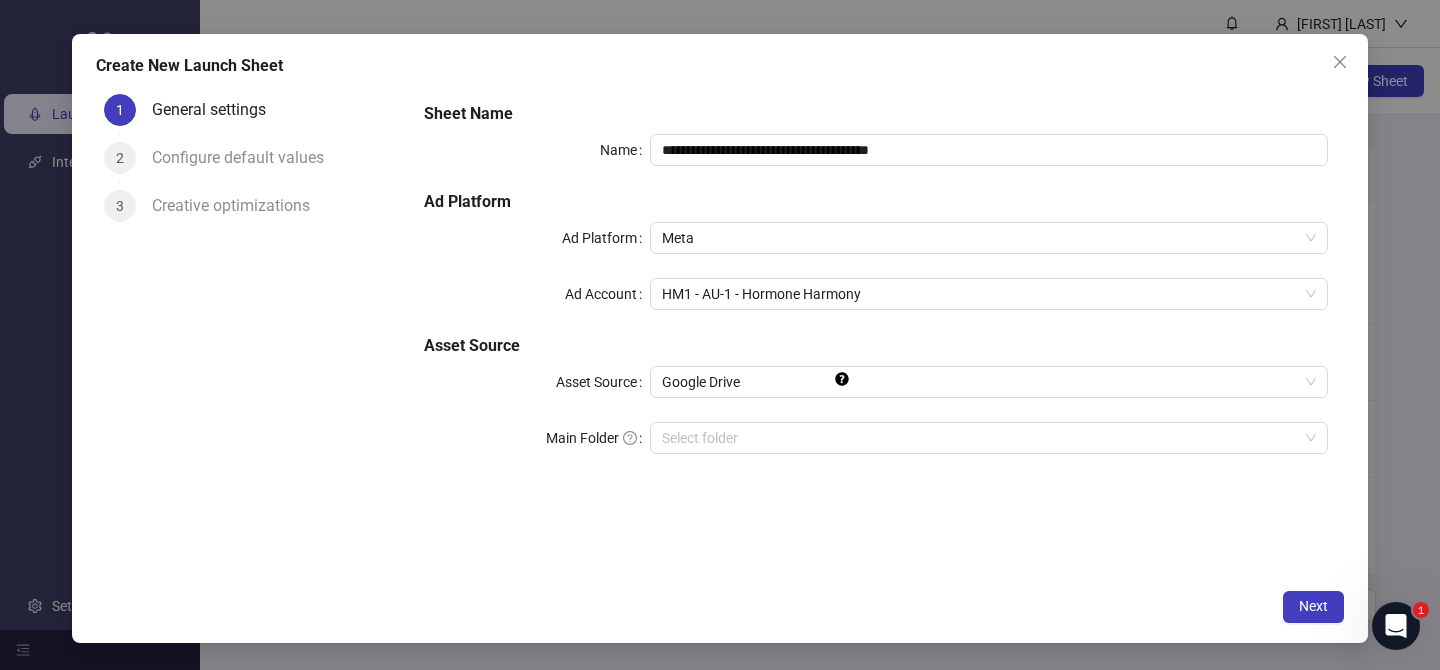 drag, startPoint x: 198, startPoint y: 156, endPoint x: 238, endPoint y: 166, distance: 41.231056 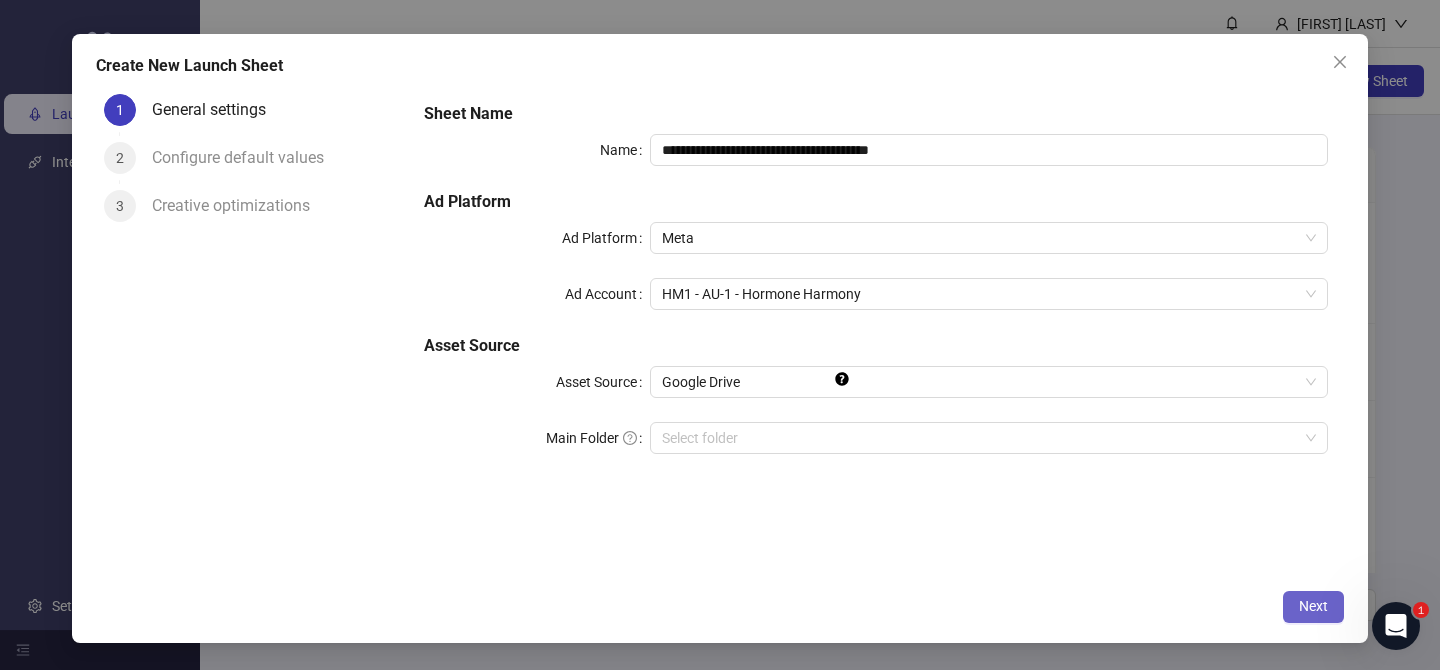click on "Next" at bounding box center [1313, 606] 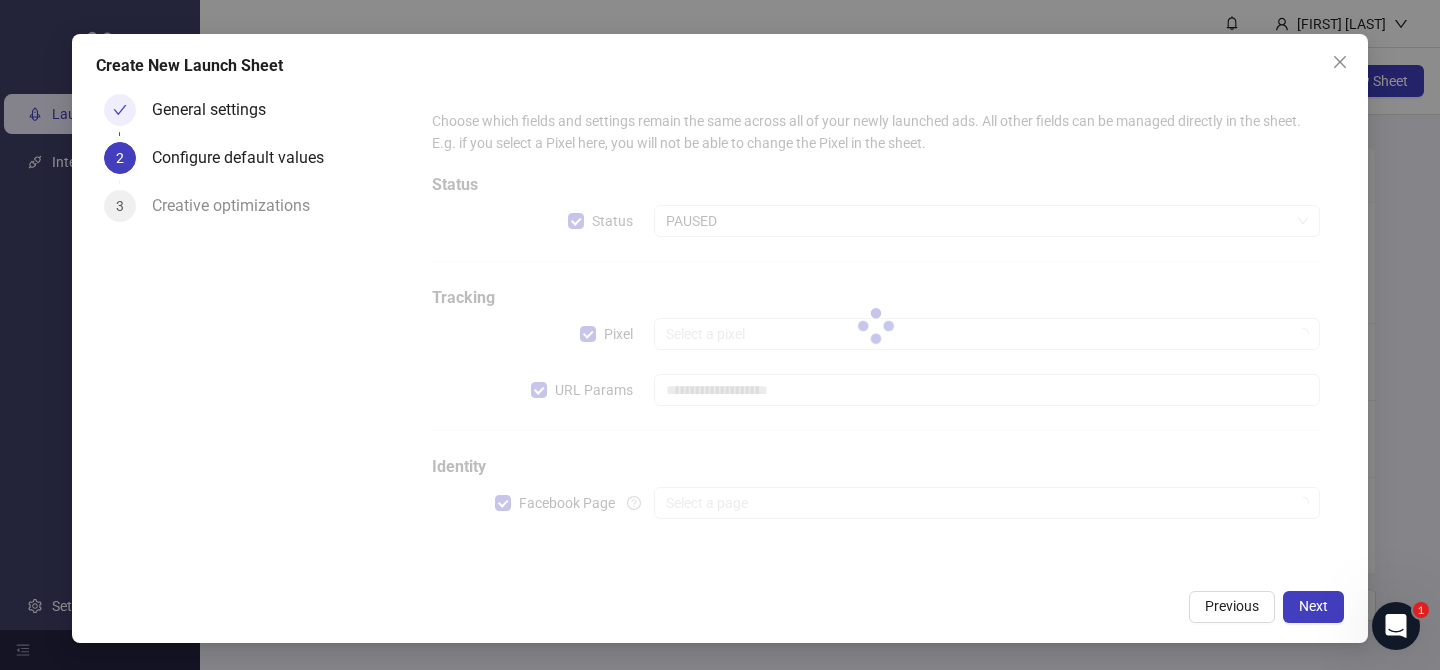type on "**********" 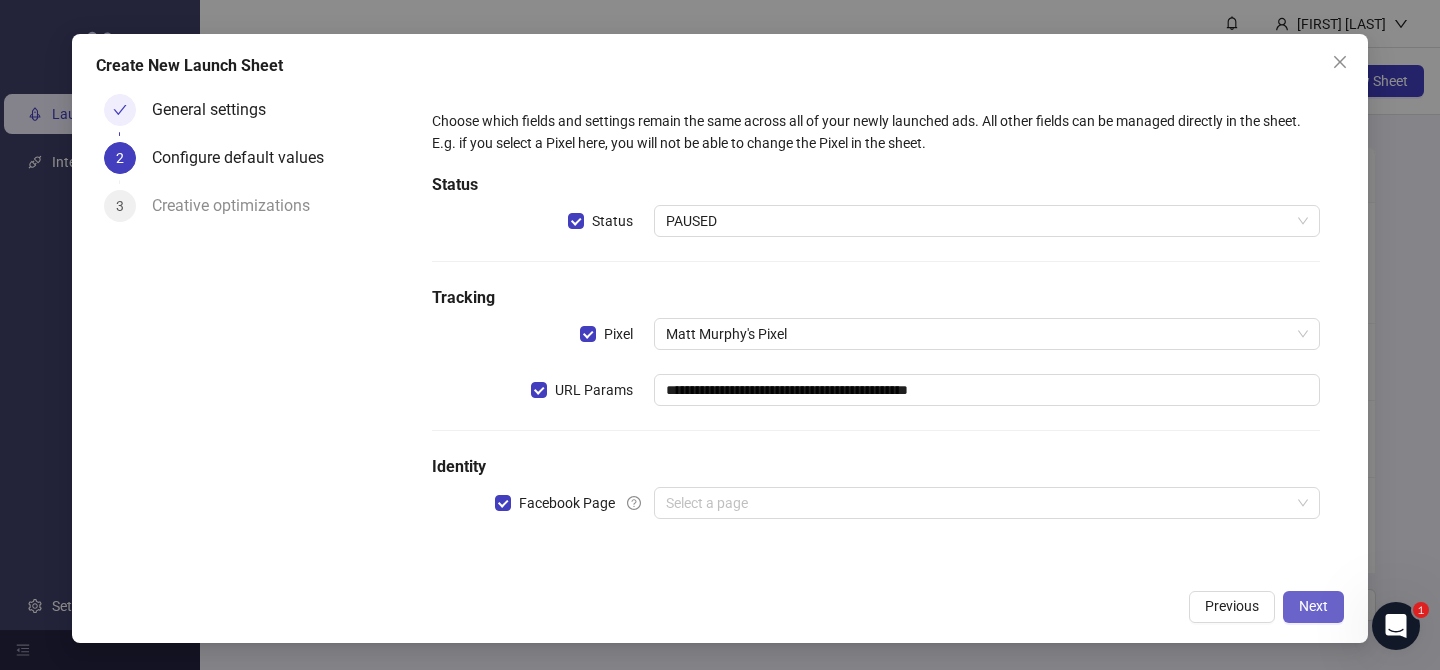 click on "Next" at bounding box center (1313, 606) 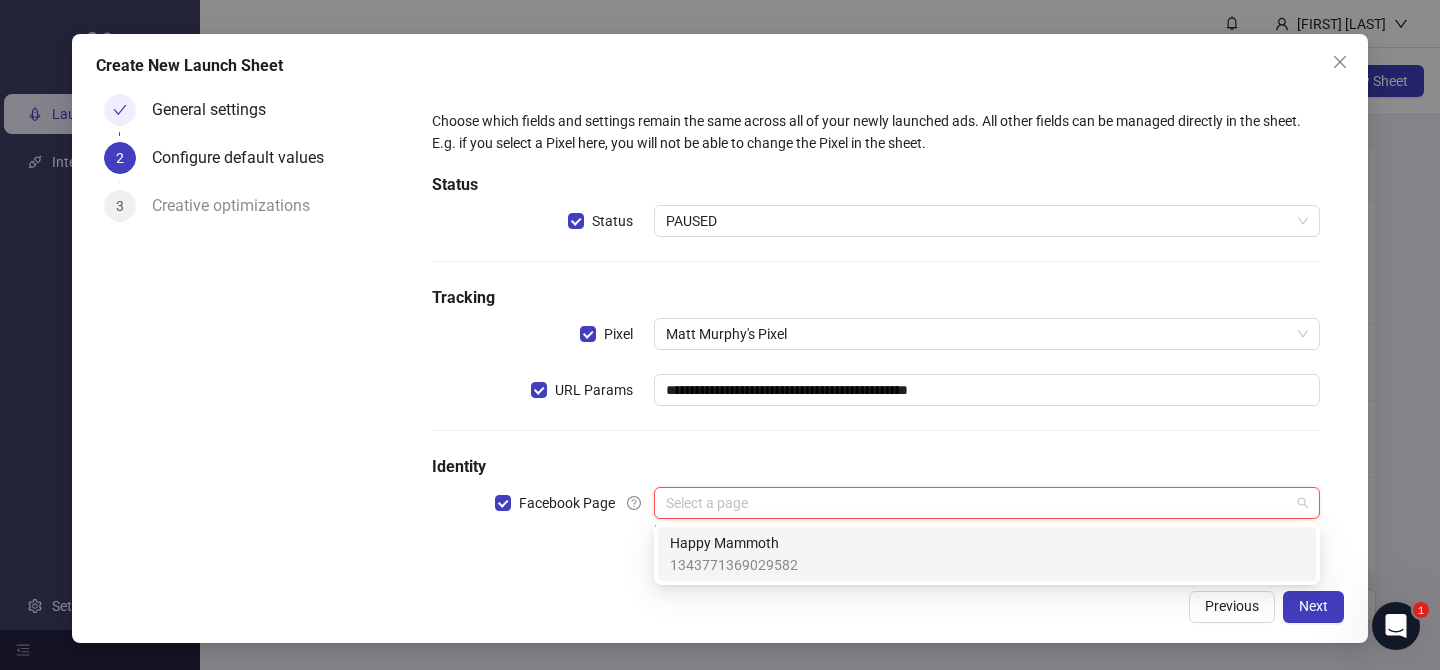 click at bounding box center (978, 503) 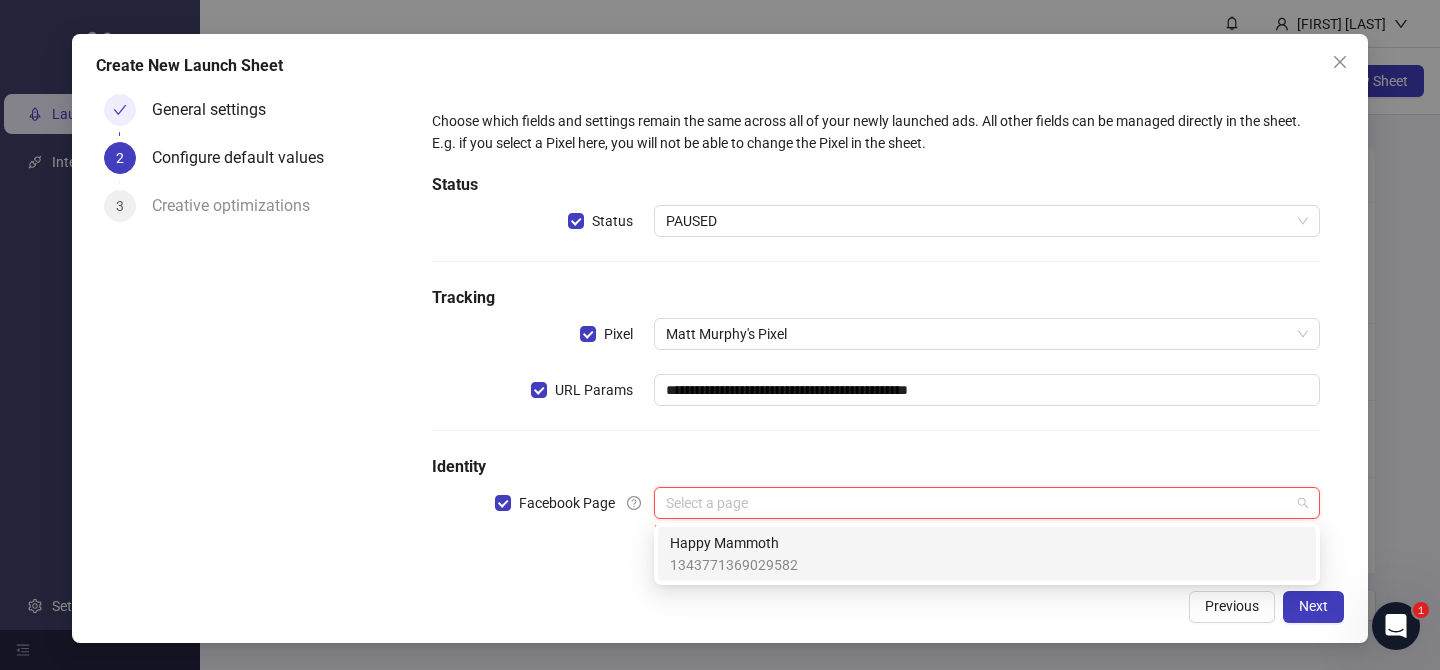 click on "Happy Mammoth 1343771369029582" at bounding box center [987, 554] 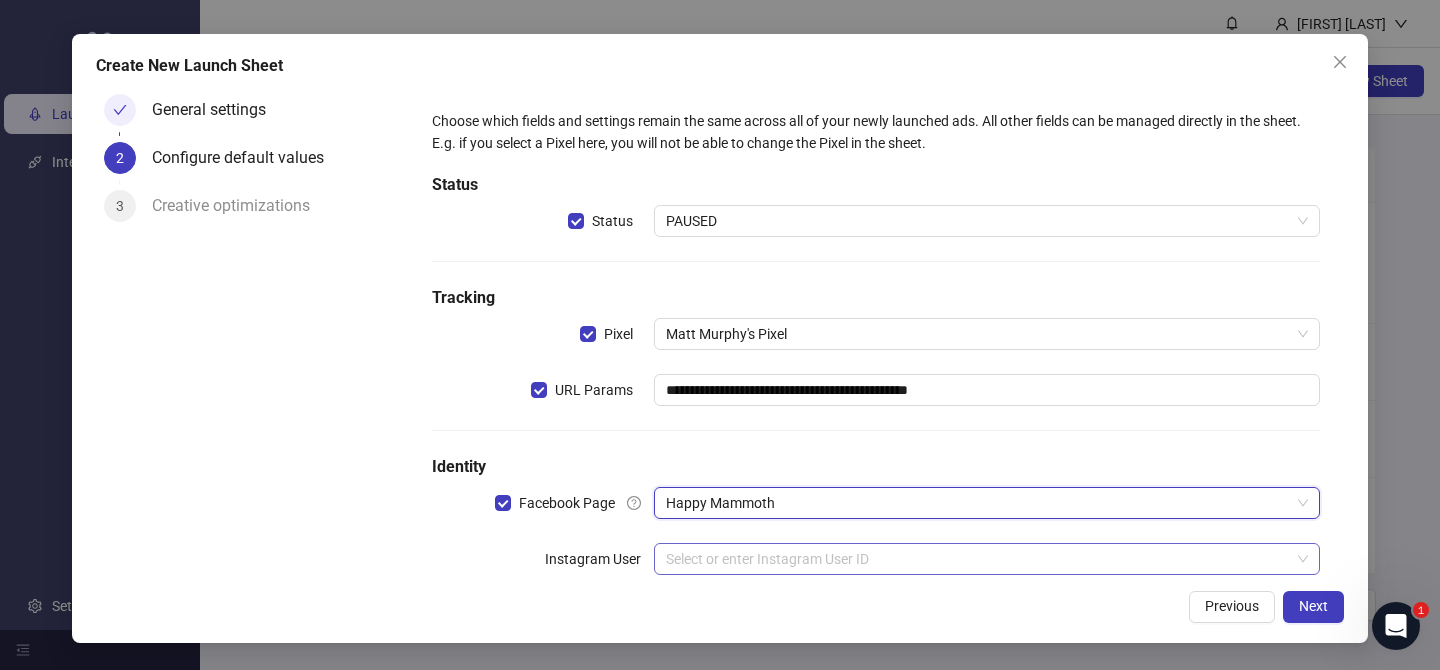 click at bounding box center (978, 559) 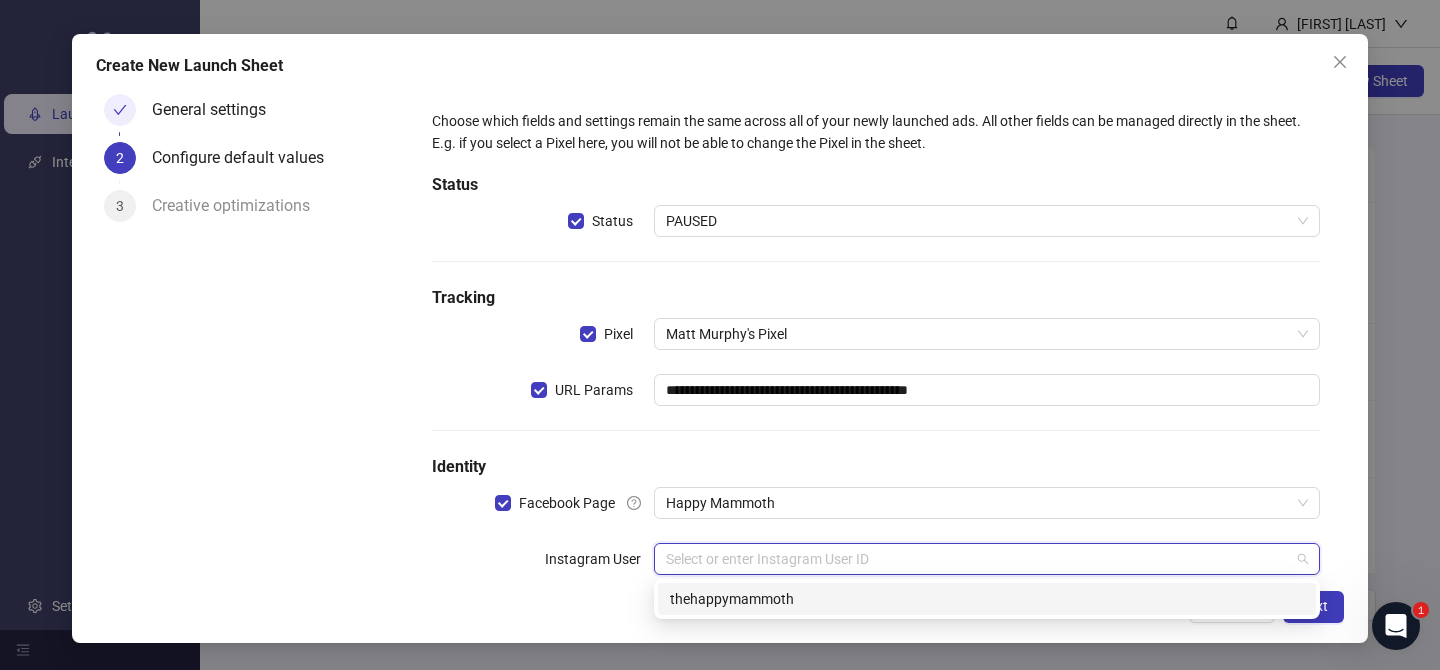 click on "thehappymammoth" at bounding box center [987, 599] 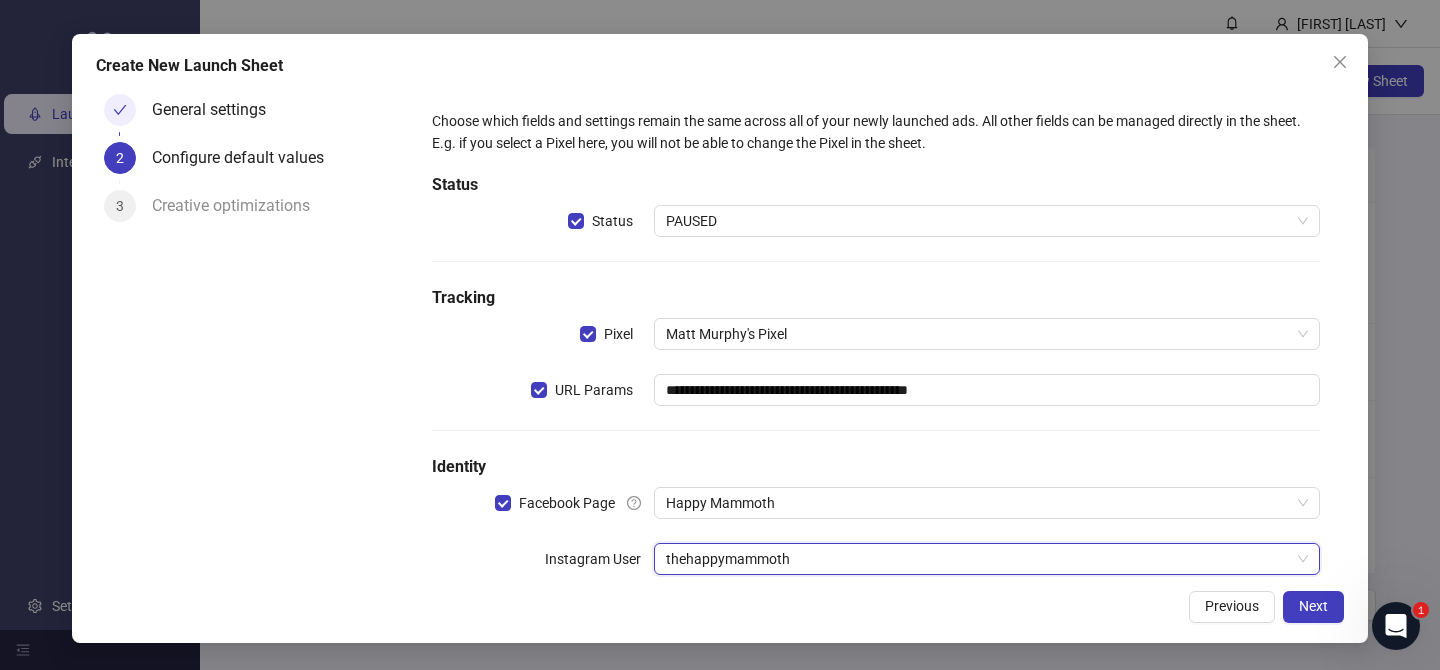 scroll, scrollTop: 100, scrollLeft: 0, axis: vertical 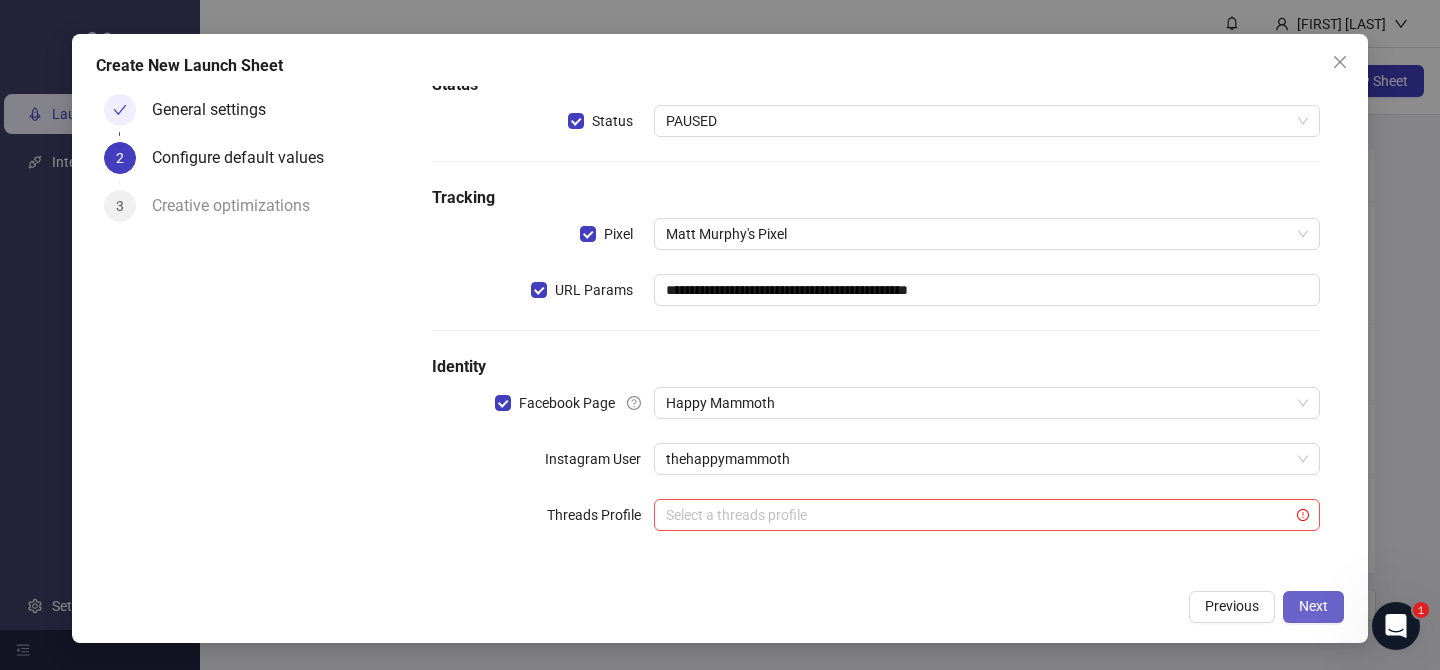 click on "Next" at bounding box center (1313, 607) 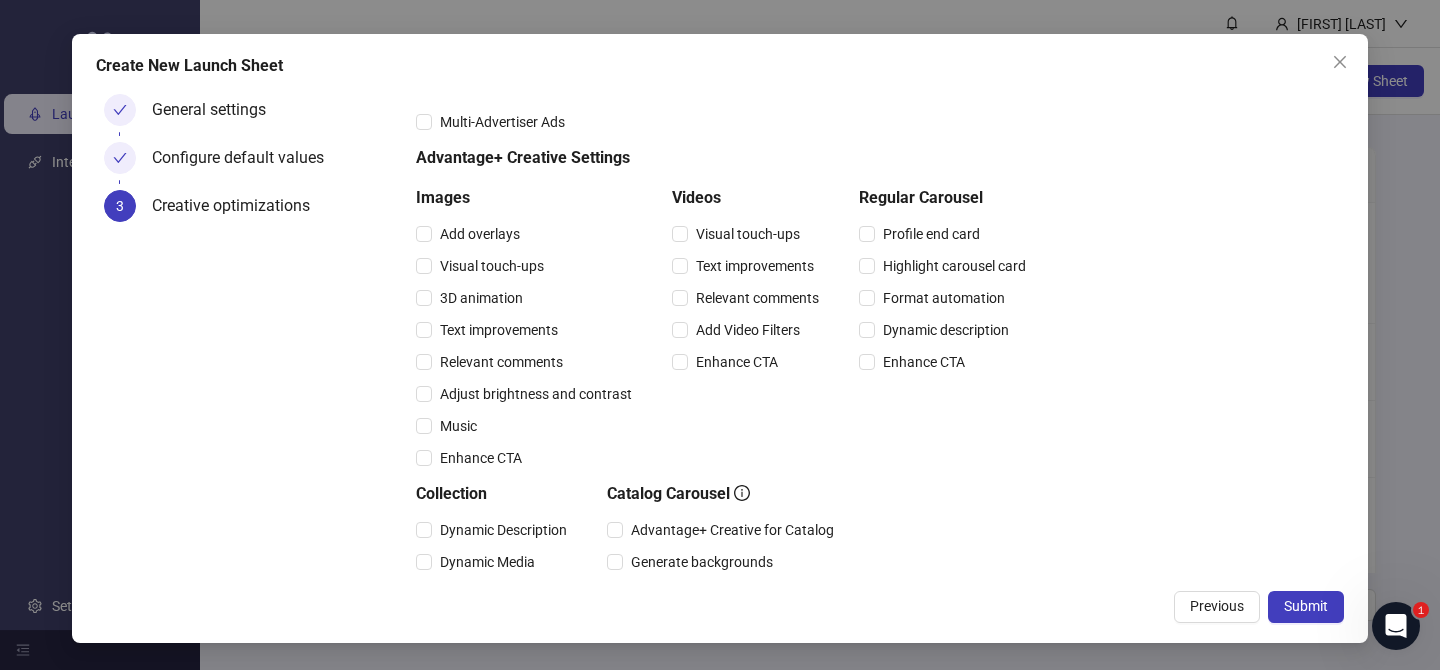 scroll, scrollTop: 335, scrollLeft: 0, axis: vertical 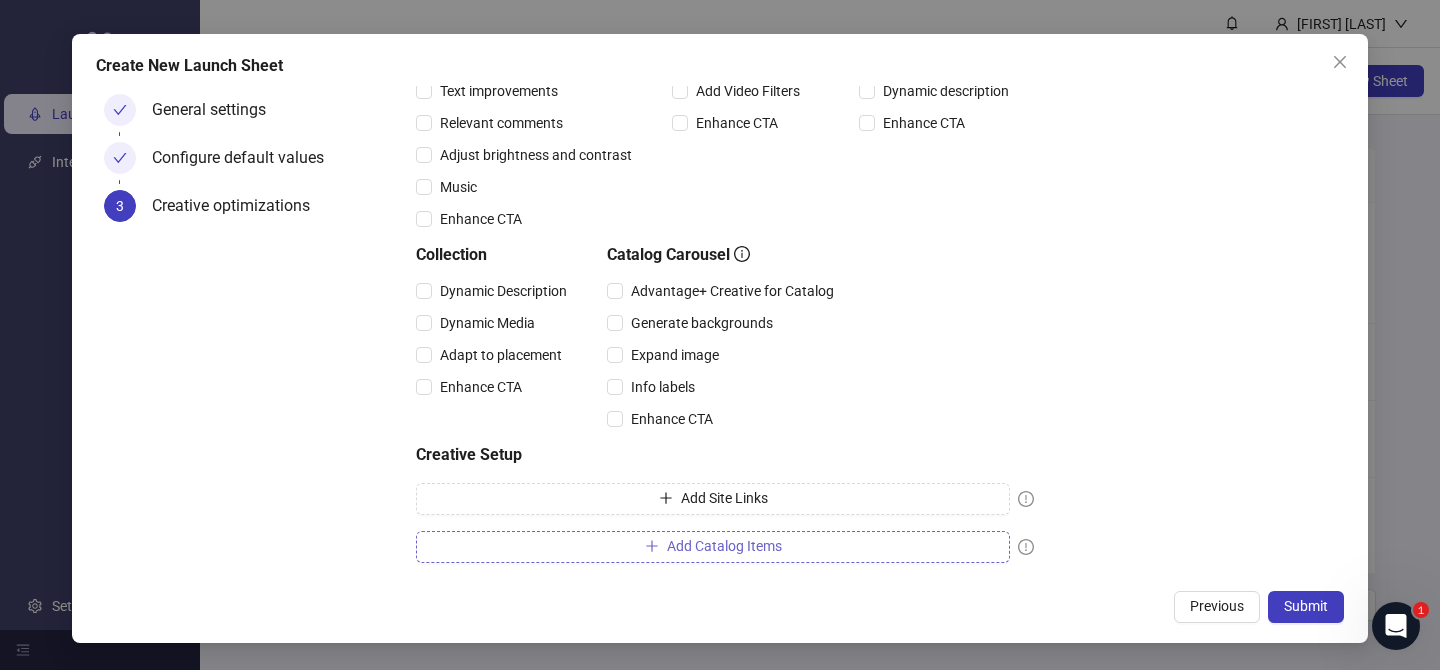 click on "Add Catalog Items" at bounding box center (724, 546) 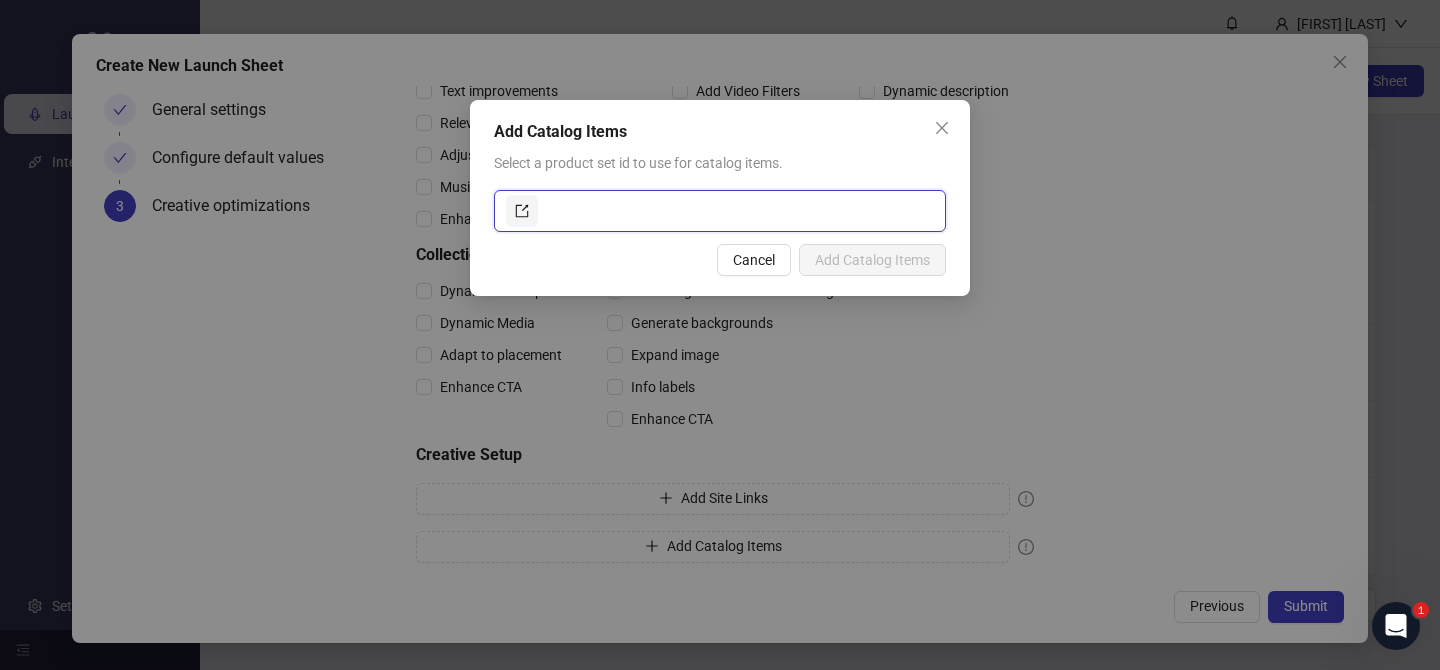 click at bounding box center [738, 211] 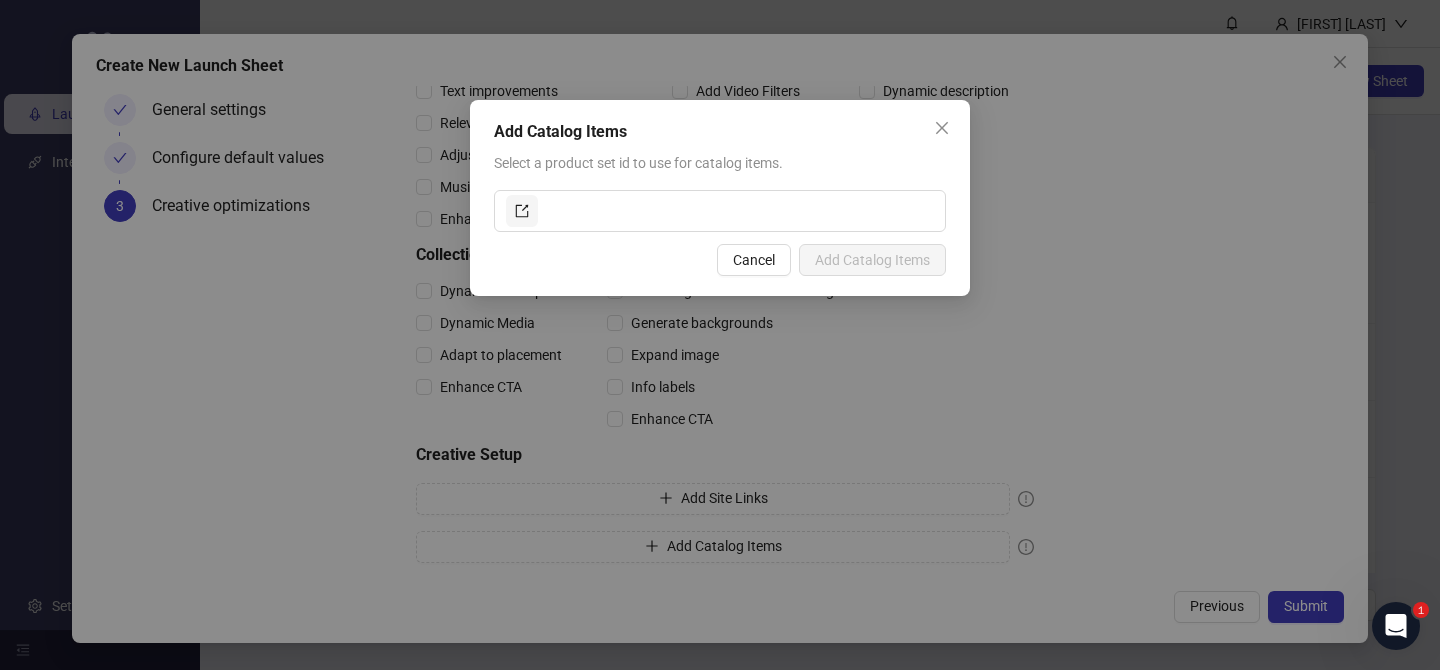 drag, startPoint x: 926, startPoint y: 126, endPoint x: 1061, endPoint y: 111, distance: 135.83078 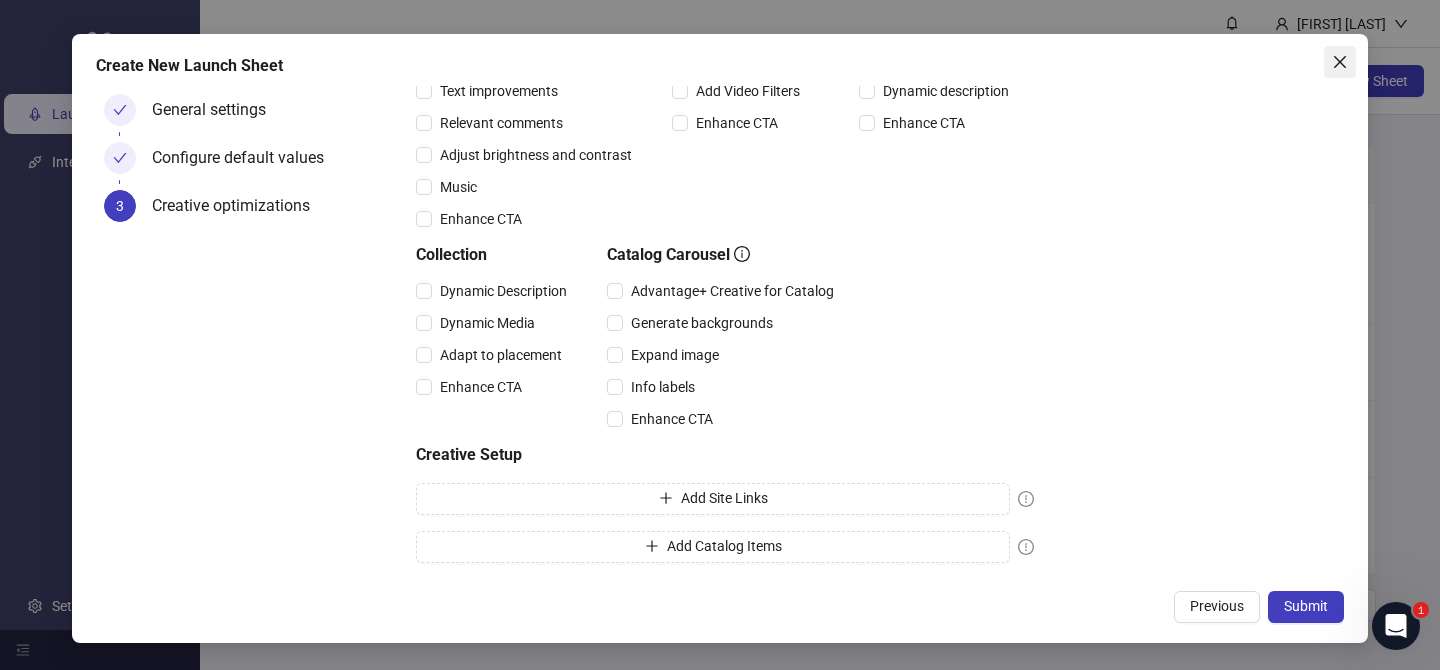 click 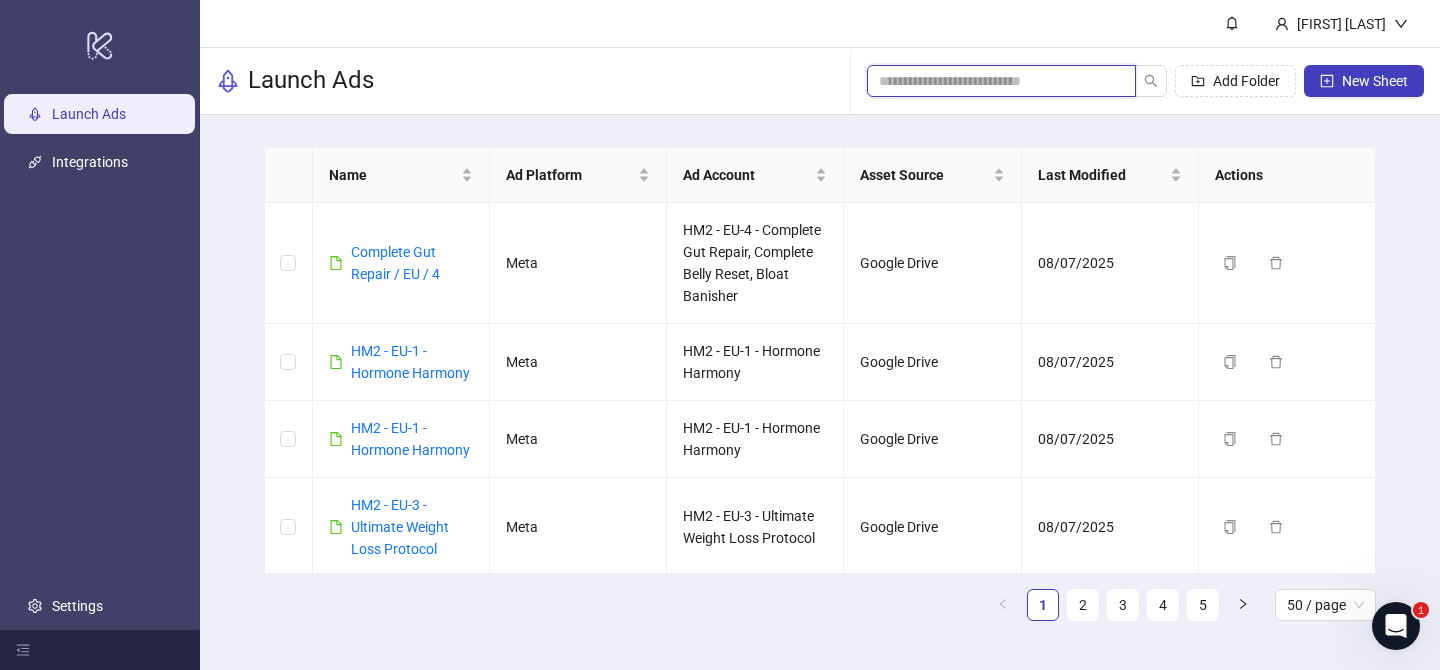 click at bounding box center (993, 81) 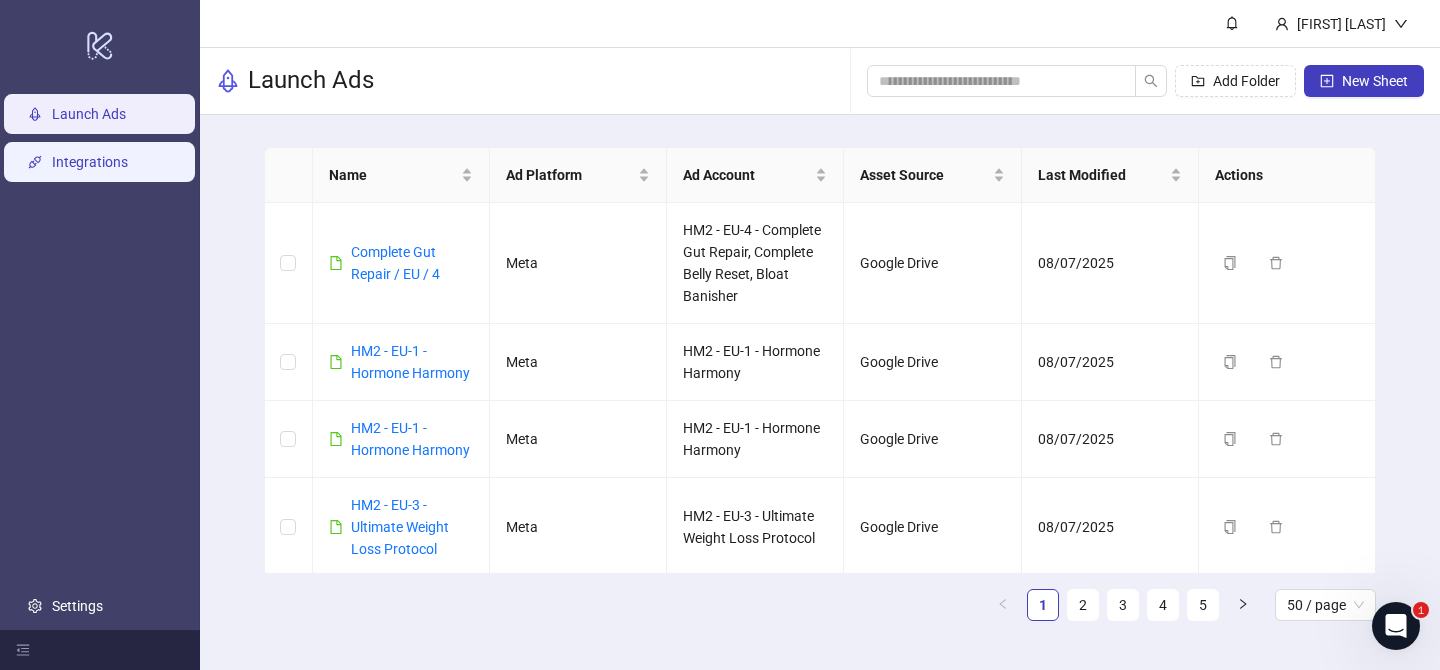 click on "Integrations" at bounding box center (90, 162) 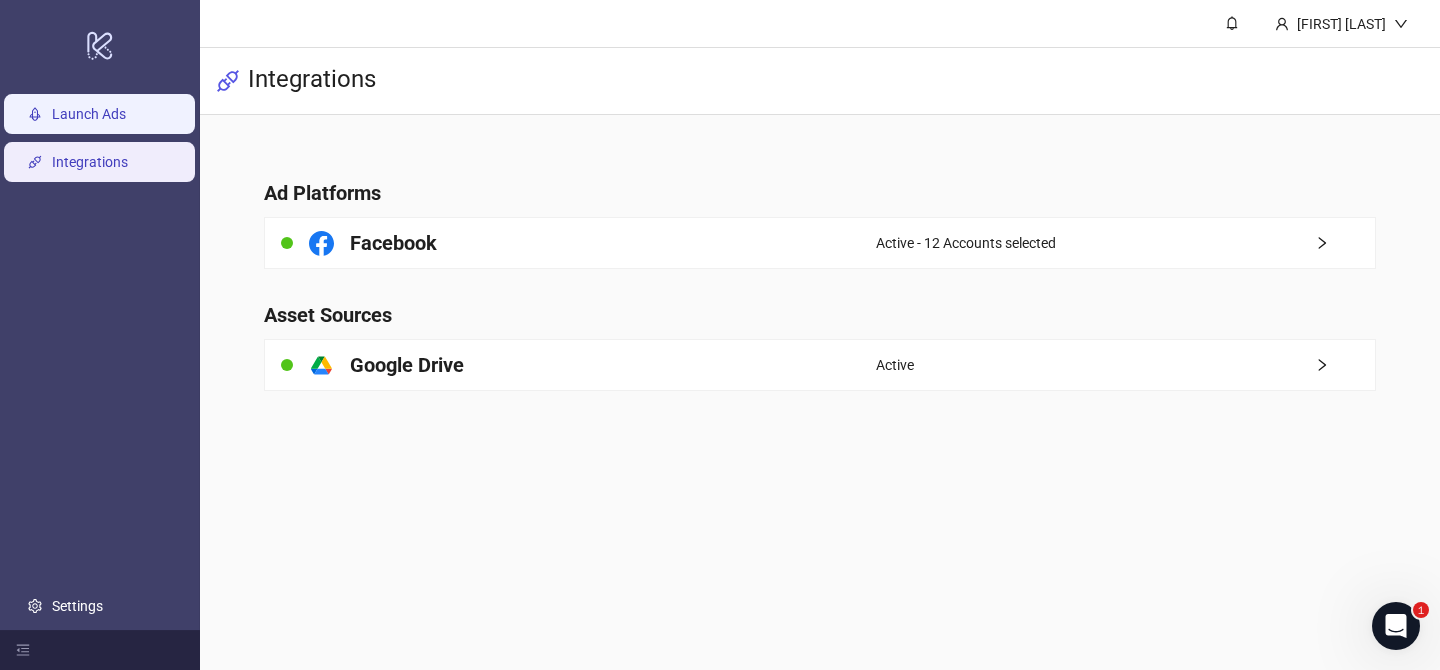 click on "Launch Ads" at bounding box center (89, 114) 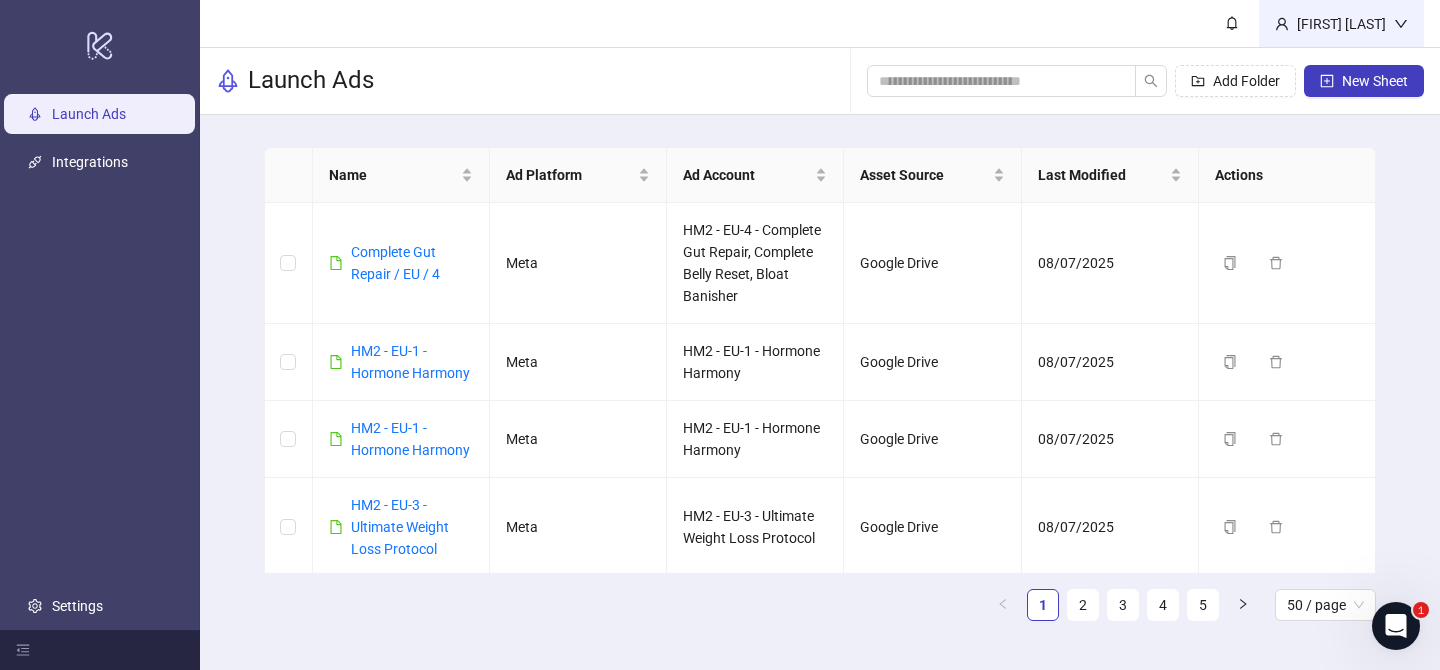click on "[FIRST] [LAST]" at bounding box center (1341, 24) 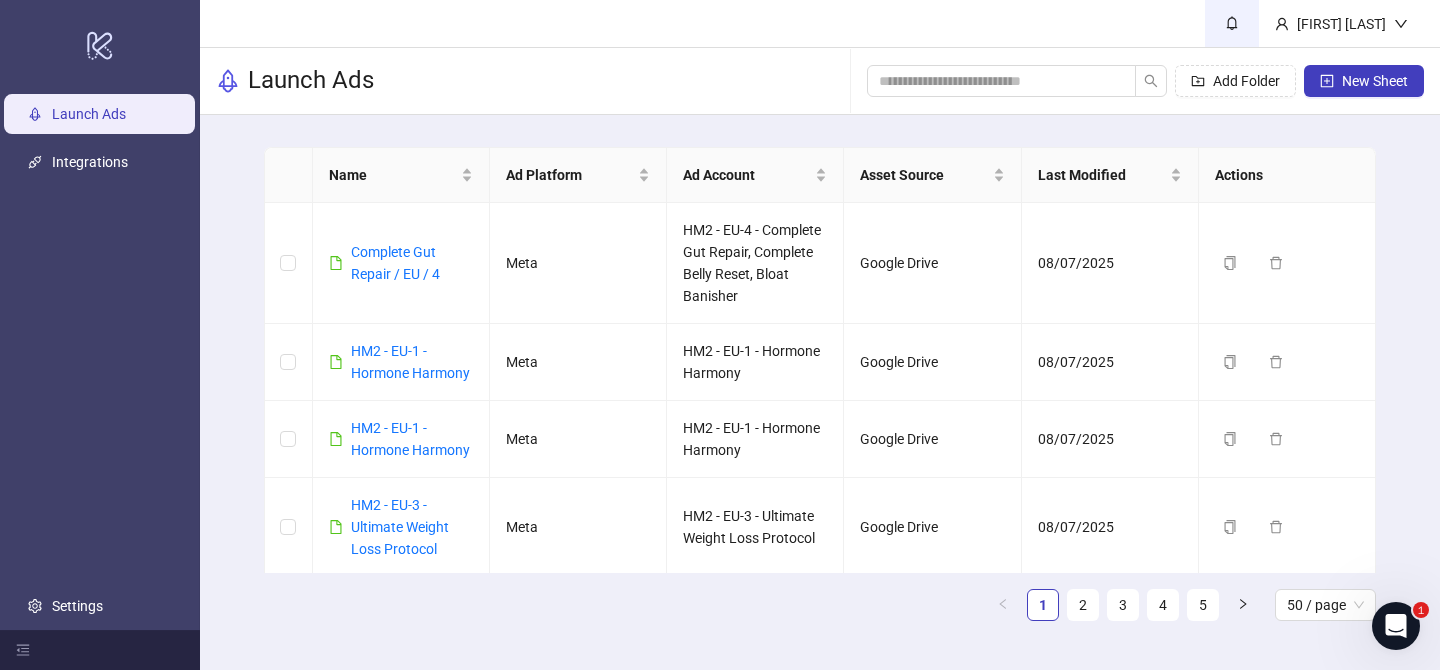click at bounding box center (1232, 23) 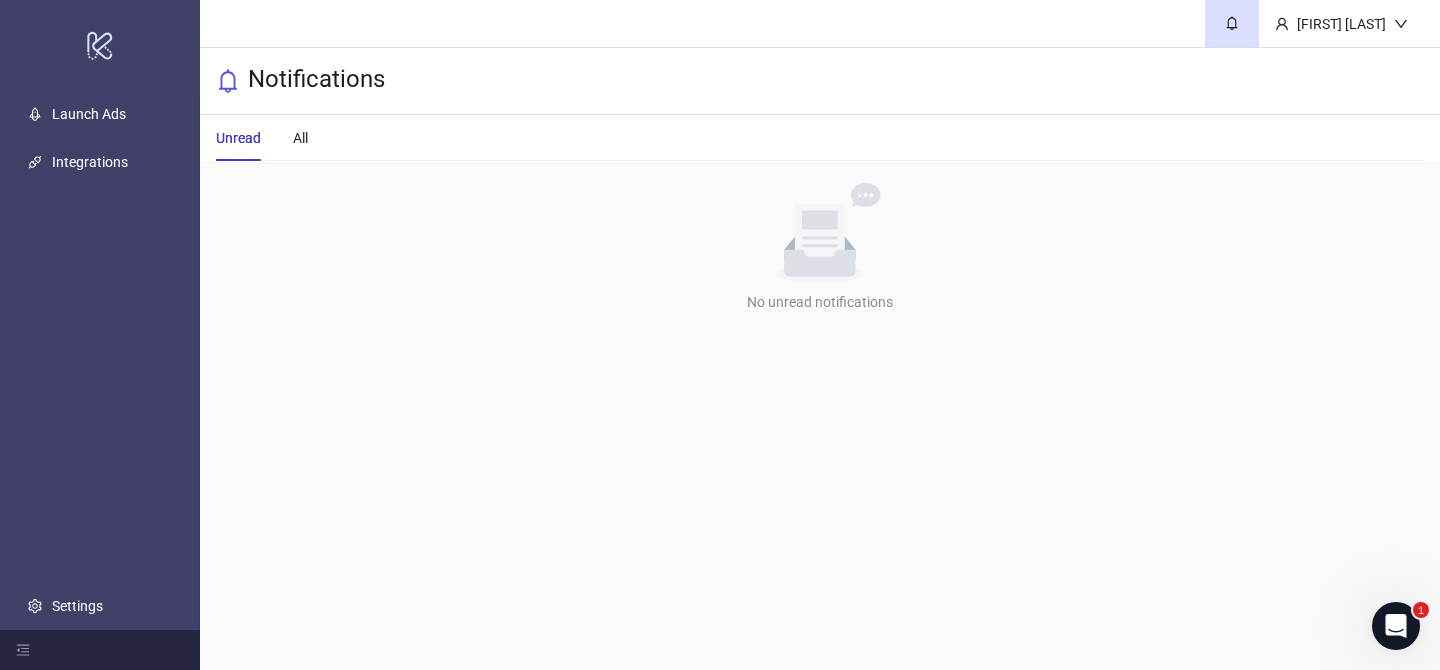 click on "Unread All" at bounding box center [820, 138] 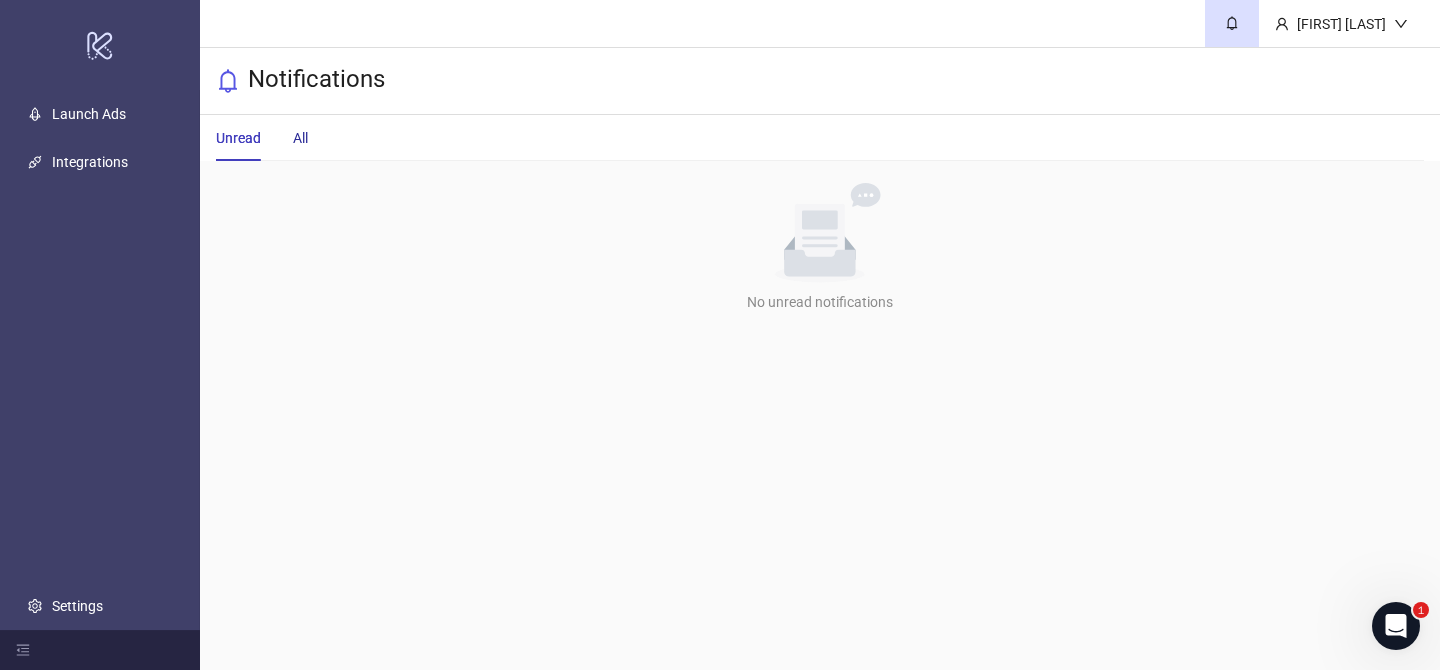 click on "All" at bounding box center [300, 138] 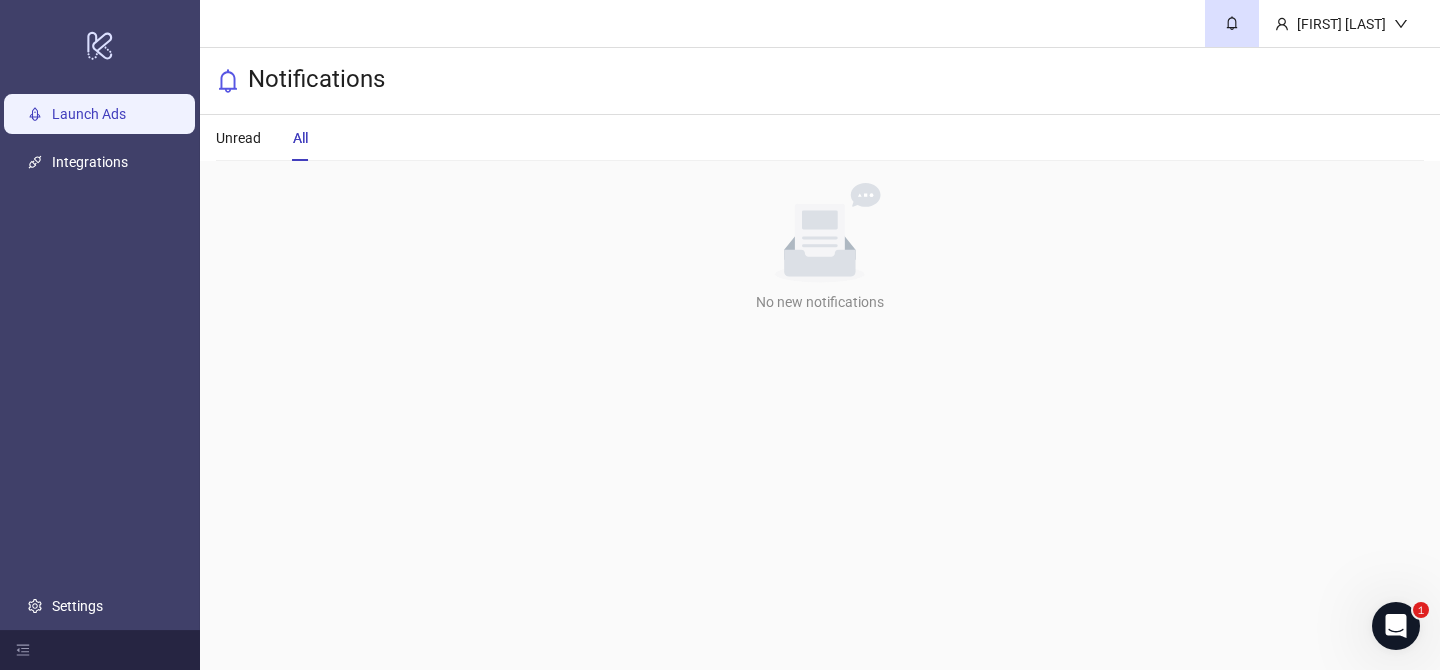 click on "Launch Ads" at bounding box center [89, 114] 